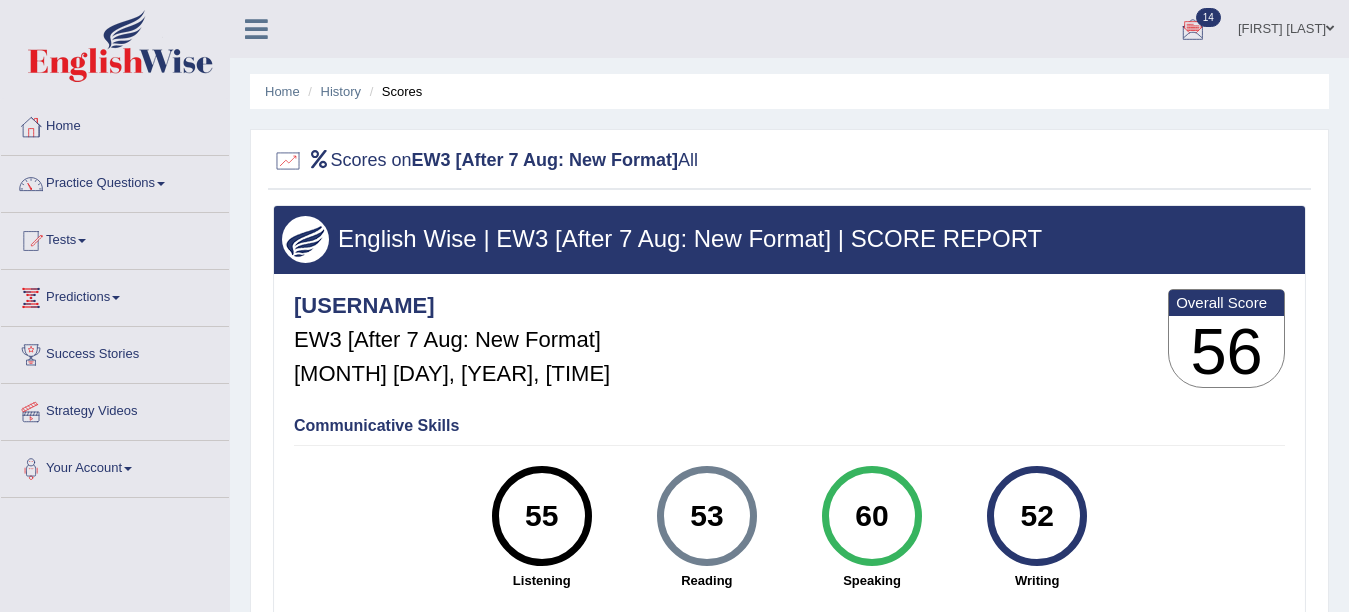 scroll, scrollTop: 0, scrollLeft: 0, axis: both 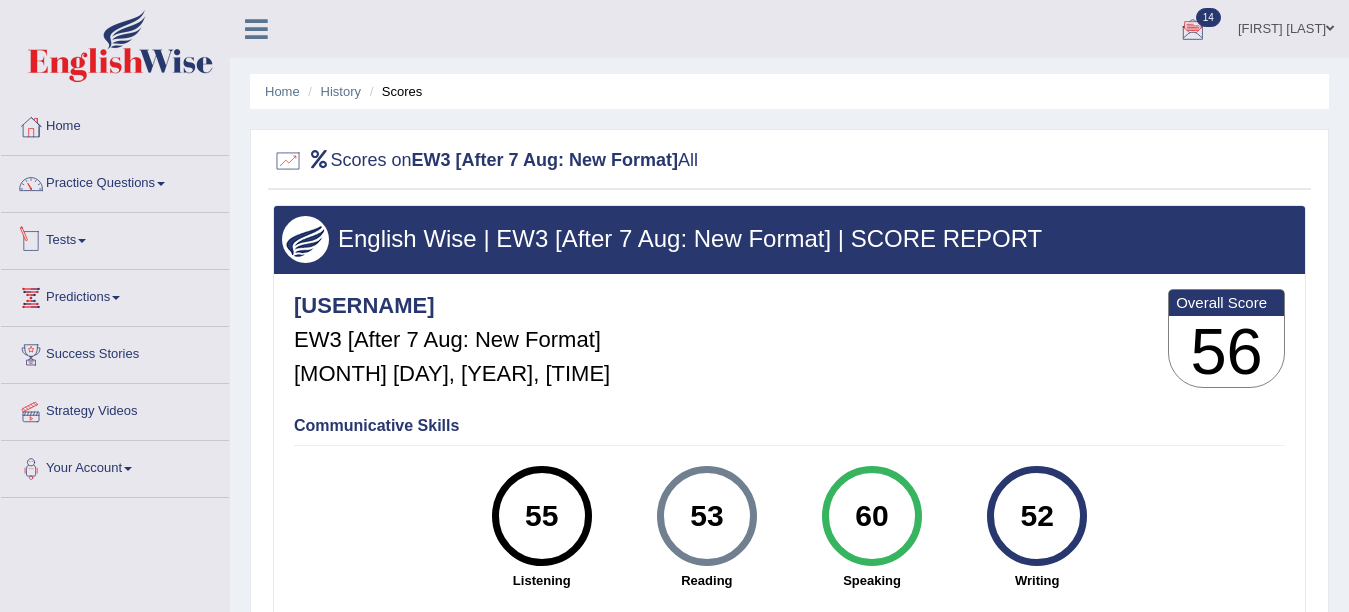 click on "Tests" at bounding box center (115, 238) 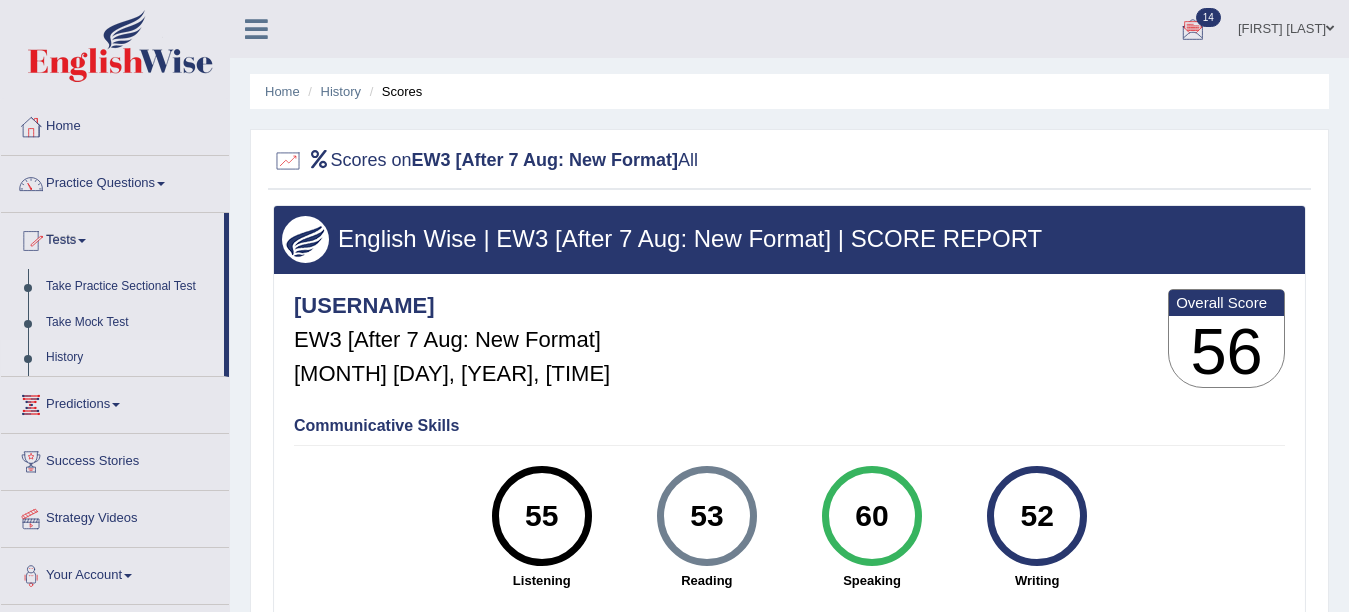 click on "History" at bounding box center (130, 358) 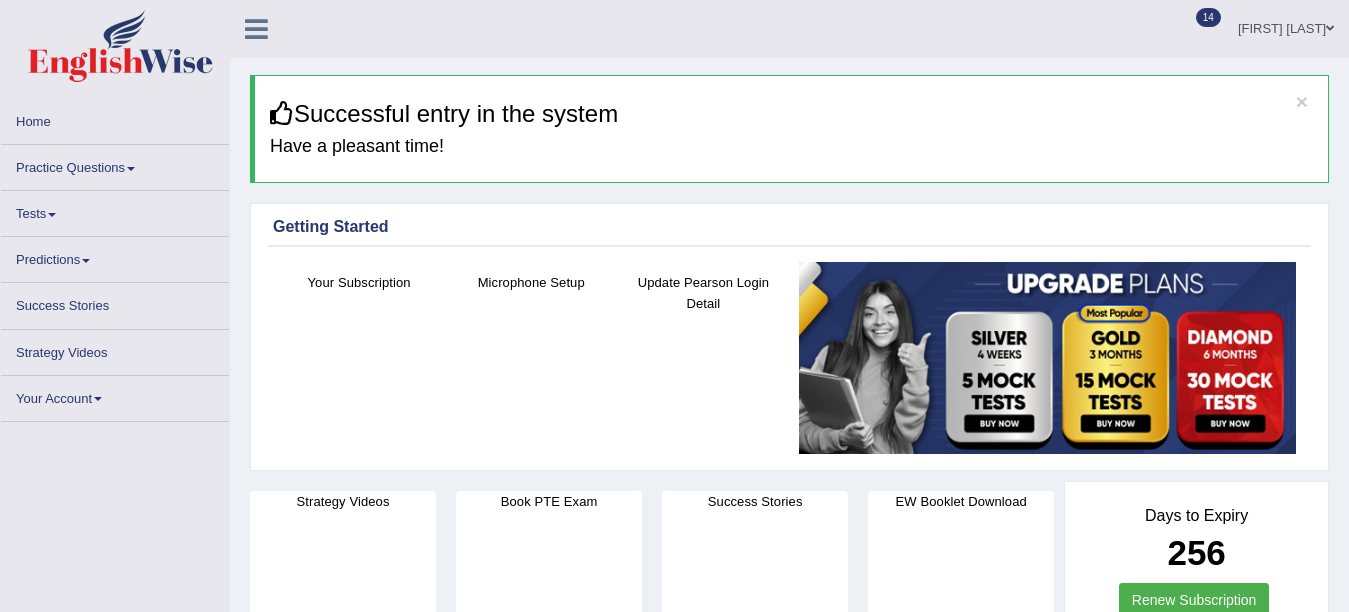 scroll, scrollTop: 0, scrollLeft: 0, axis: both 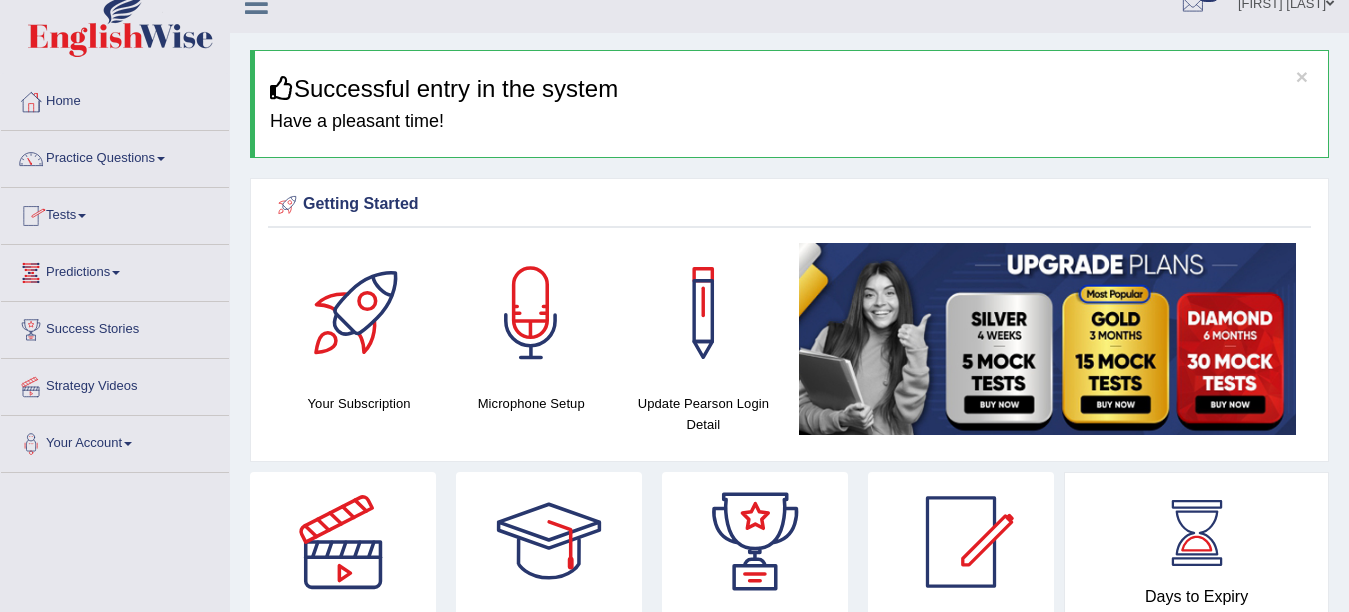 click on "Tests" at bounding box center (115, 213) 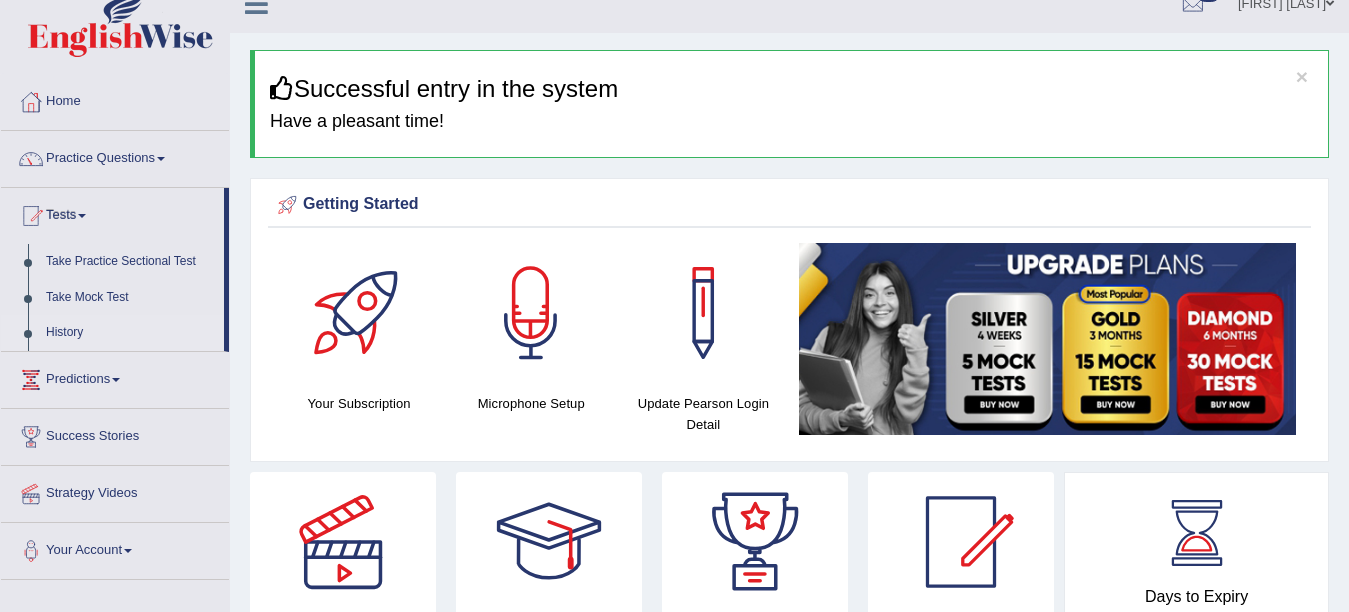 click on "History" at bounding box center [130, 333] 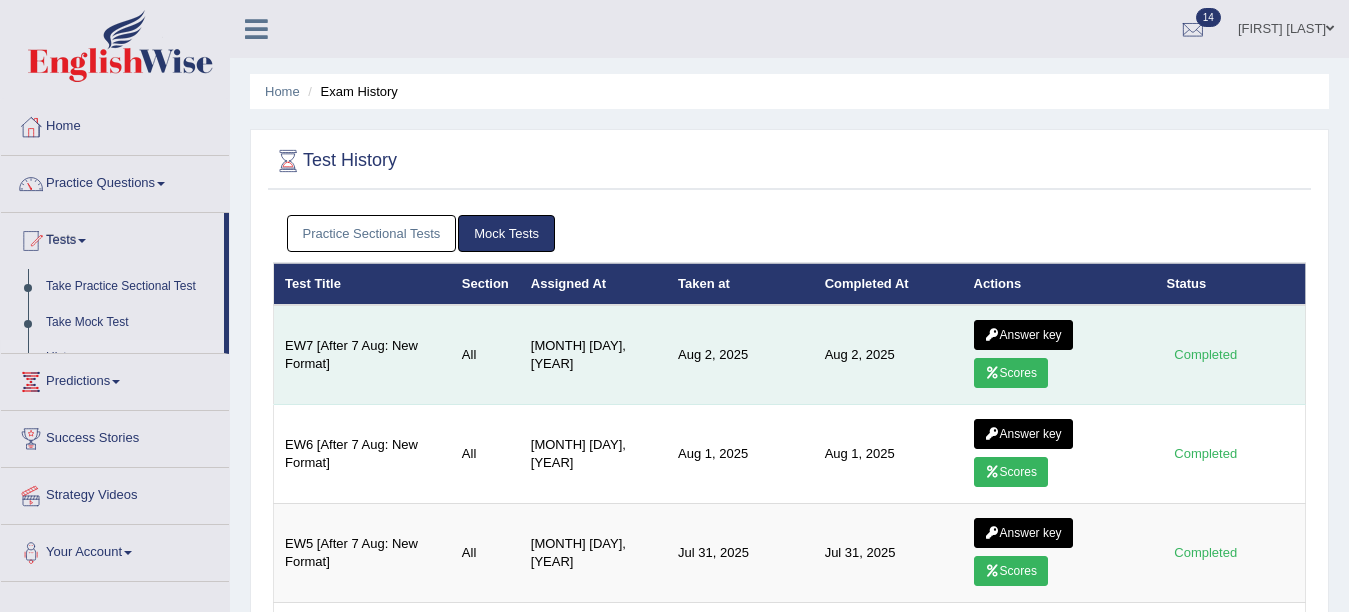 scroll, scrollTop: 0, scrollLeft: 0, axis: both 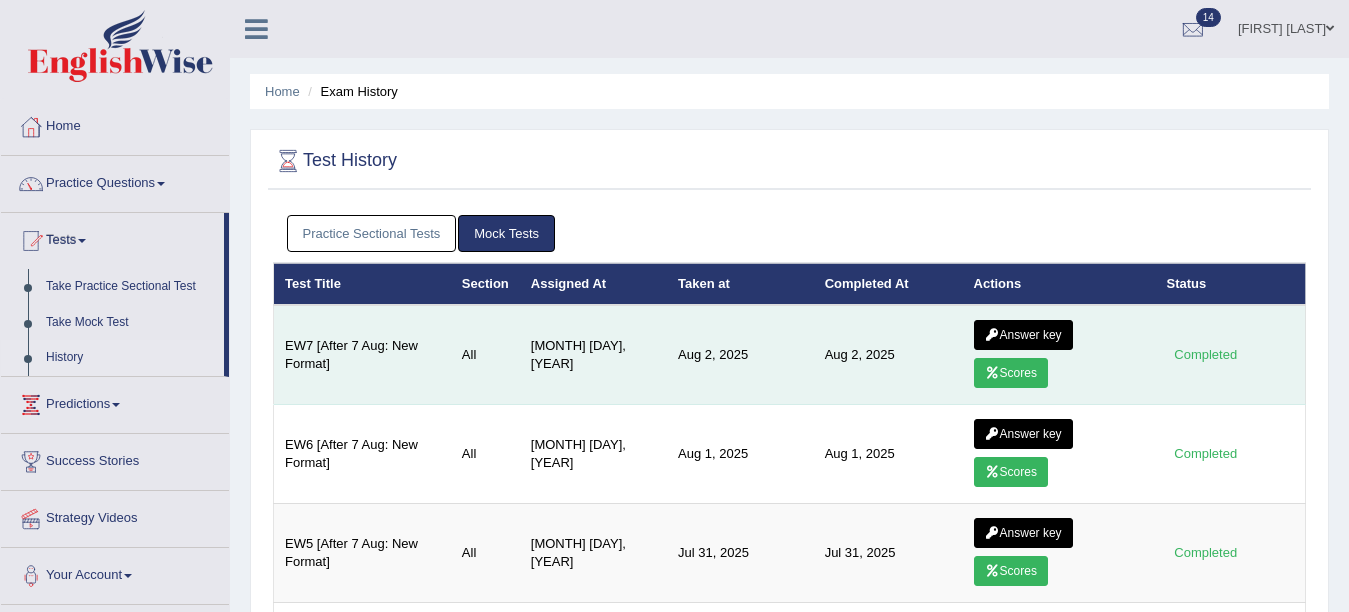 click on "Answer key" at bounding box center [1023, 335] 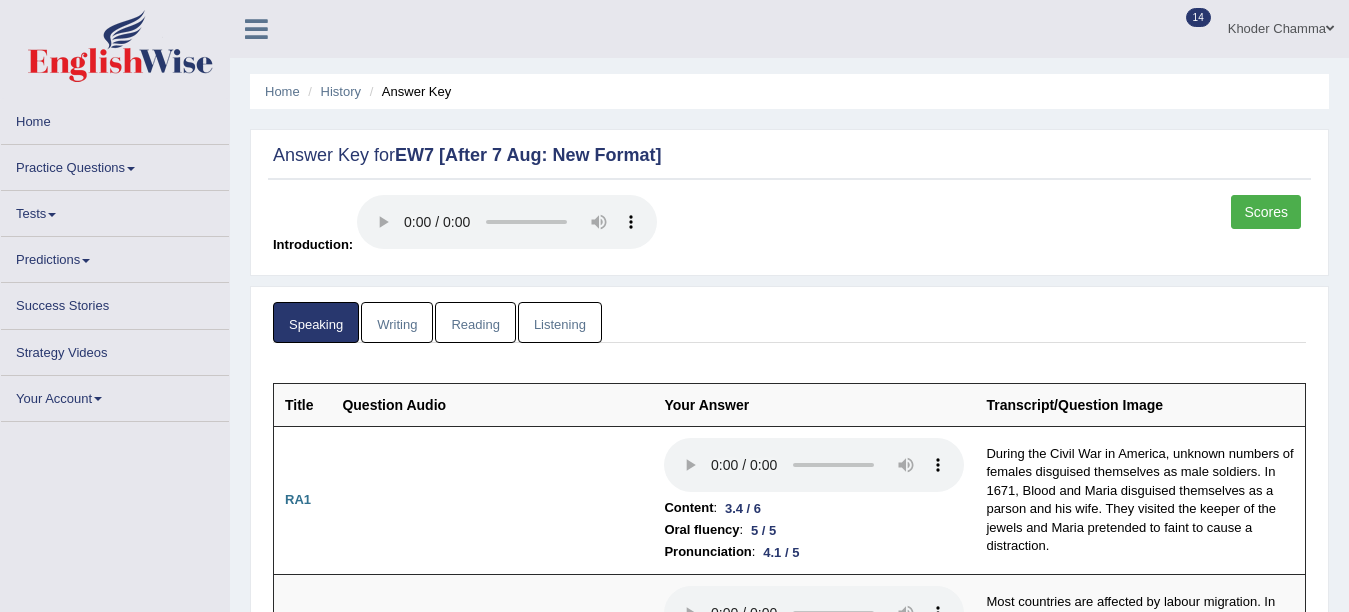 scroll, scrollTop: 0, scrollLeft: 0, axis: both 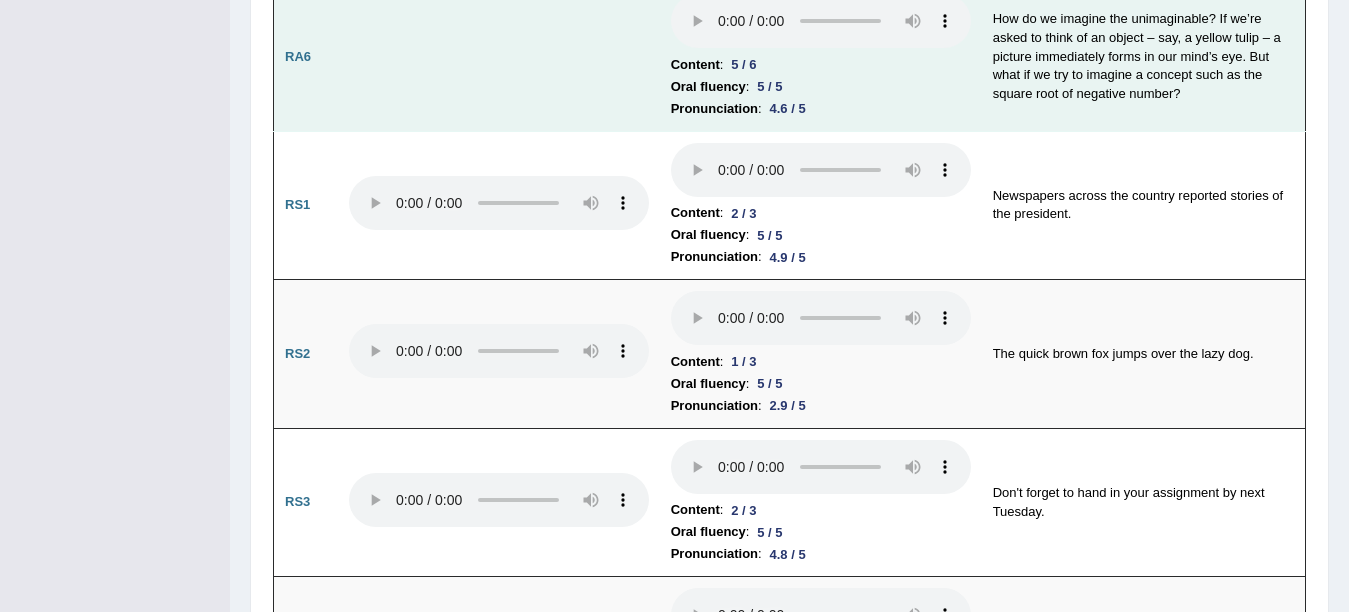 click on "Pronunciation" at bounding box center [714, 109] 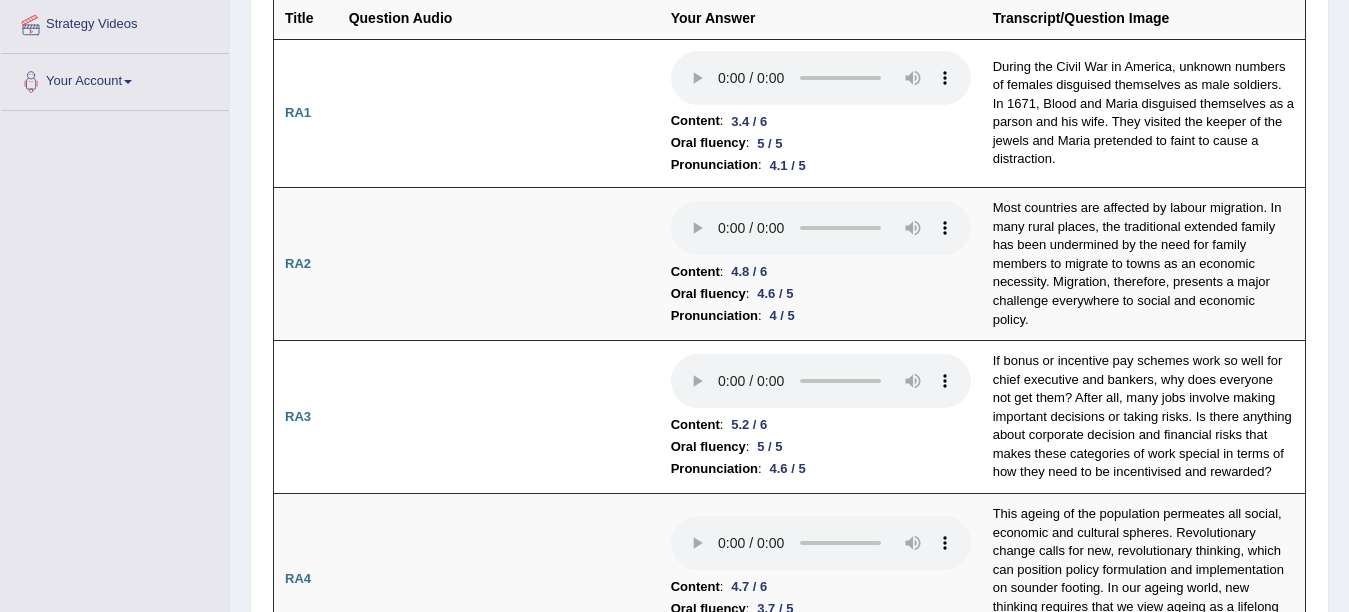 scroll, scrollTop: 399, scrollLeft: 0, axis: vertical 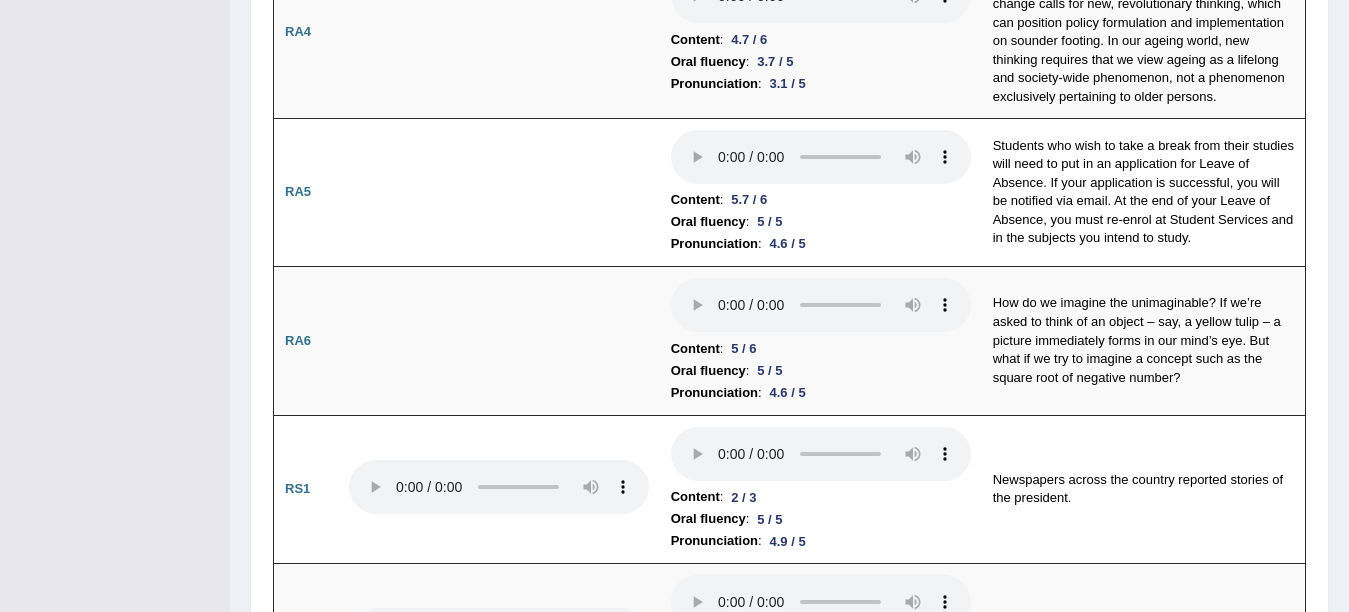 type 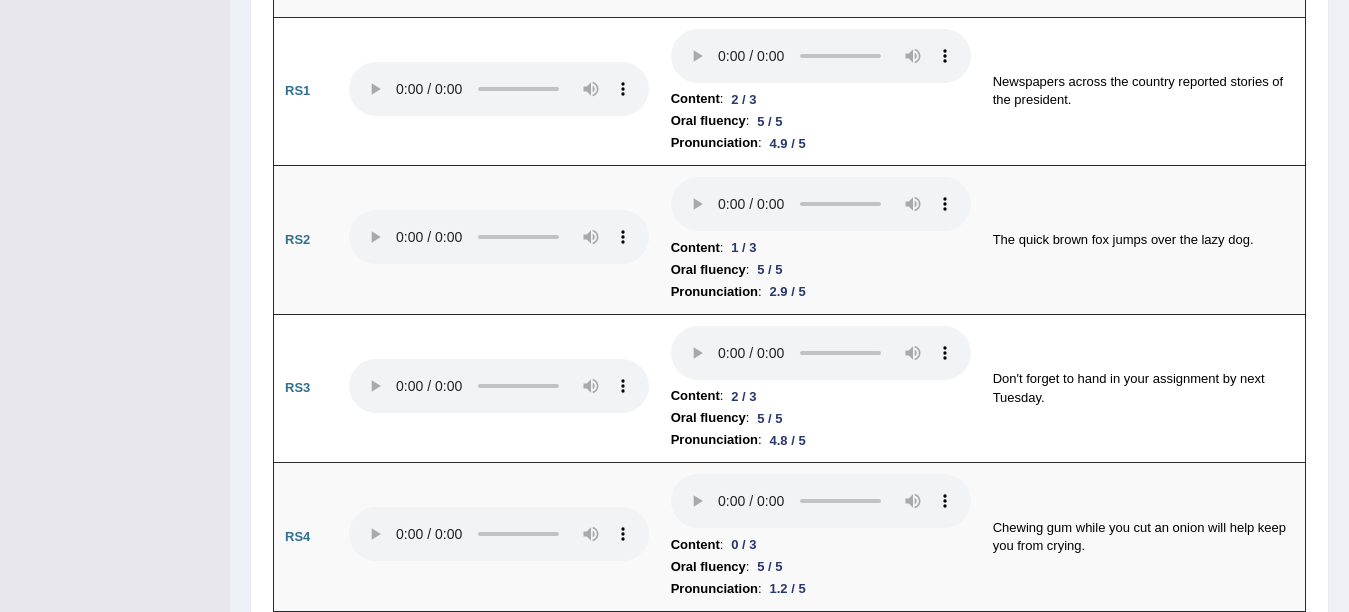 scroll, scrollTop: 1334, scrollLeft: 0, axis: vertical 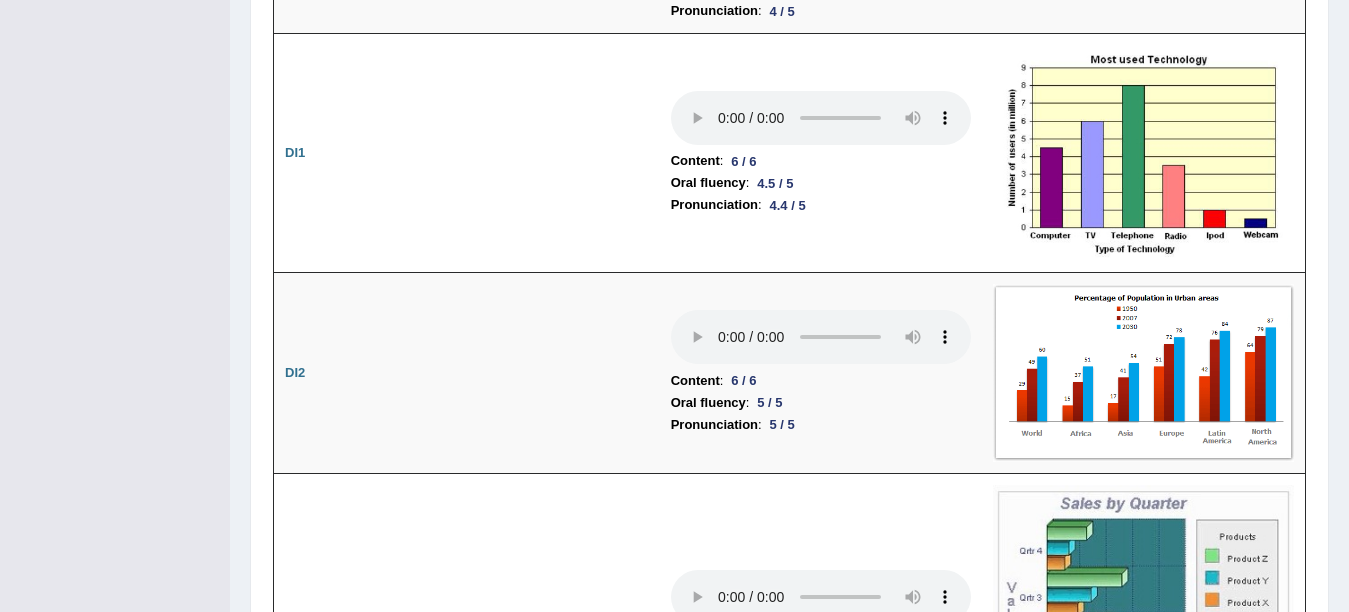type 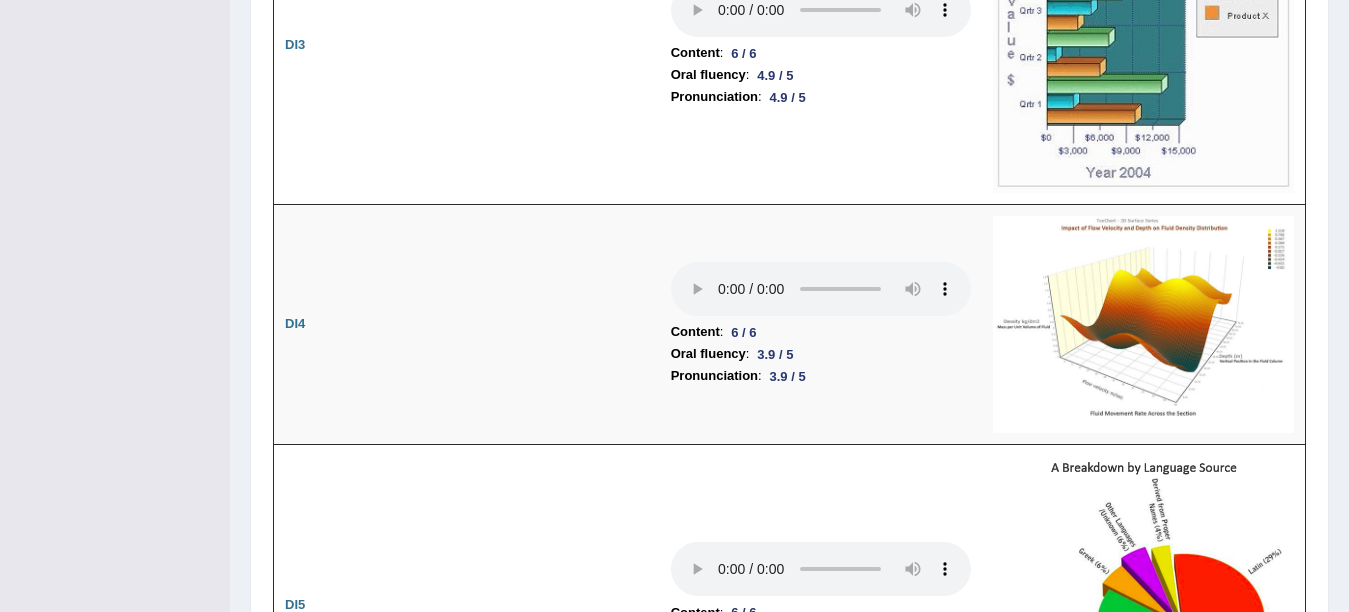 scroll, scrollTop: 3412, scrollLeft: 0, axis: vertical 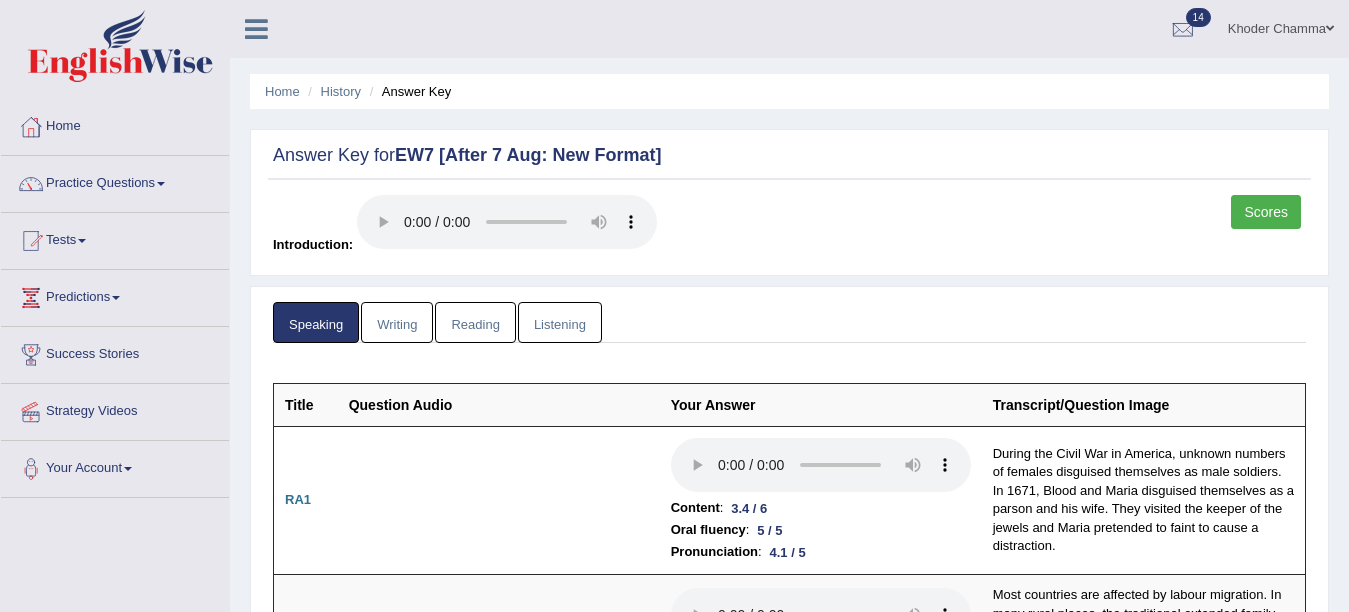 click on "Listening" at bounding box center (560, 322) 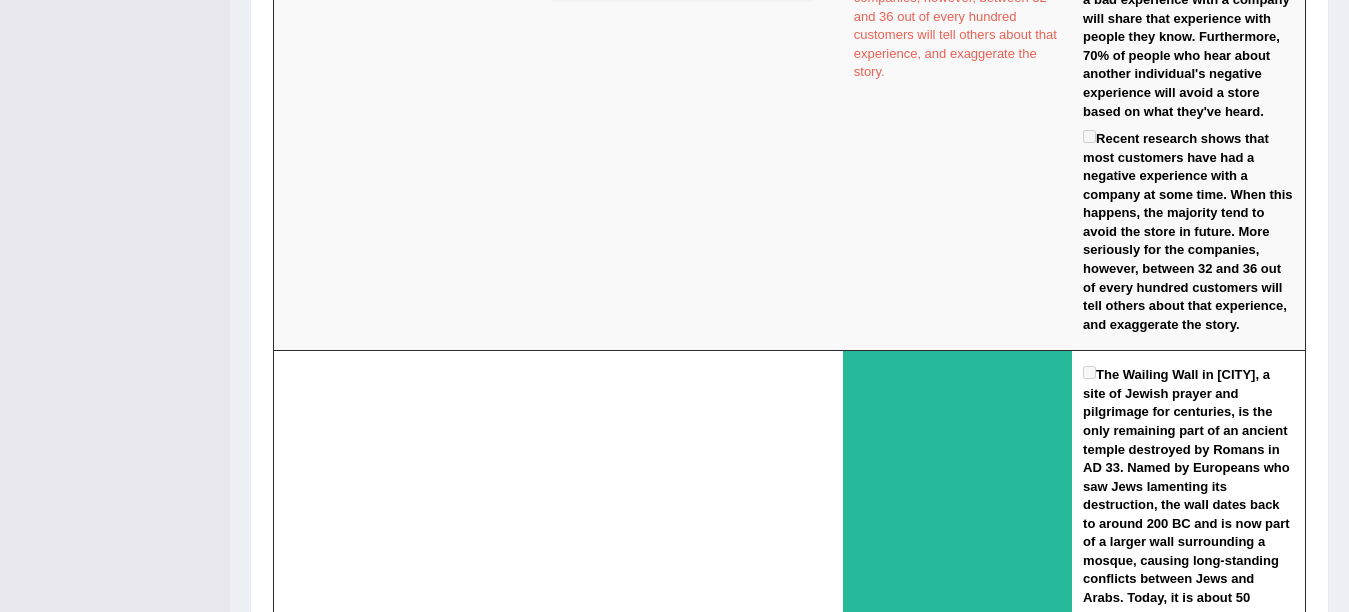 scroll, scrollTop: 6188, scrollLeft: 0, axis: vertical 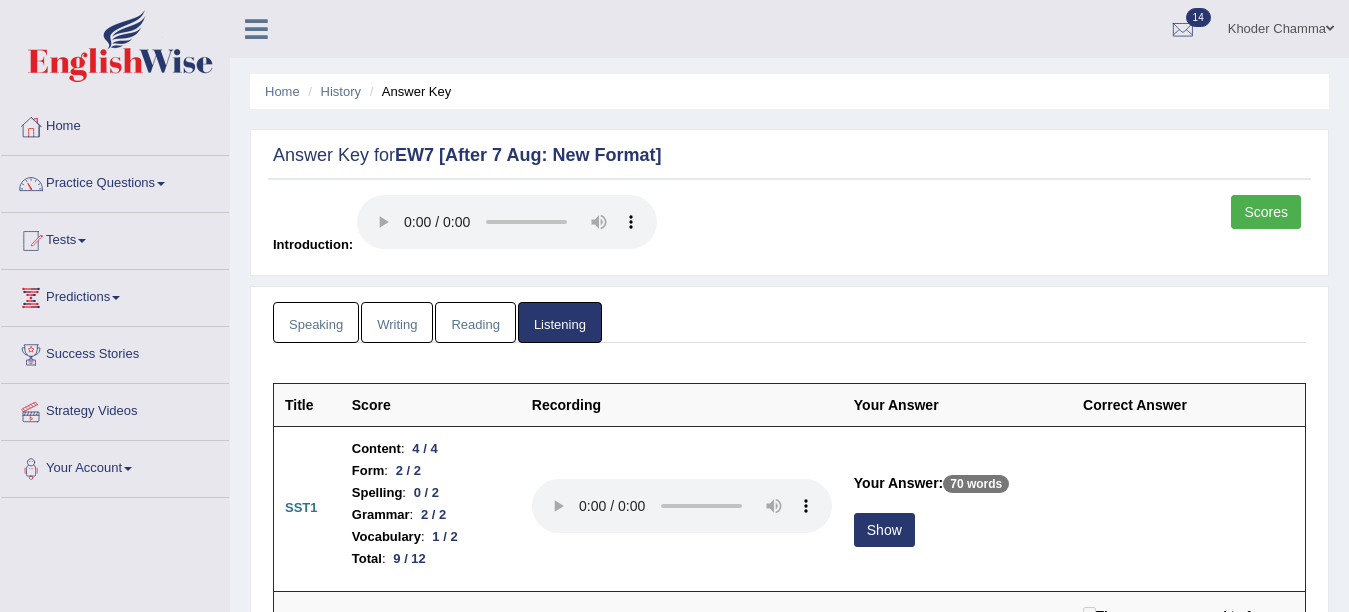 click on "Speaking" at bounding box center (316, 322) 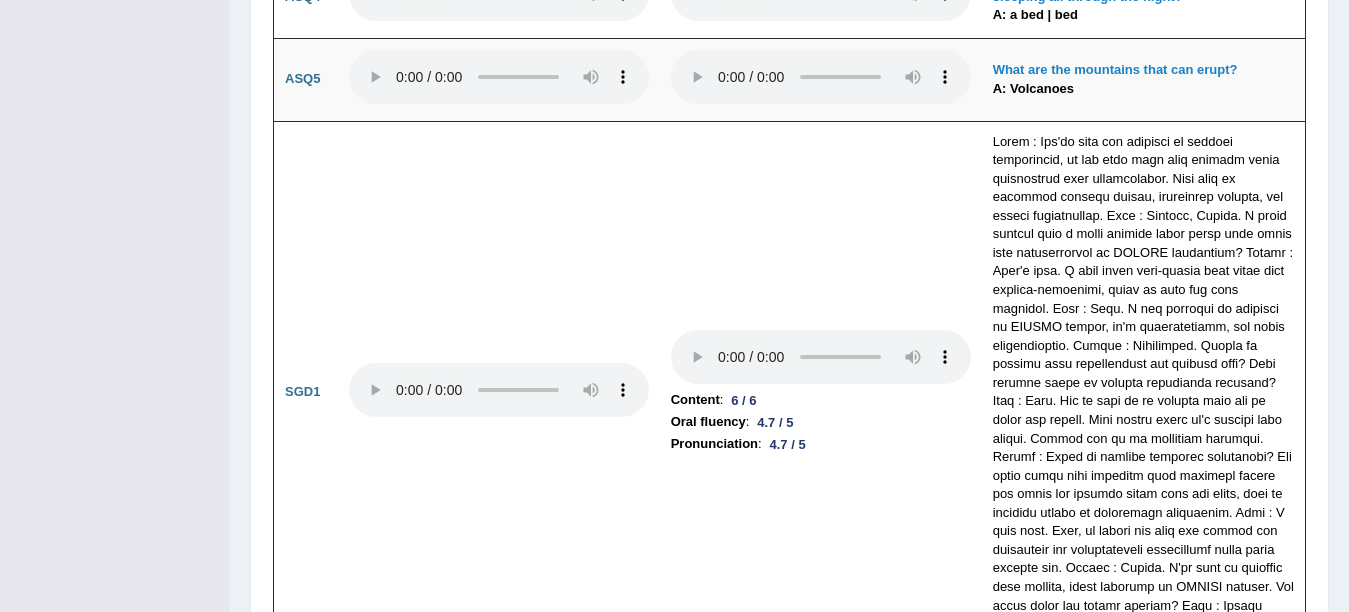 scroll, scrollTop: 4975, scrollLeft: 0, axis: vertical 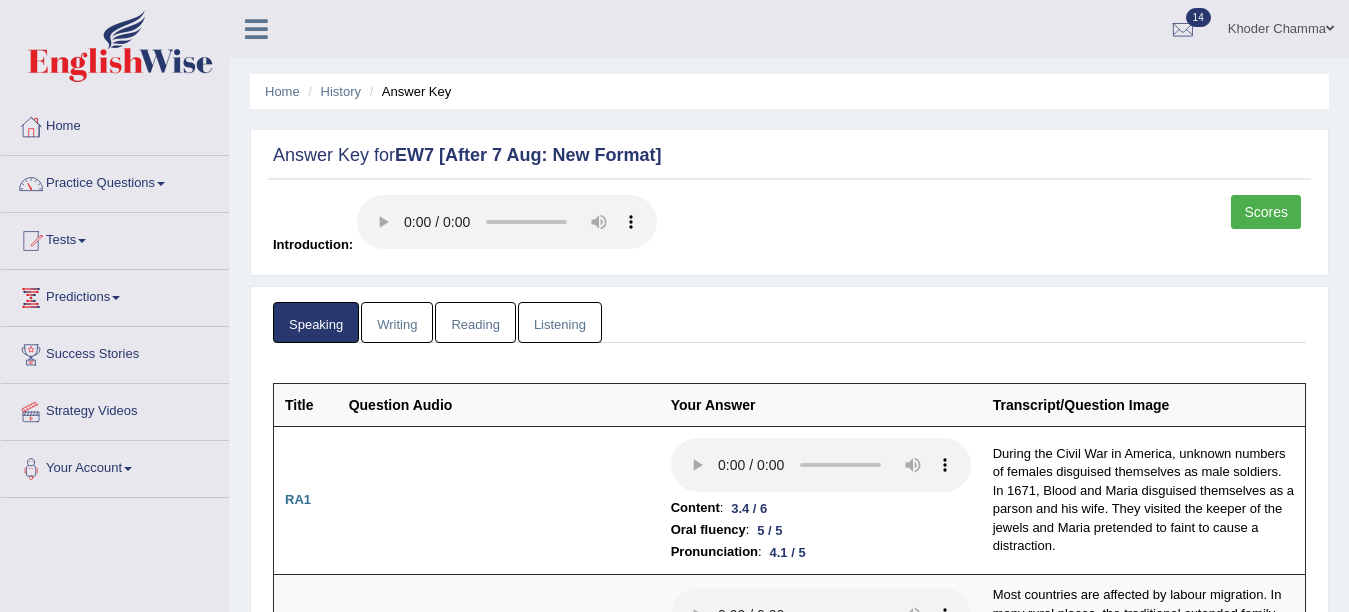 click on "Writing" at bounding box center (397, 322) 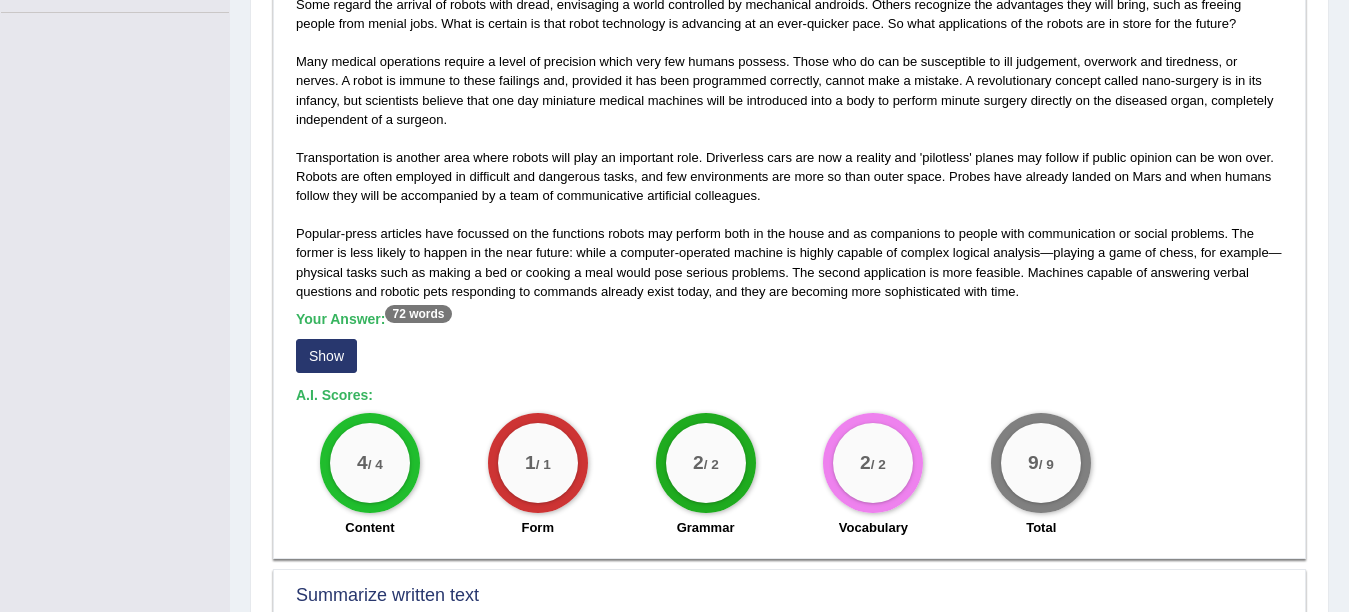 scroll, scrollTop: 493, scrollLeft: 0, axis: vertical 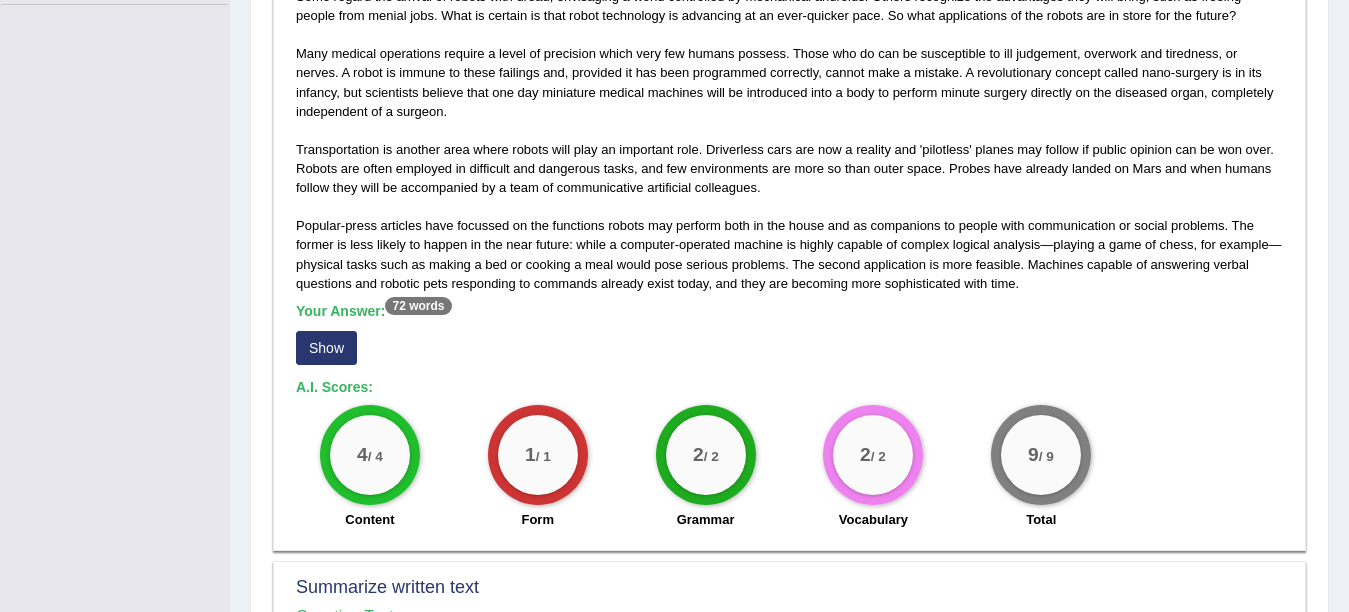 click on "Show" at bounding box center [326, 348] 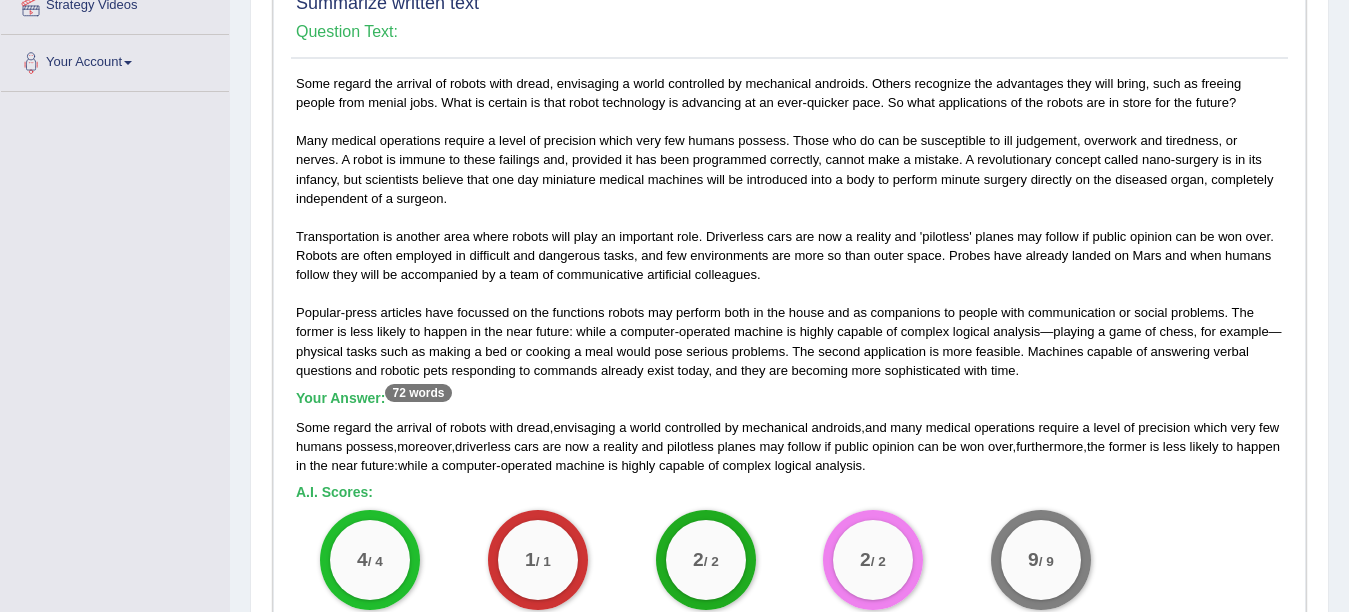 scroll, scrollTop: 401, scrollLeft: 0, axis: vertical 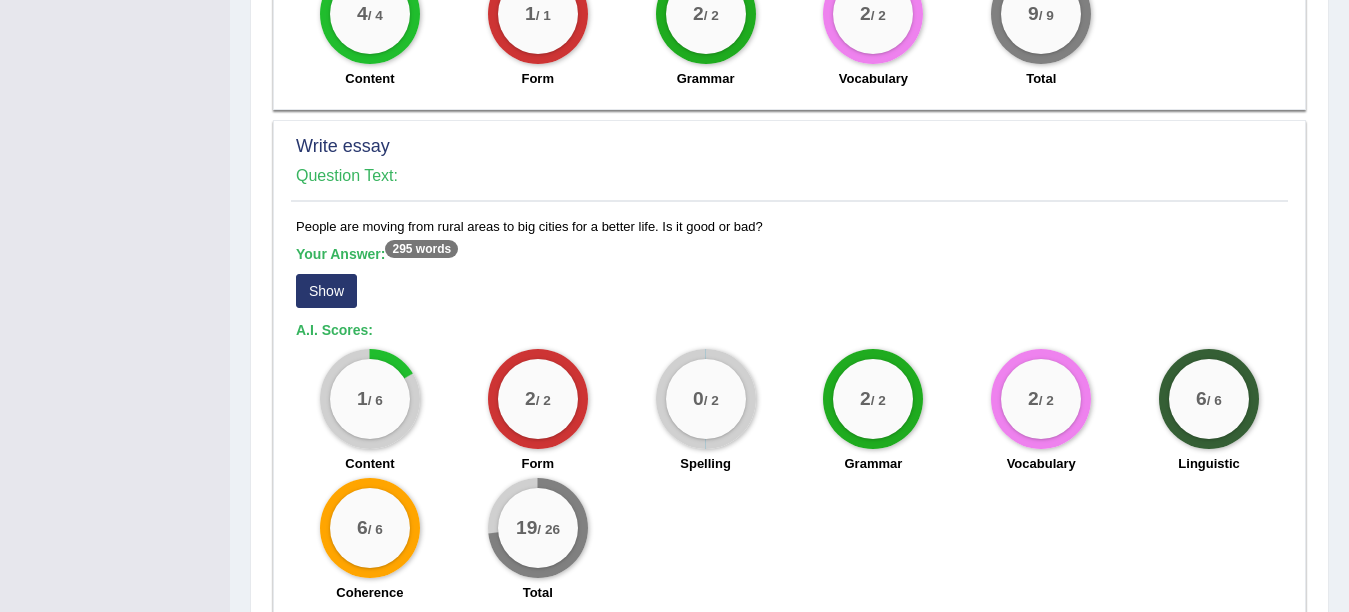 click on "Show" at bounding box center (326, 291) 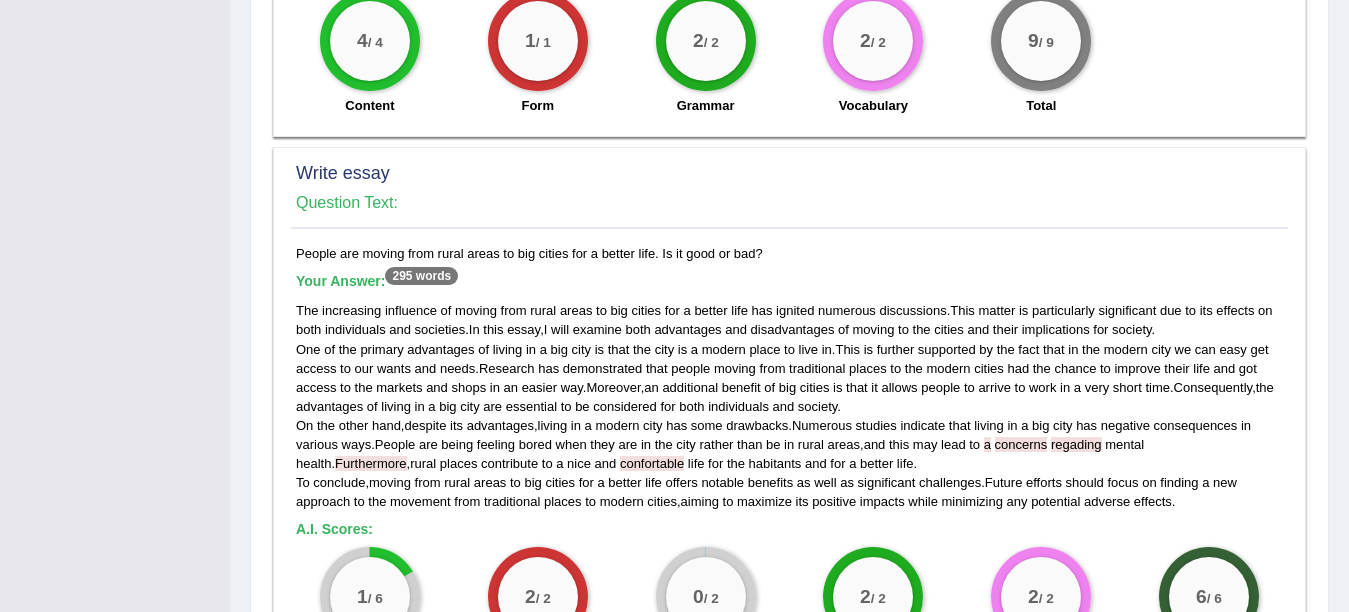 scroll, scrollTop: 1687, scrollLeft: 0, axis: vertical 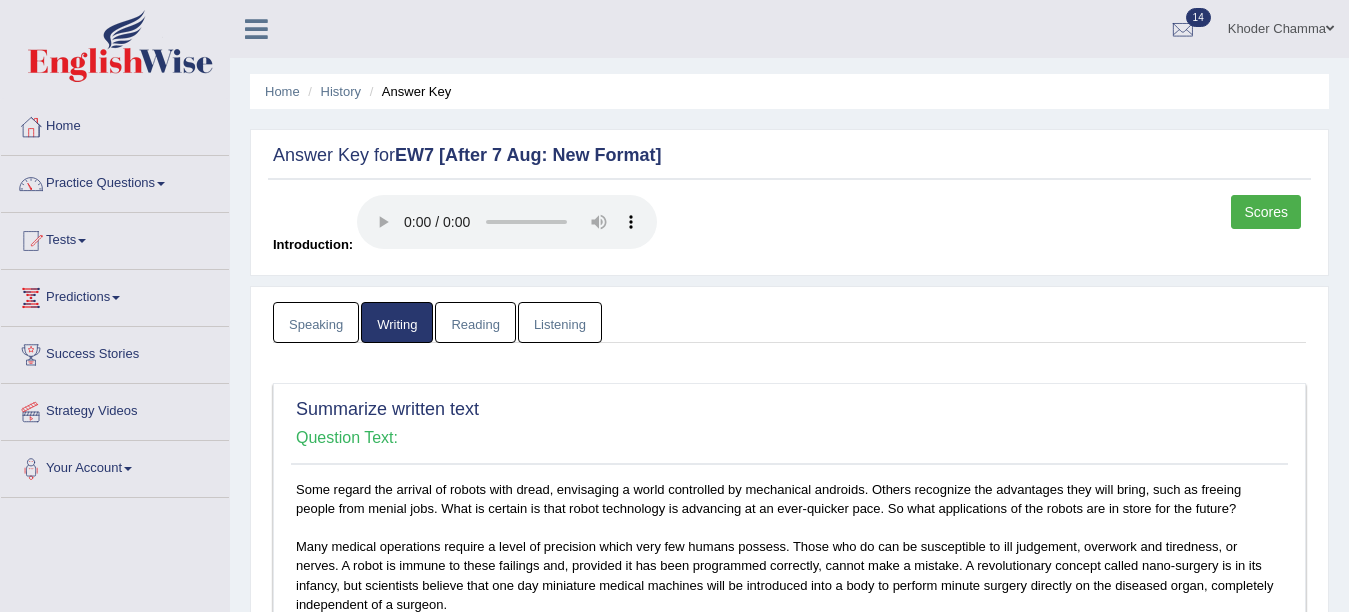 click on "Reading" at bounding box center [475, 322] 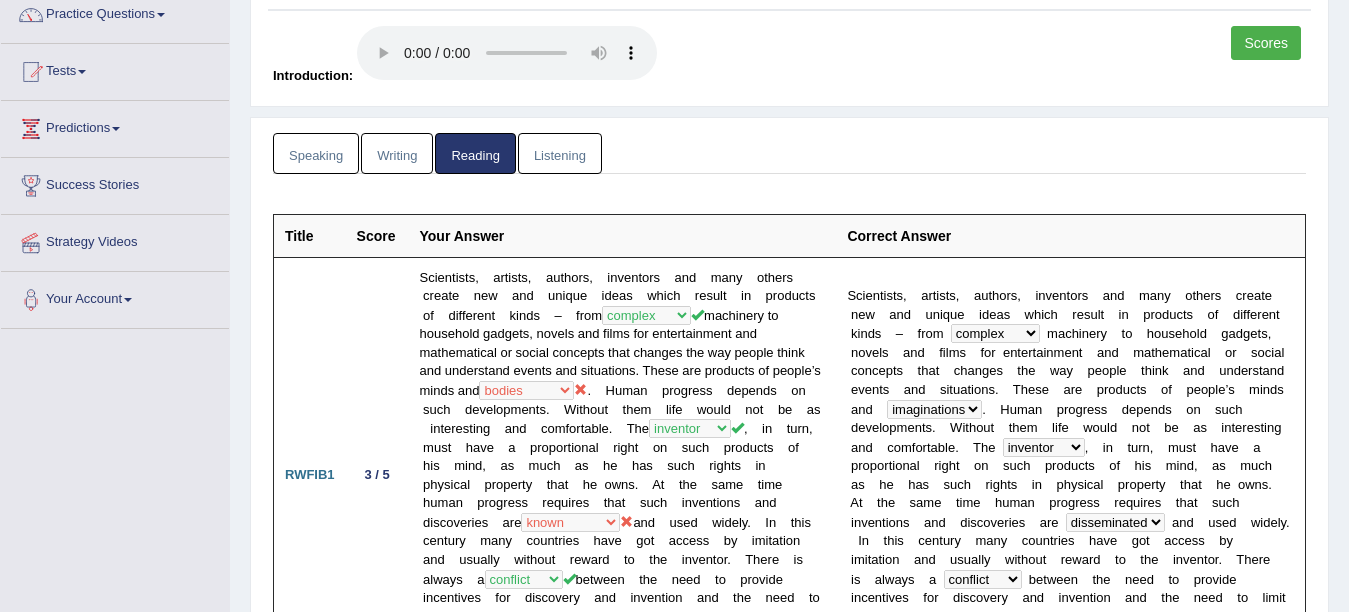 scroll, scrollTop: 428, scrollLeft: 0, axis: vertical 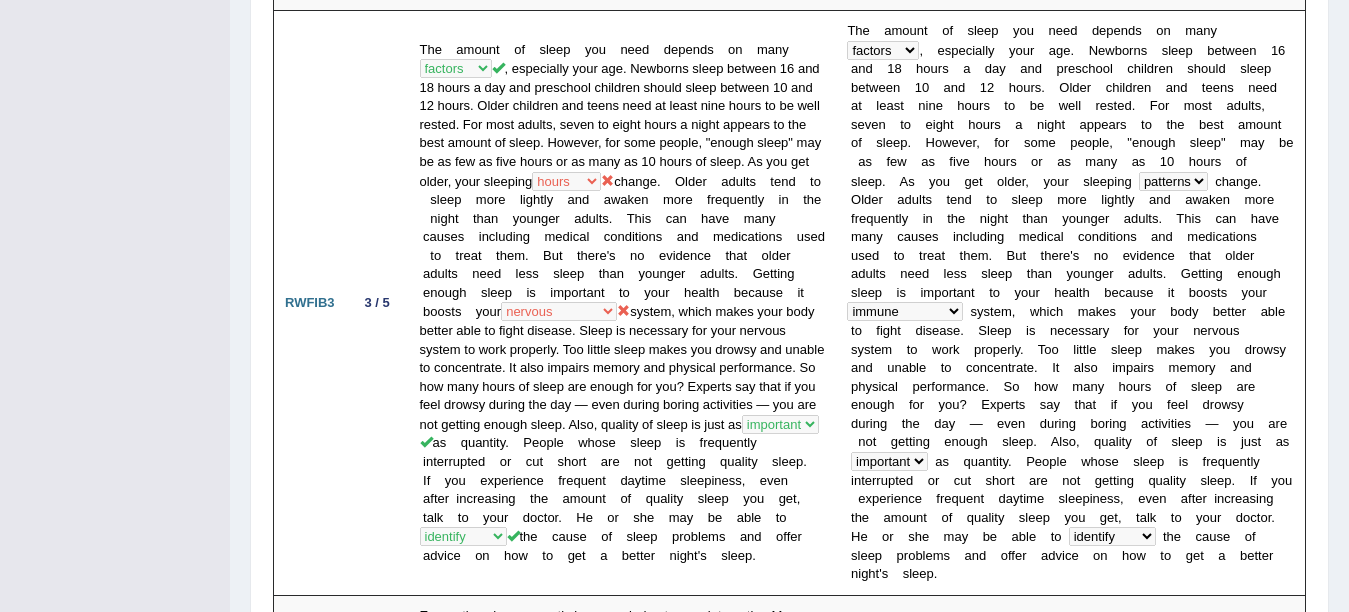 drag, startPoint x: 1365, startPoint y: 184, endPoint x: 1341, endPoint y: 158, distance: 35.383614 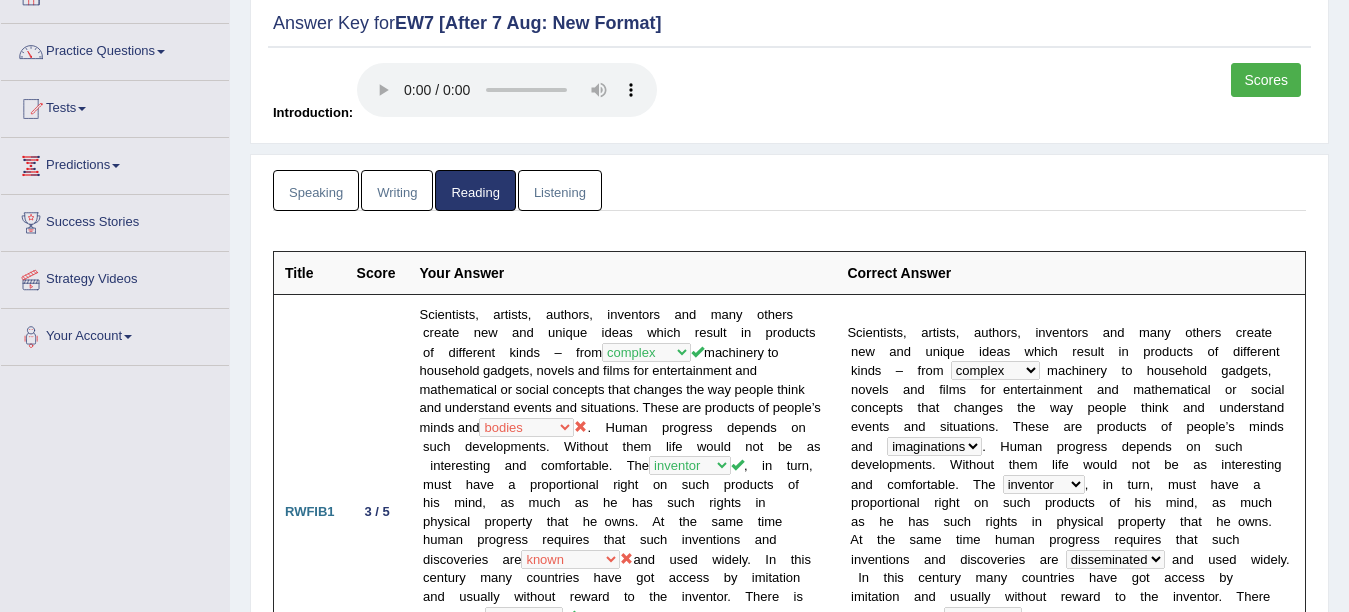 scroll, scrollTop: 0, scrollLeft: 0, axis: both 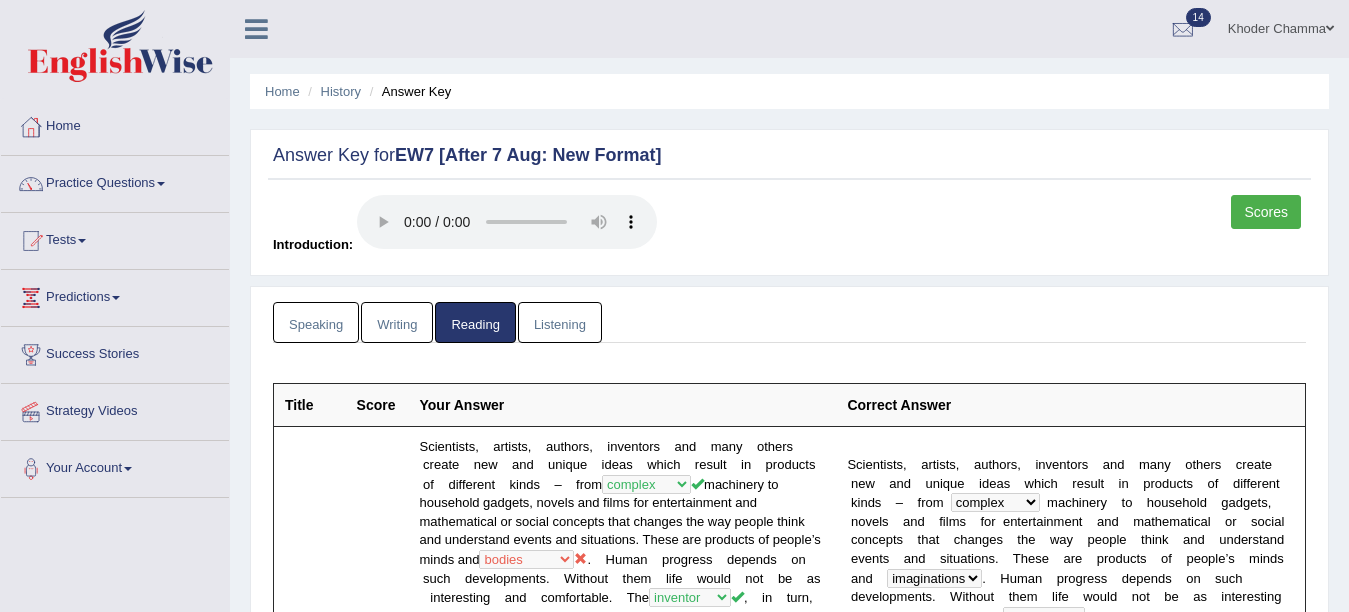 click on "Listening" at bounding box center (560, 322) 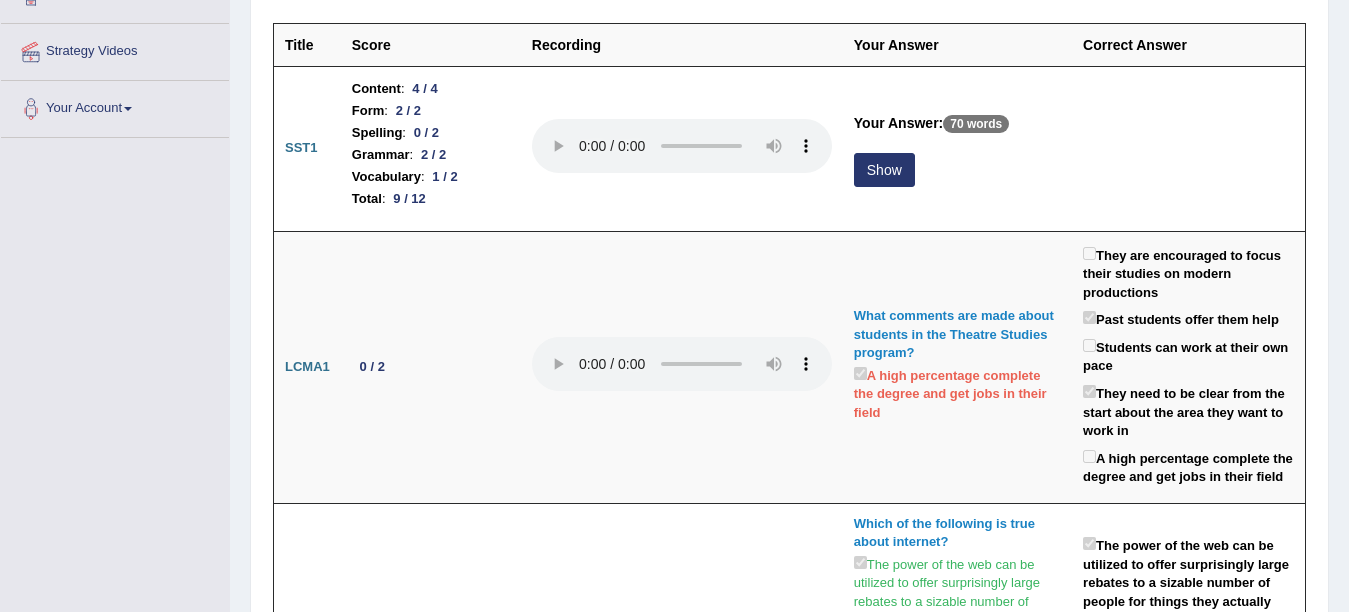 scroll, scrollTop: 400, scrollLeft: 0, axis: vertical 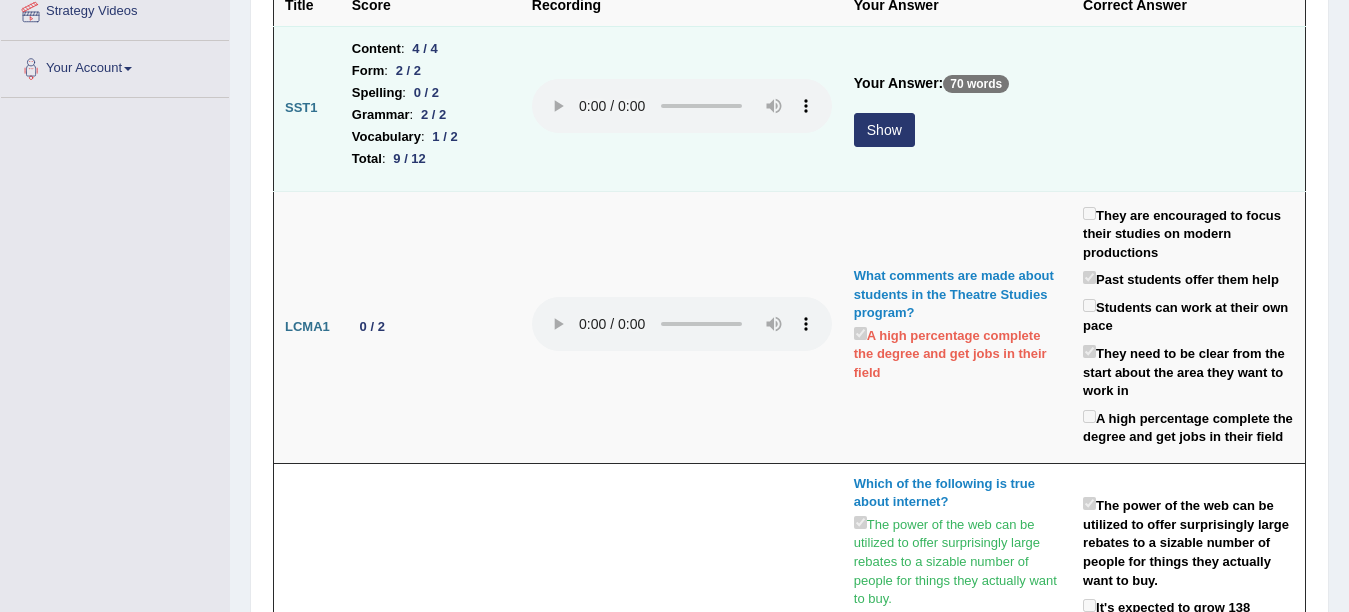 click on "Show" at bounding box center [884, 130] 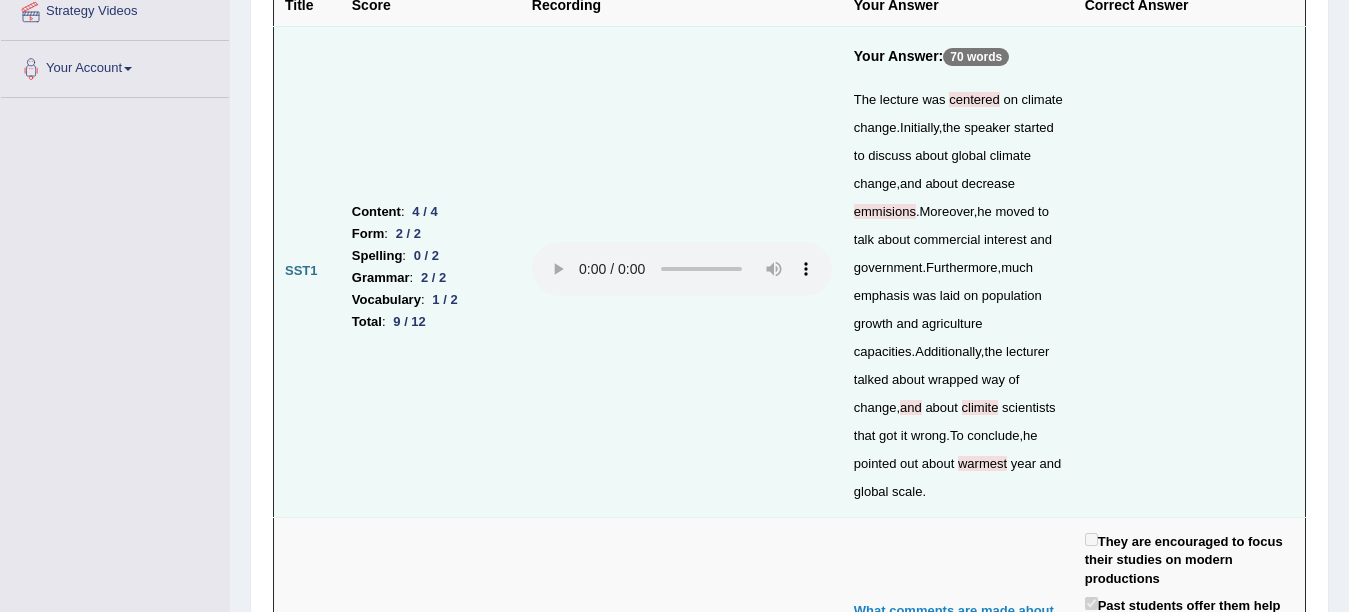 click on "emmisions" at bounding box center [885, 211] 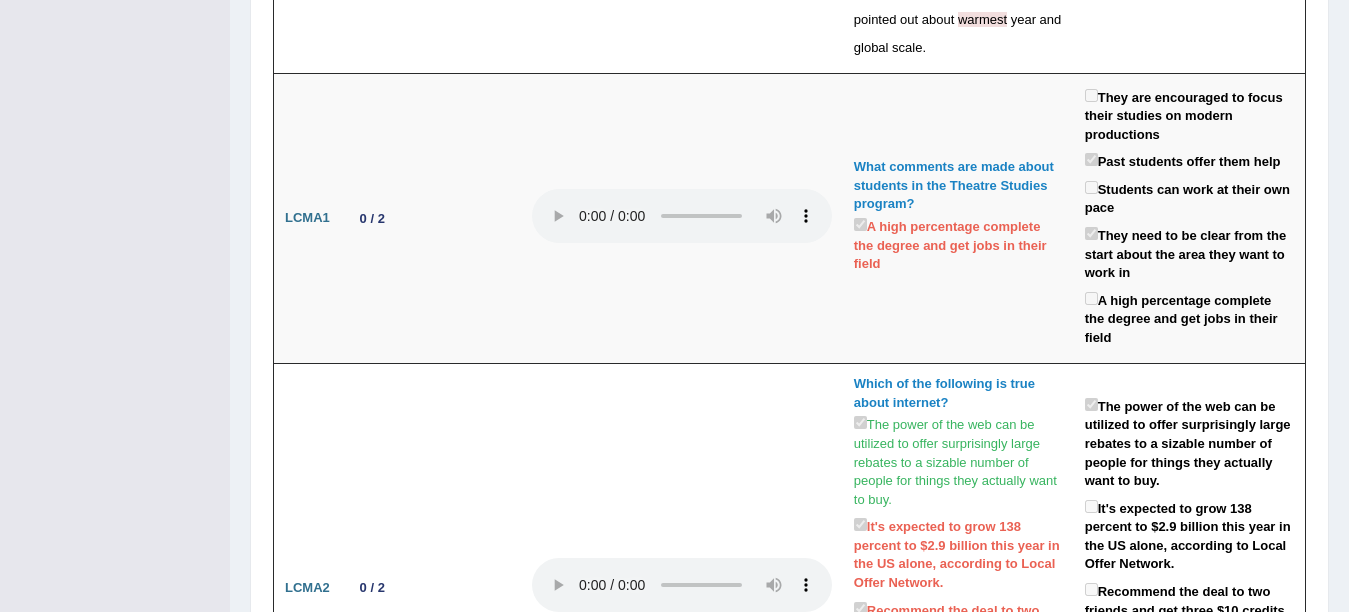 scroll, scrollTop: 893, scrollLeft: 0, axis: vertical 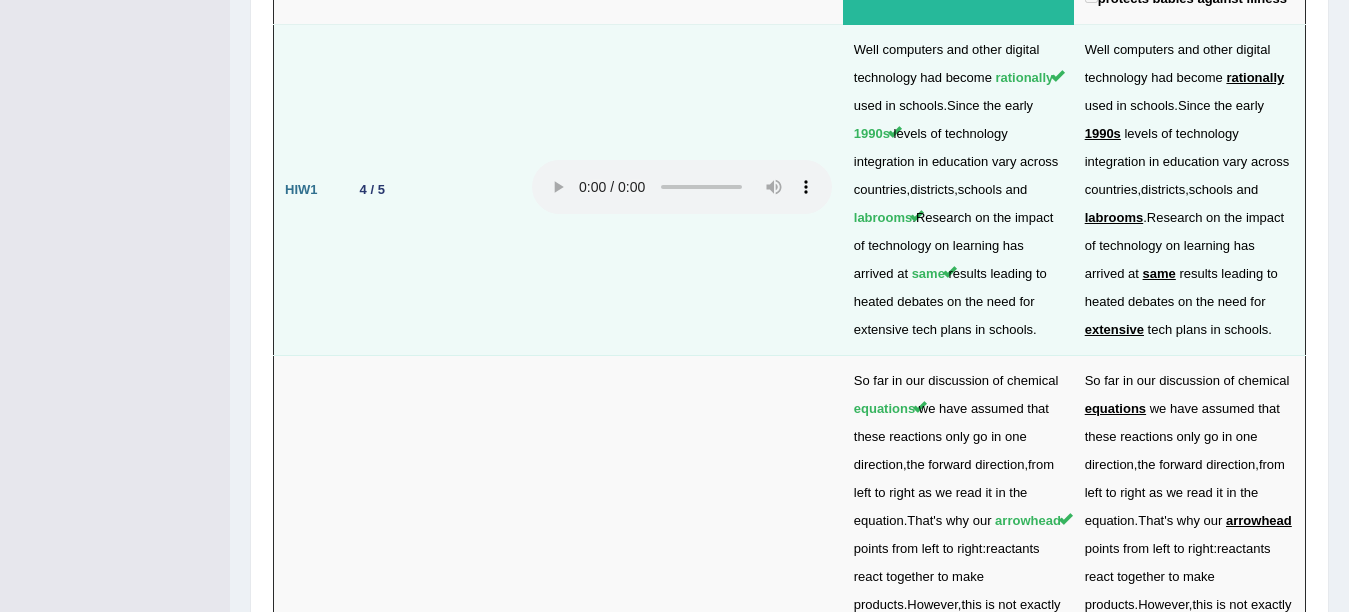 type 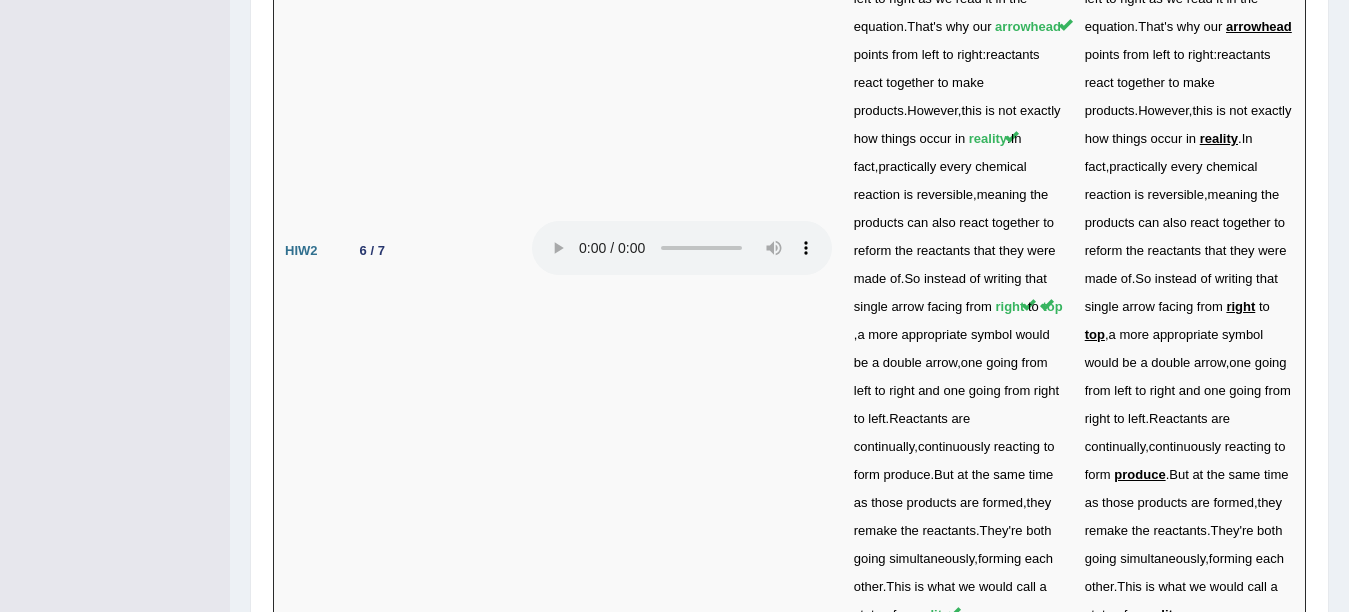 scroll, scrollTop: 6112, scrollLeft: 0, axis: vertical 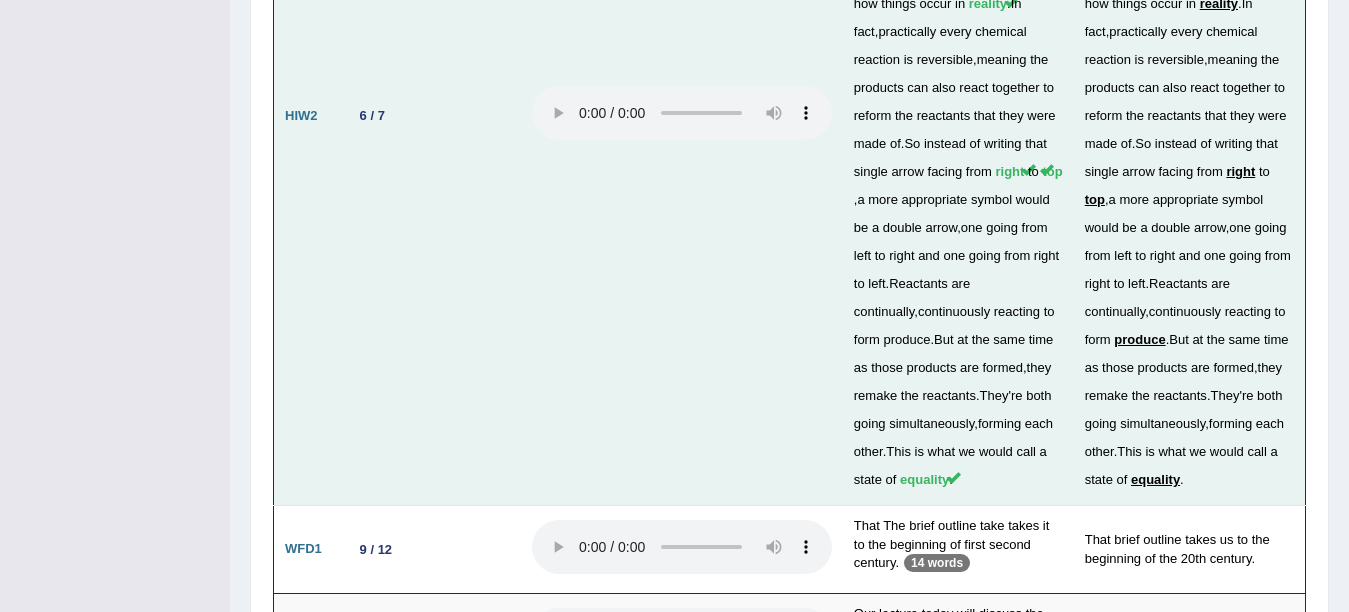 type 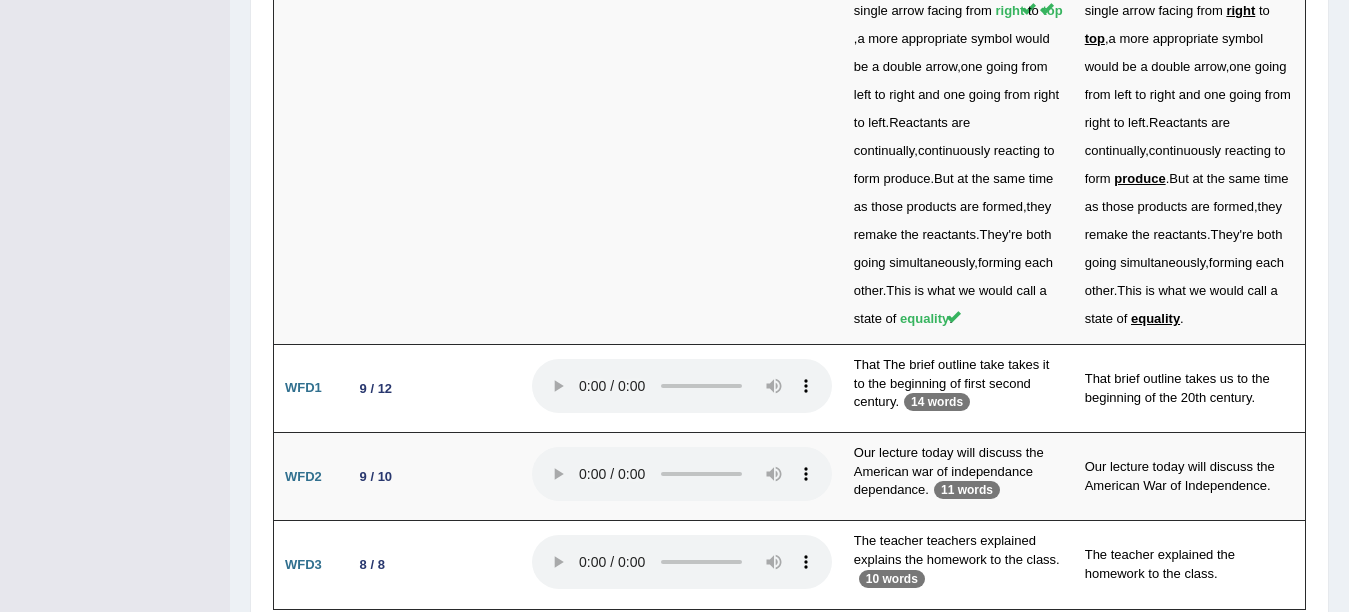 scroll, scrollTop: 6458, scrollLeft: 0, axis: vertical 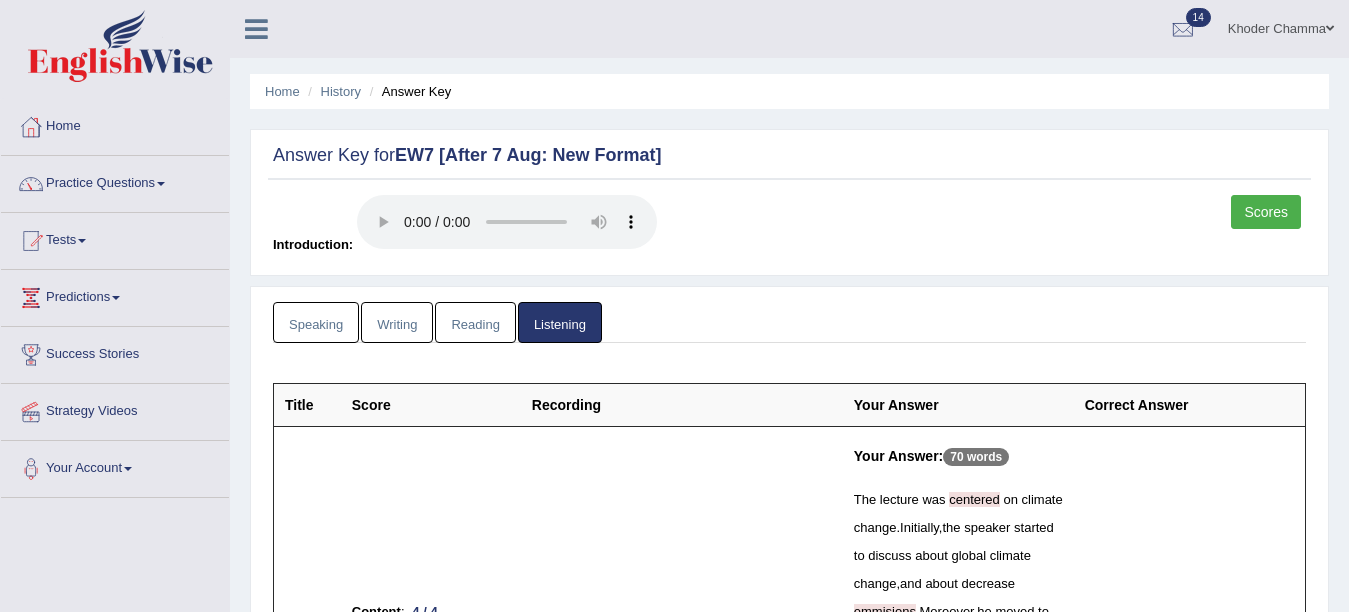 click on "Scores" at bounding box center [1266, 212] 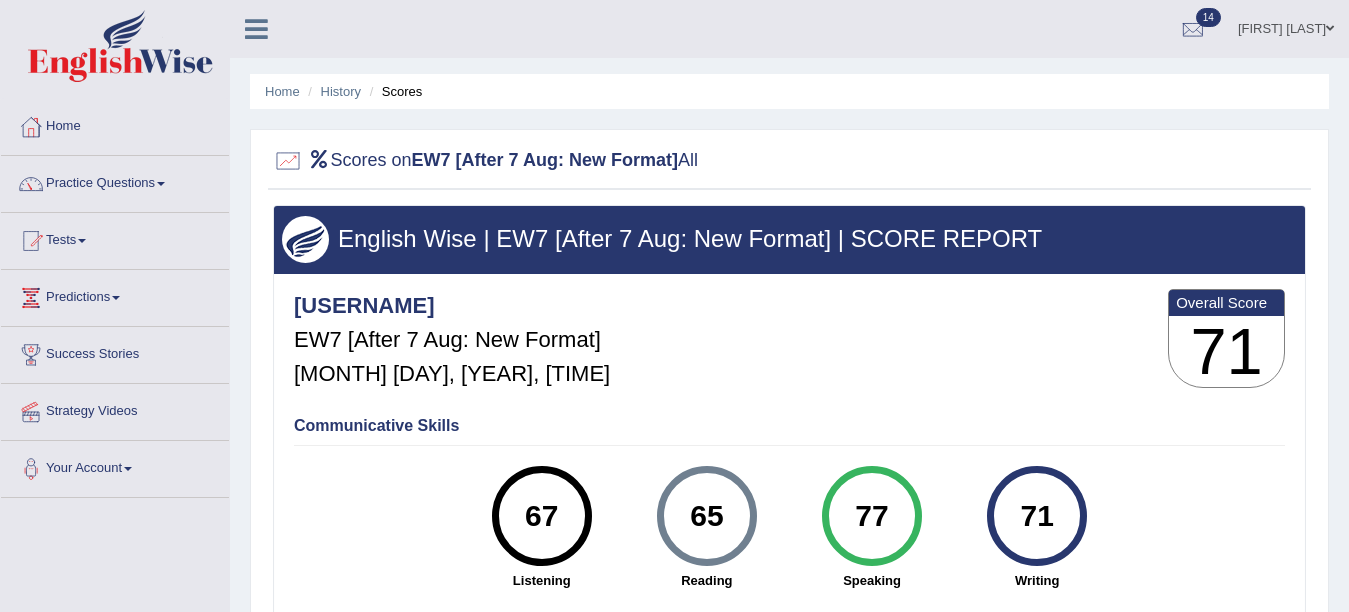 scroll, scrollTop: 240, scrollLeft: 0, axis: vertical 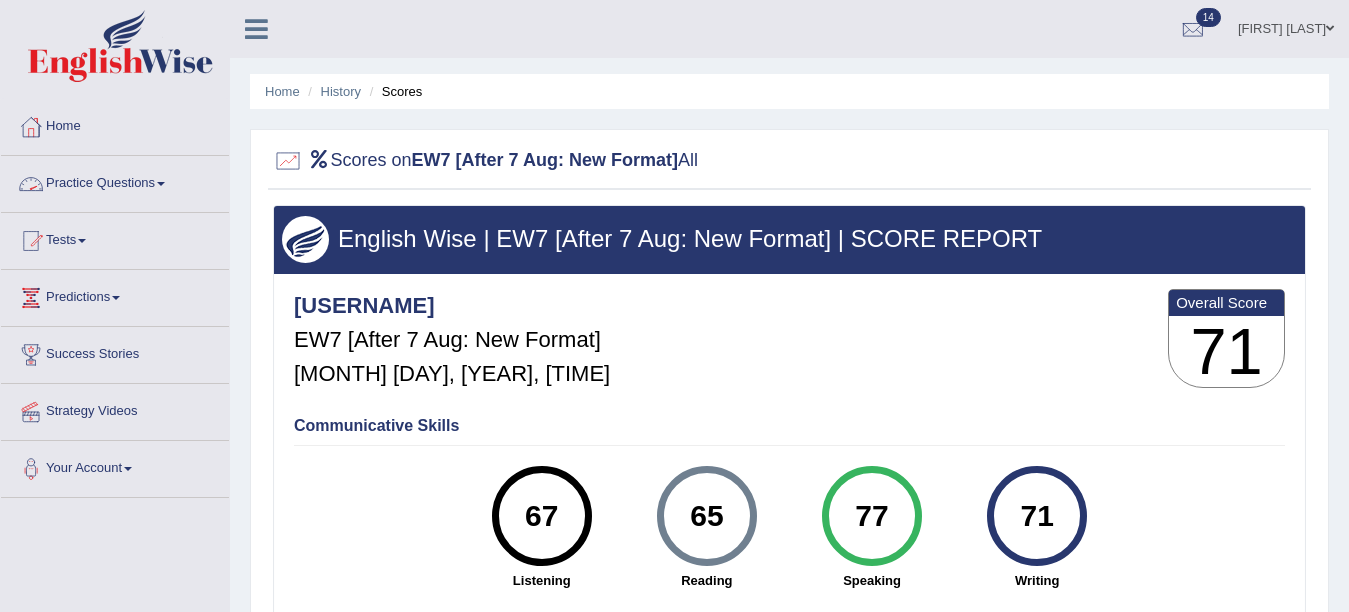 click on "Practice Questions" at bounding box center (115, 181) 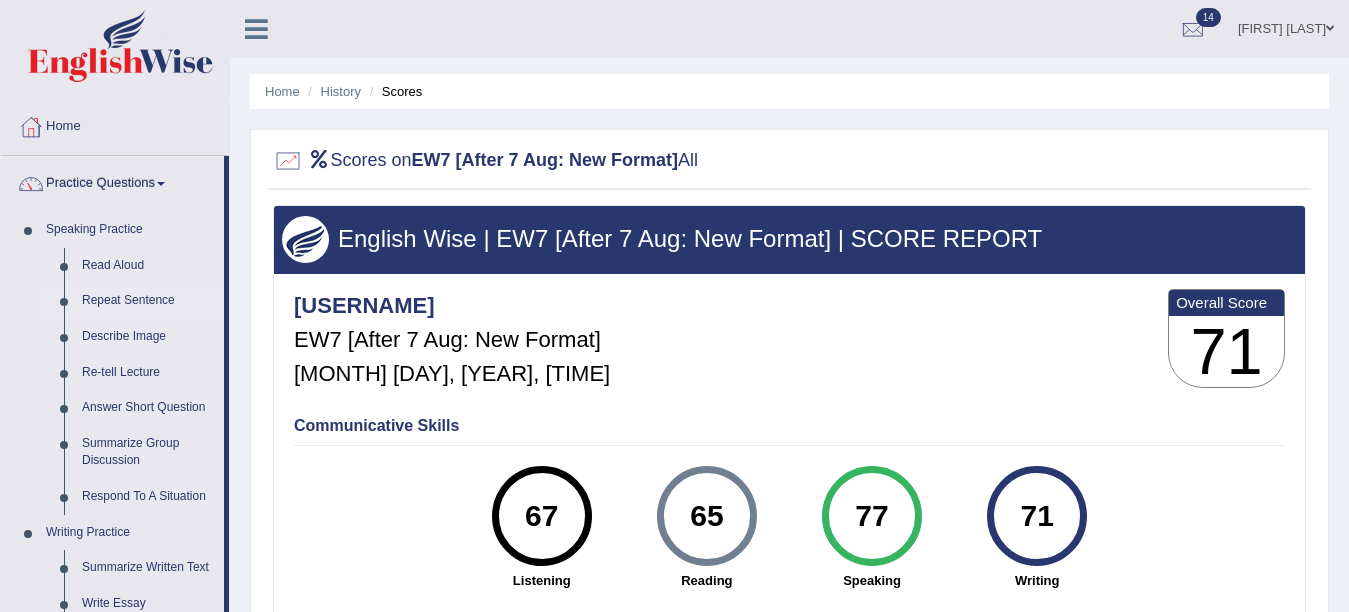 click on "Repeat Sentence" at bounding box center (148, 301) 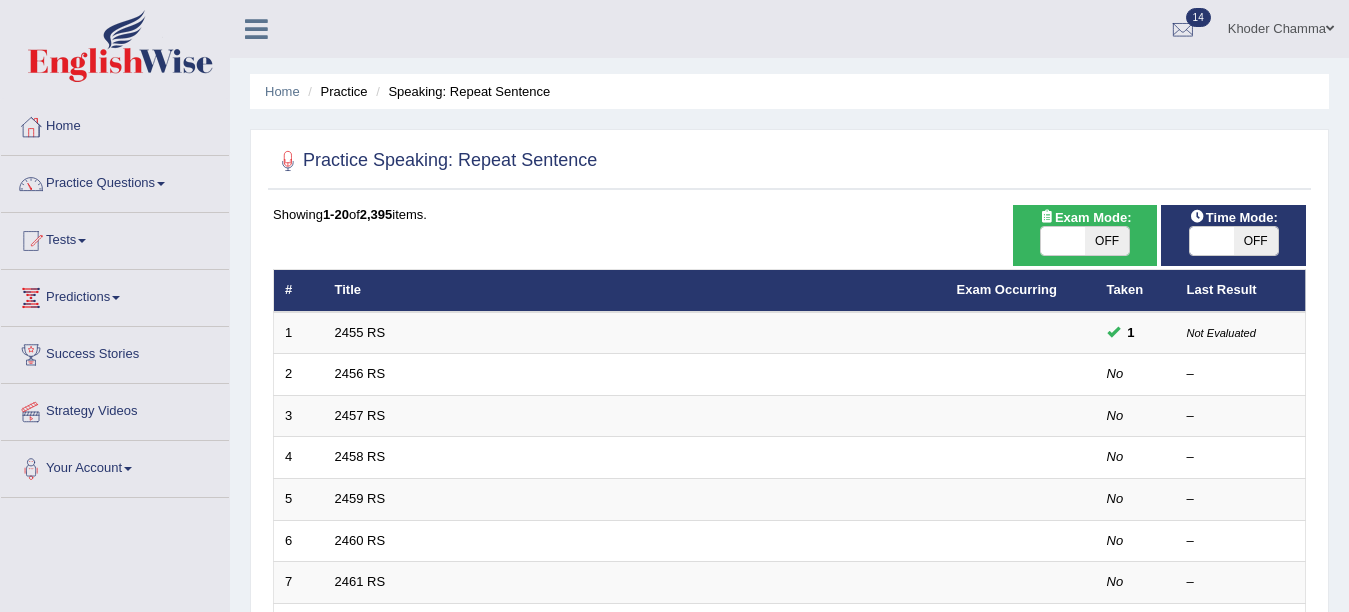 scroll, scrollTop: 0, scrollLeft: 0, axis: both 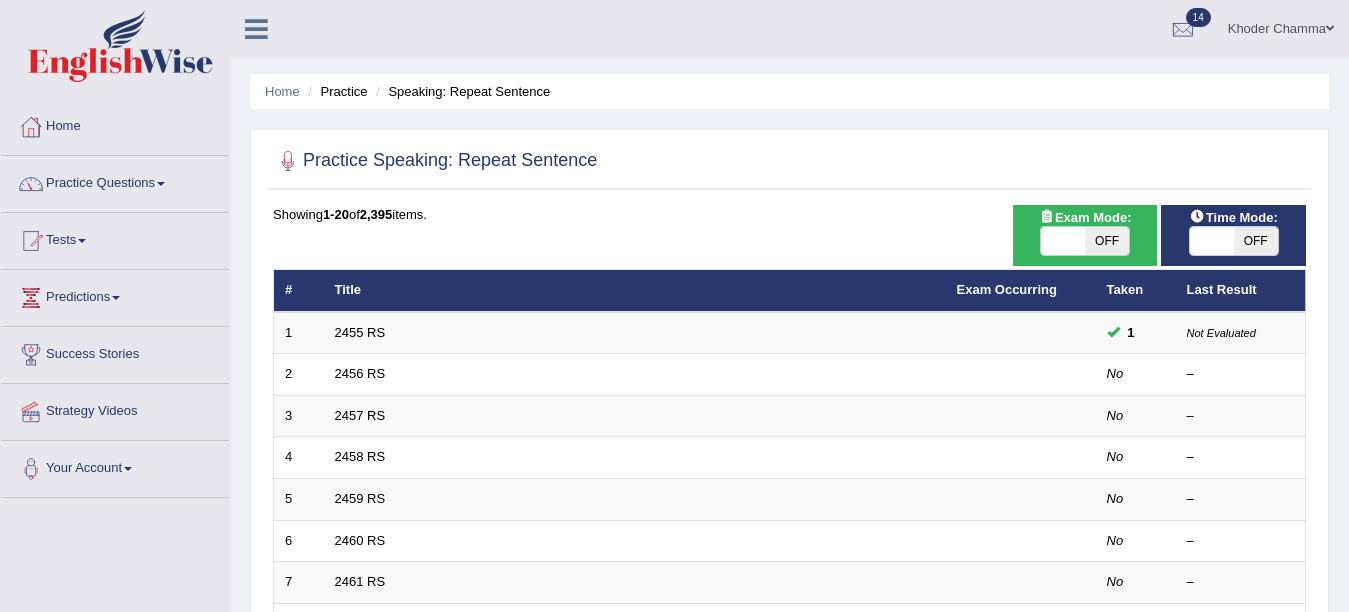 click at bounding box center (1063, 241) 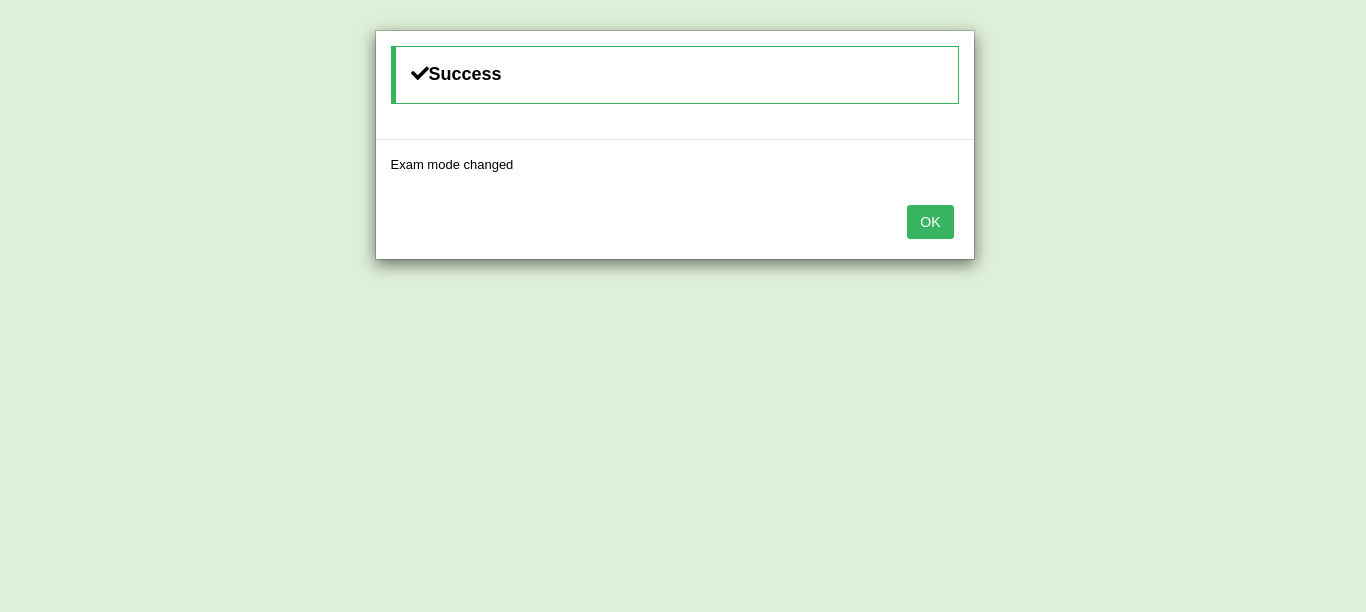 type 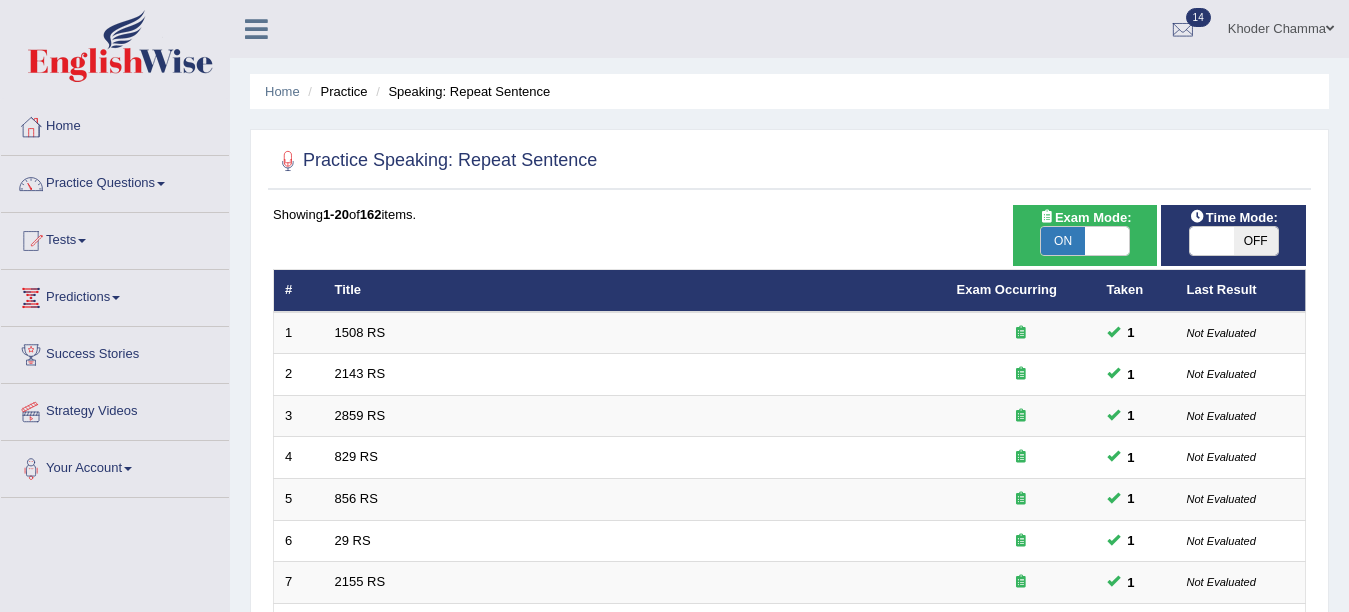 scroll, scrollTop: 0, scrollLeft: 0, axis: both 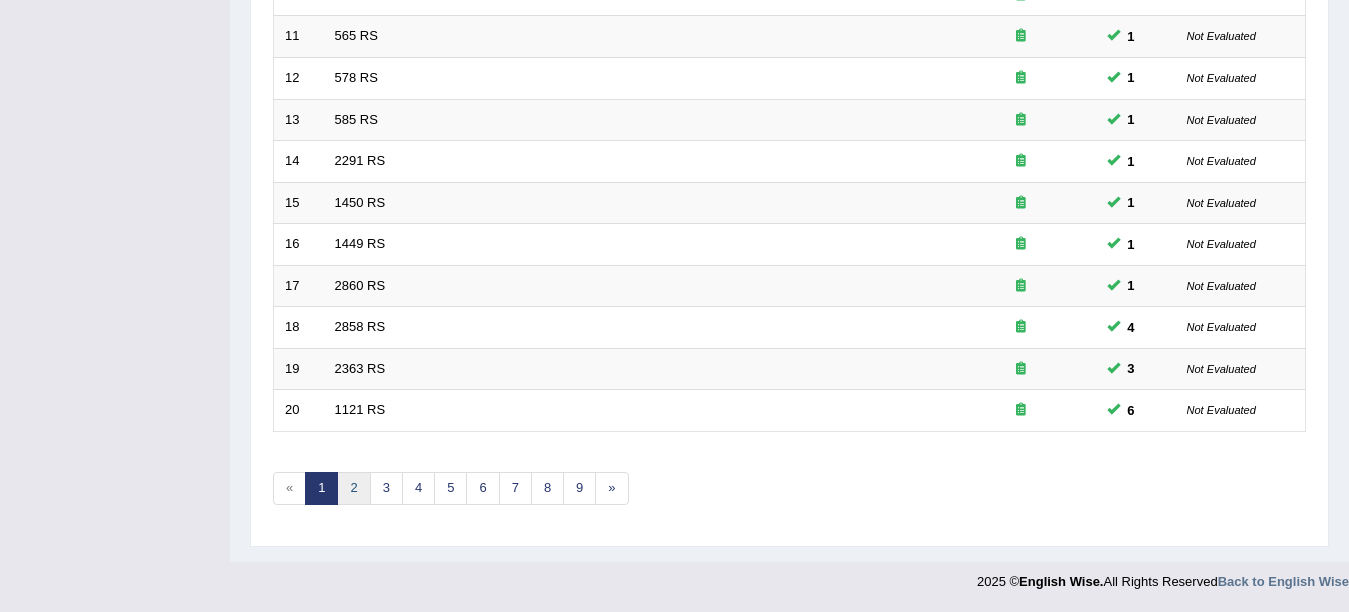 click on "2" at bounding box center [353, 488] 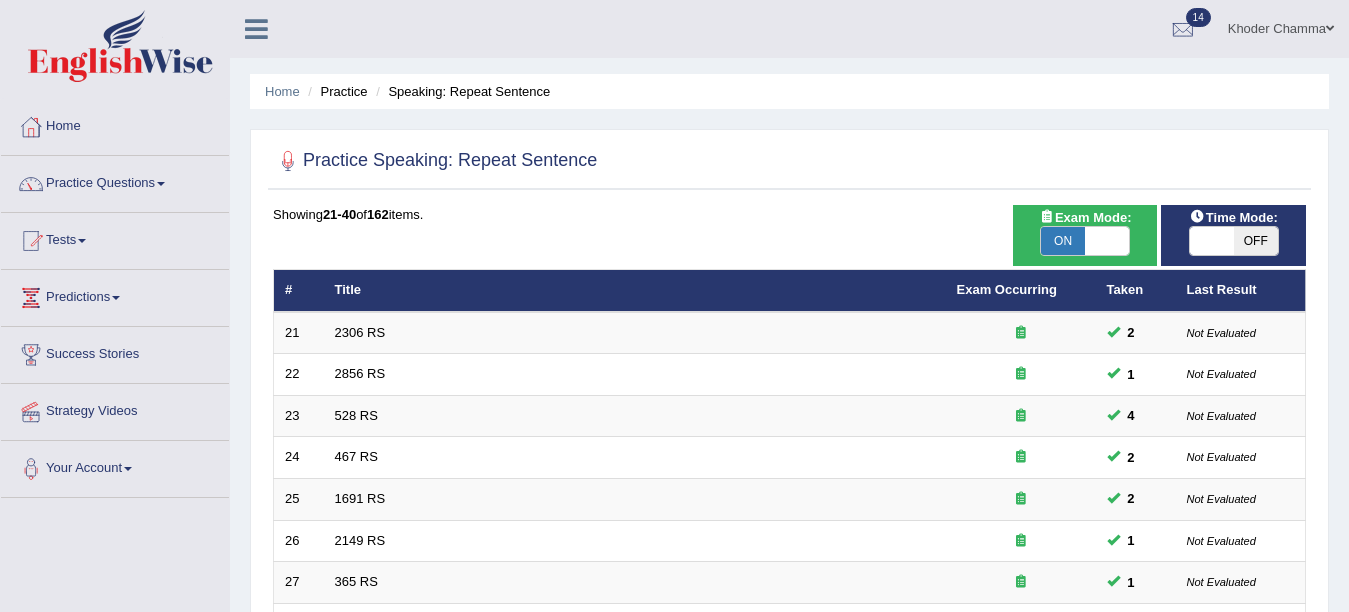 scroll, scrollTop: 550, scrollLeft: 0, axis: vertical 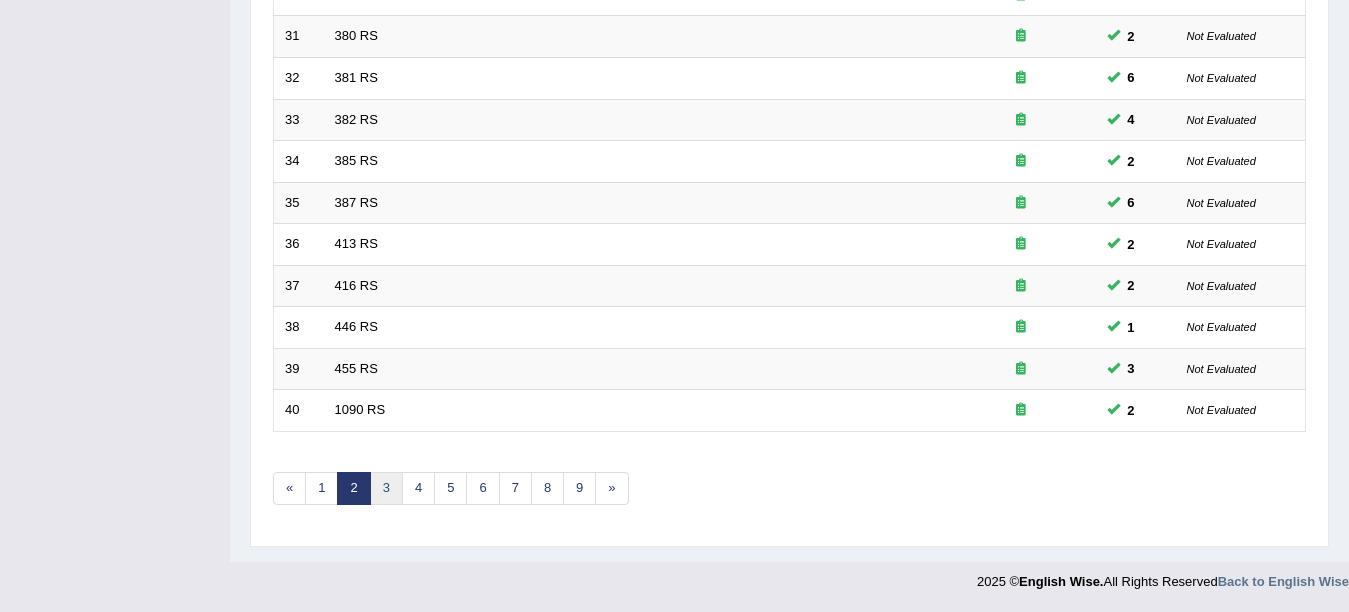drag, startPoint x: 0, startPoint y: 0, endPoint x: 378, endPoint y: 487, distance: 616.4844 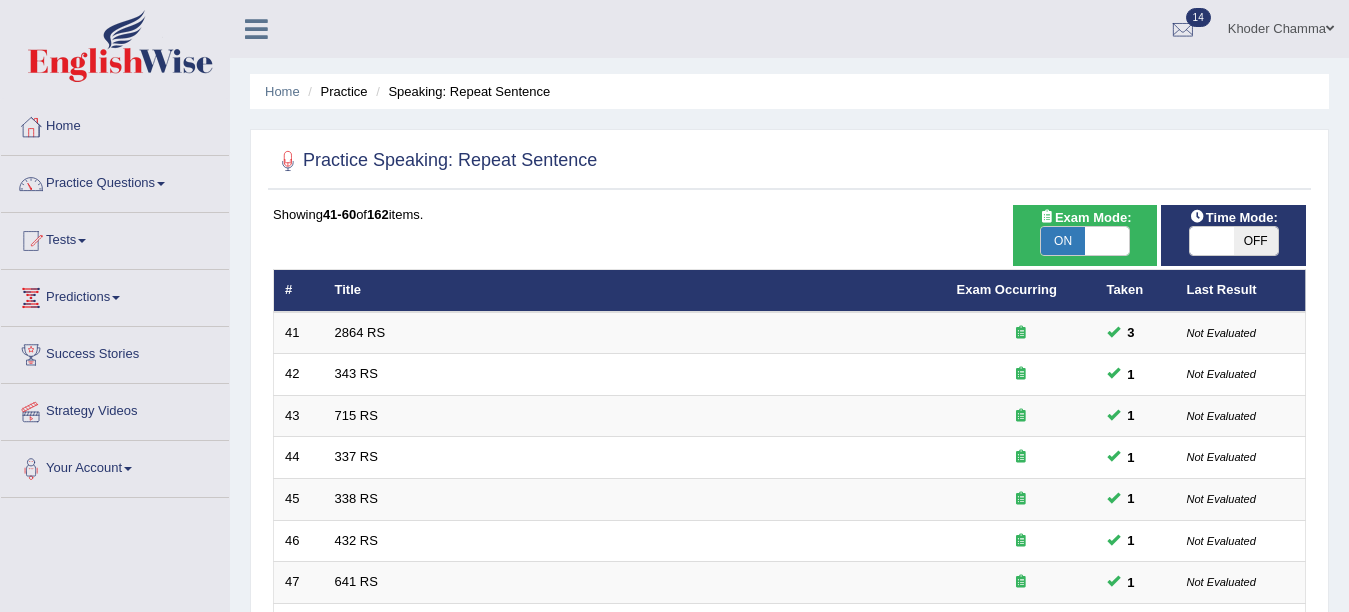 scroll, scrollTop: 704, scrollLeft: 0, axis: vertical 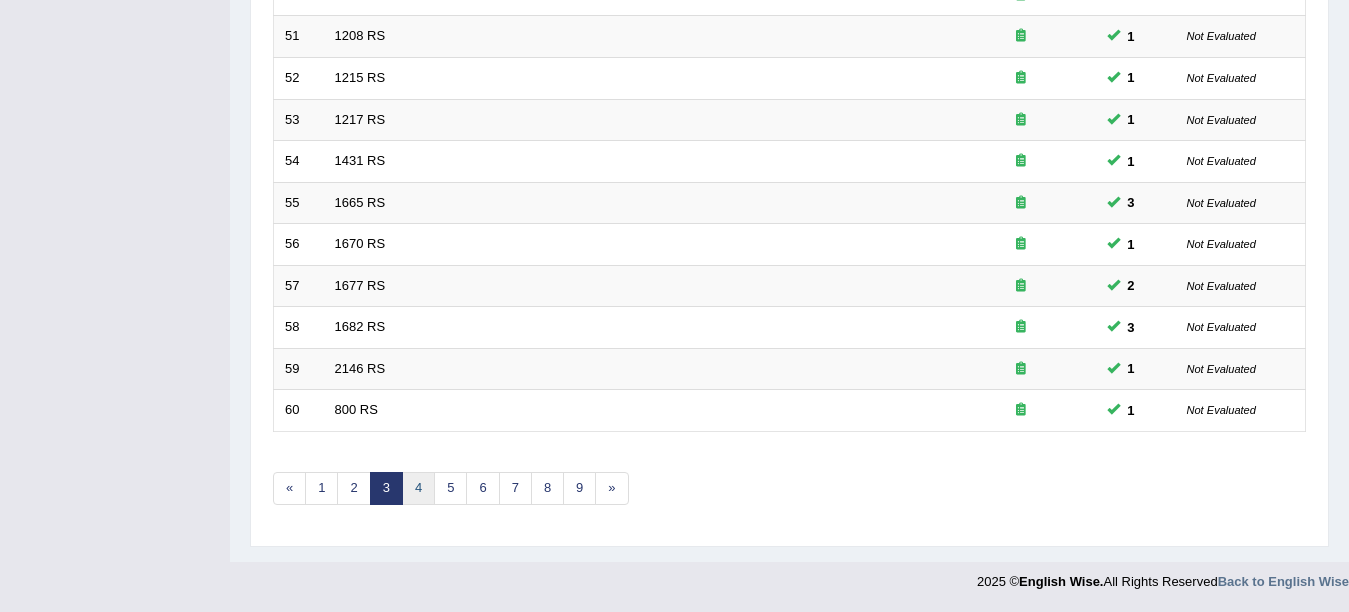 click on "4" at bounding box center (418, 488) 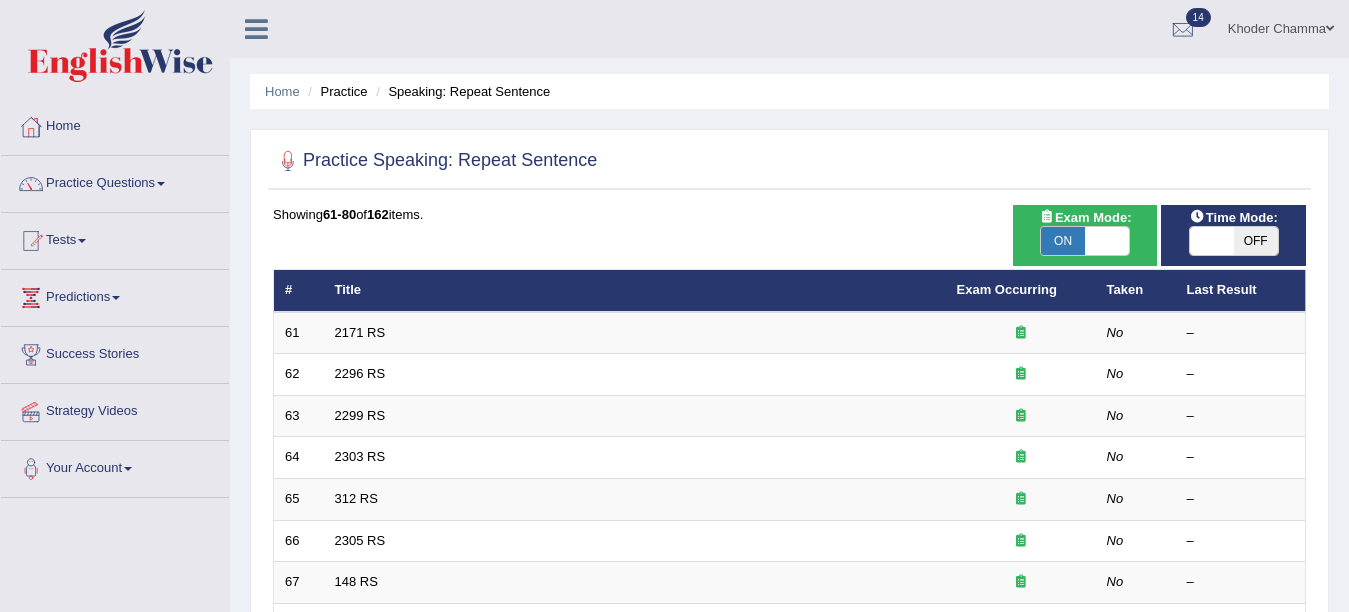 scroll, scrollTop: 0, scrollLeft: 0, axis: both 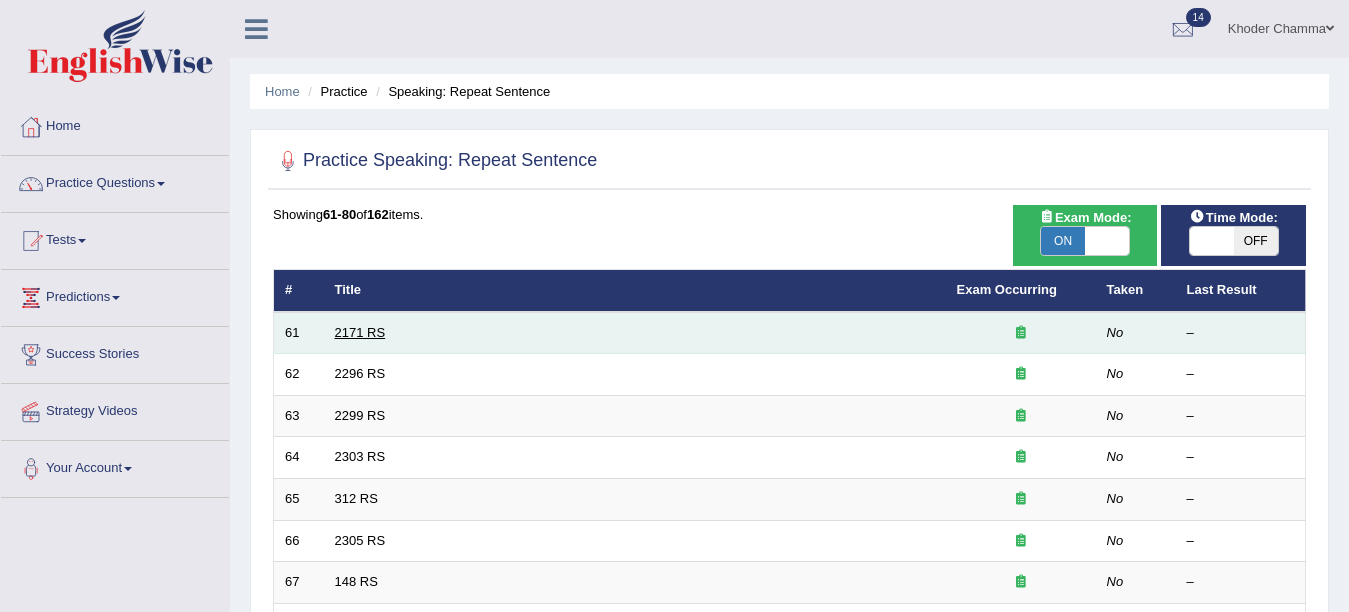 click on "2171 RS" at bounding box center (360, 332) 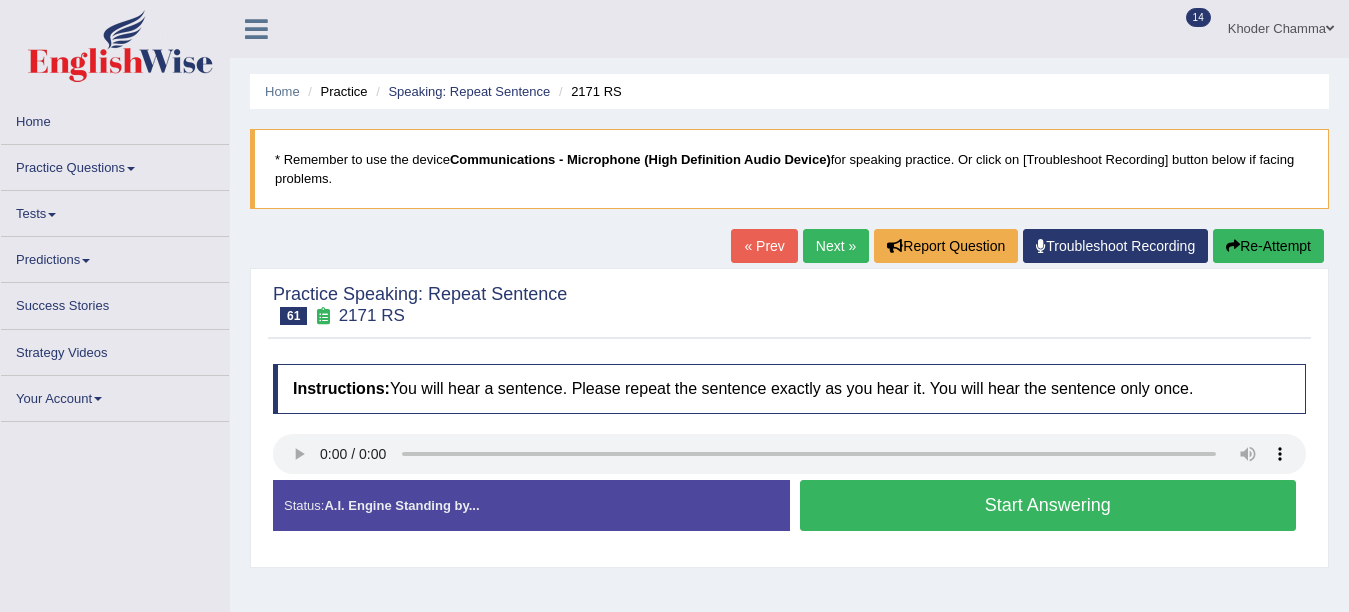 scroll, scrollTop: 0, scrollLeft: 0, axis: both 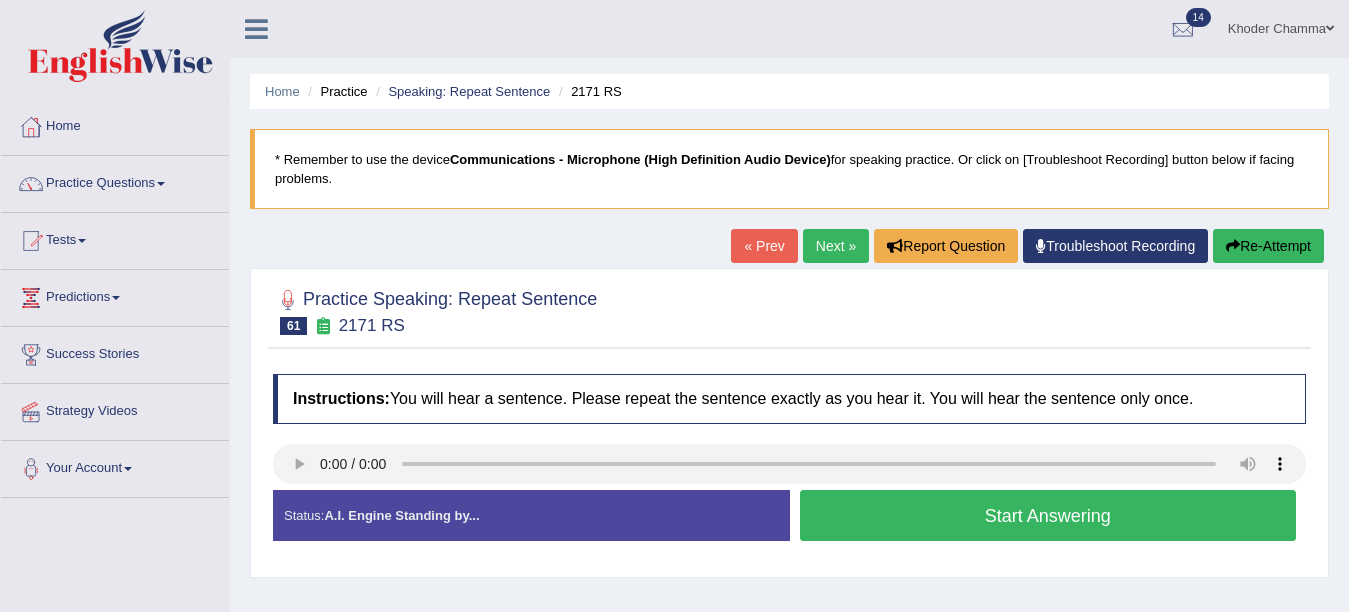 click on "Start Answering" at bounding box center [1048, 515] 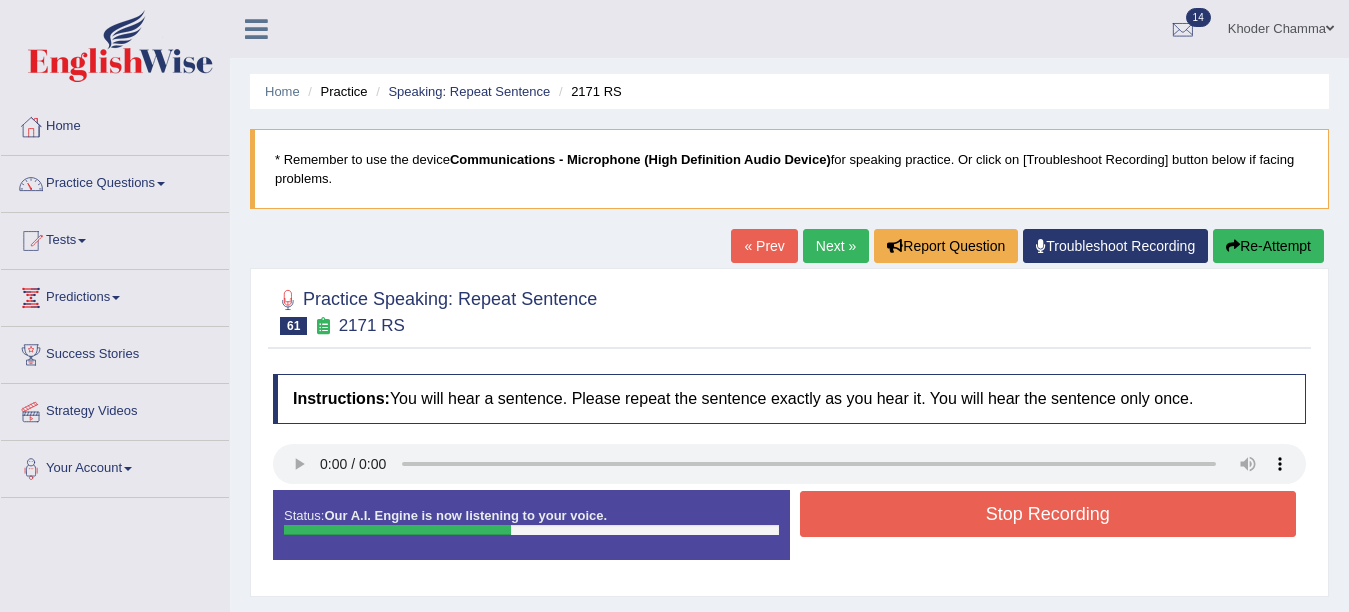 click on "Stop Recording" at bounding box center (1048, 514) 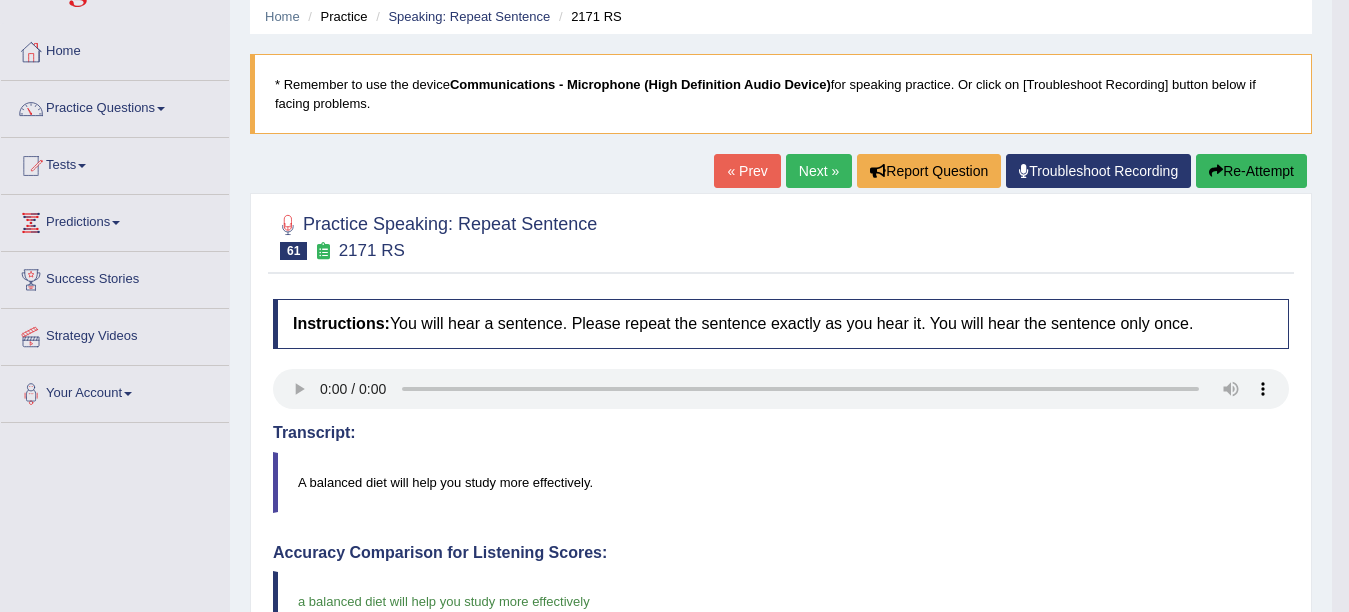 scroll, scrollTop: 0, scrollLeft: 0, axis: both 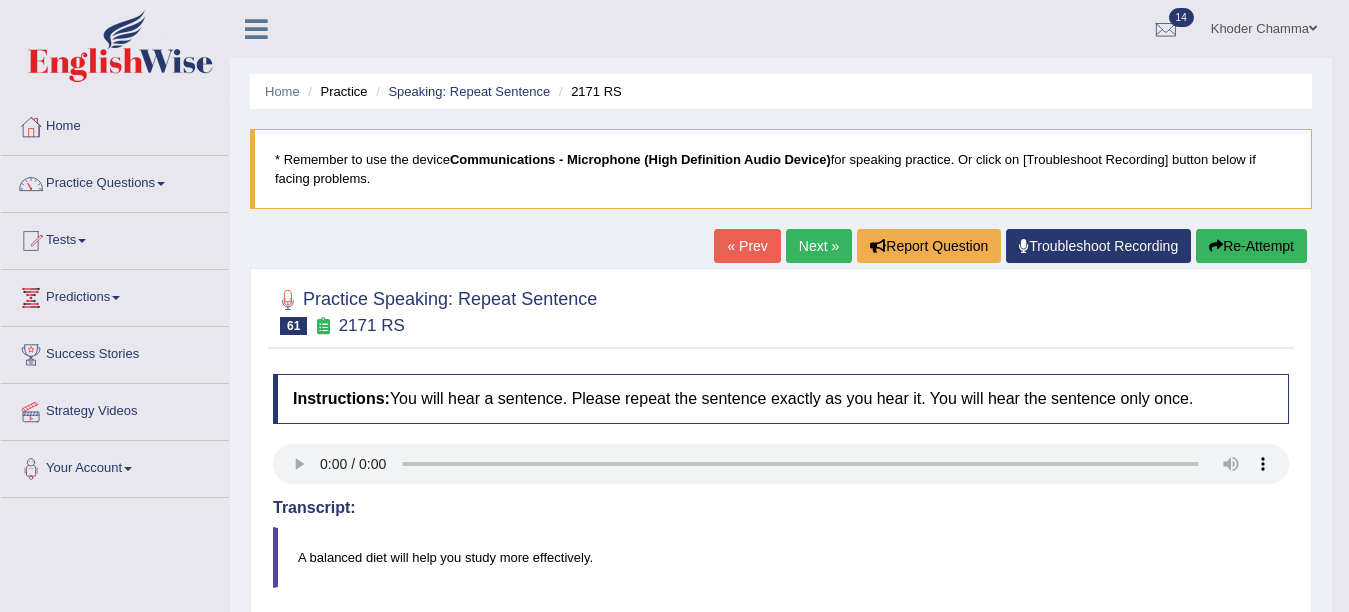 click on "Next »" at bounding box center (819, 246) 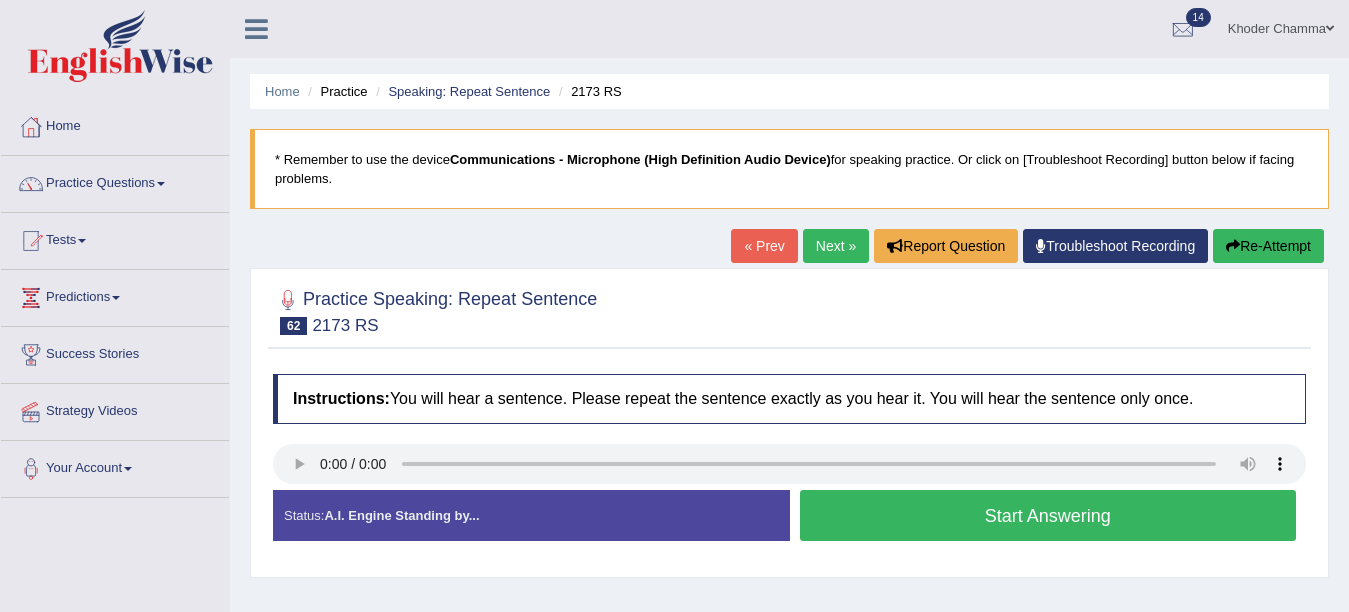 scroll, scrollTop: 0, scrollLeft: 0, axis: both 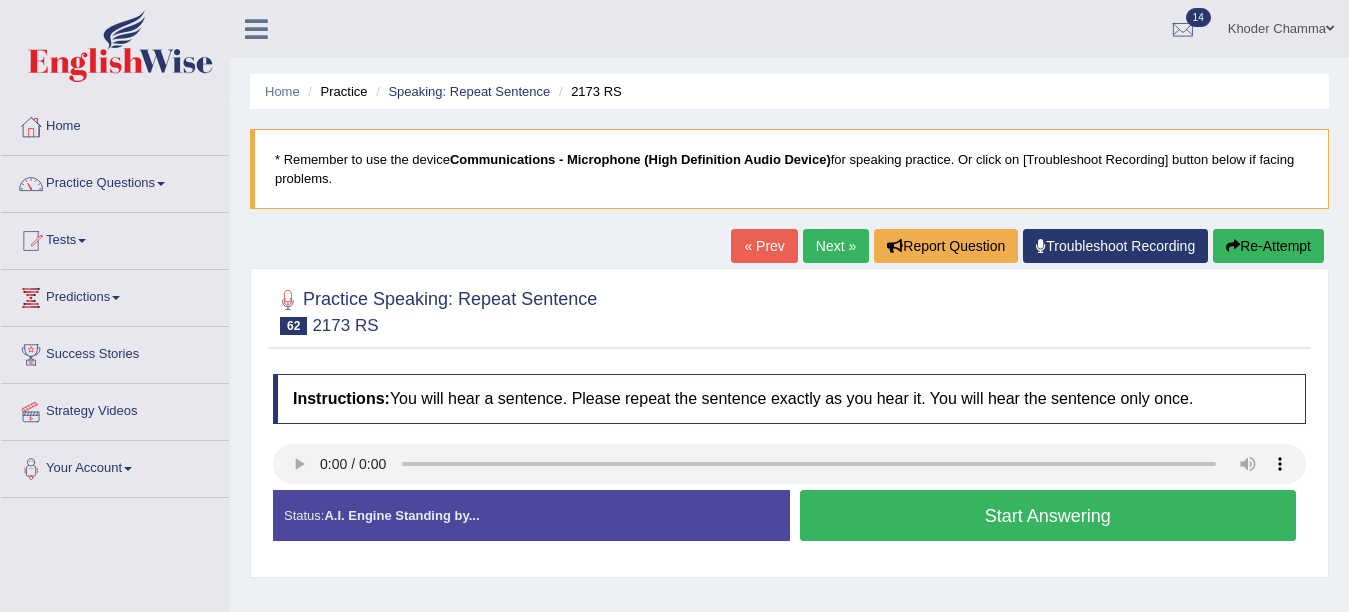 click on "Start Answering" at bounding box center [1048, 515] 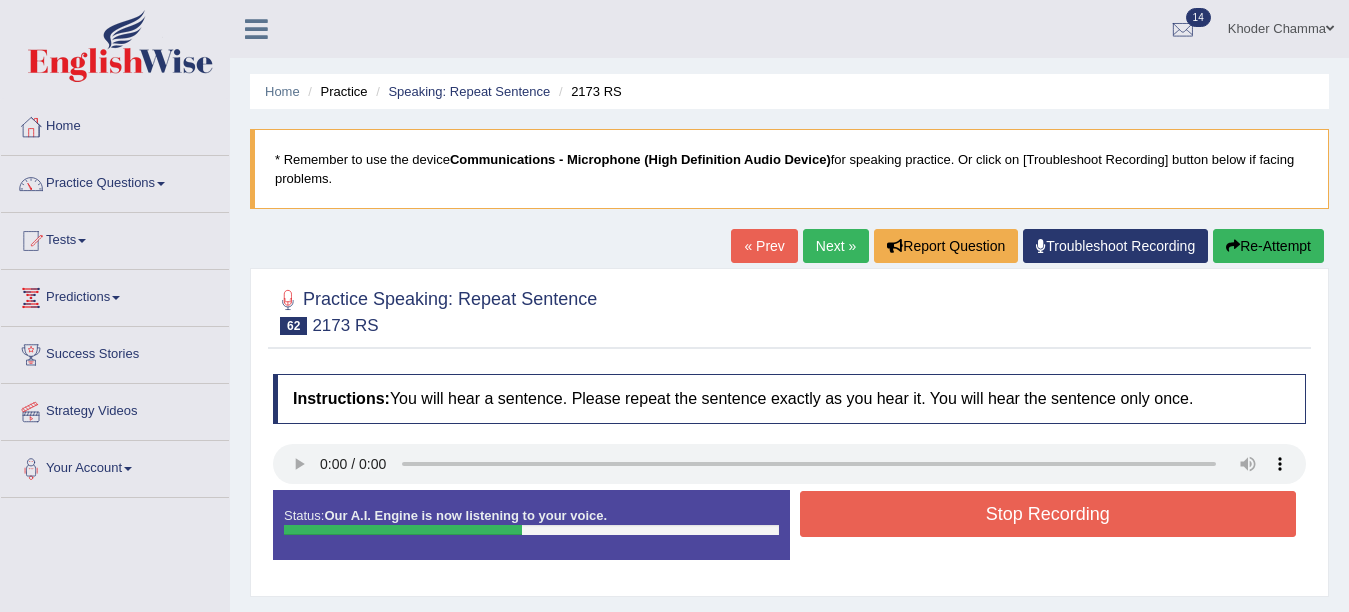 click on "Stop Recording" at bounding box center [1048, 514] 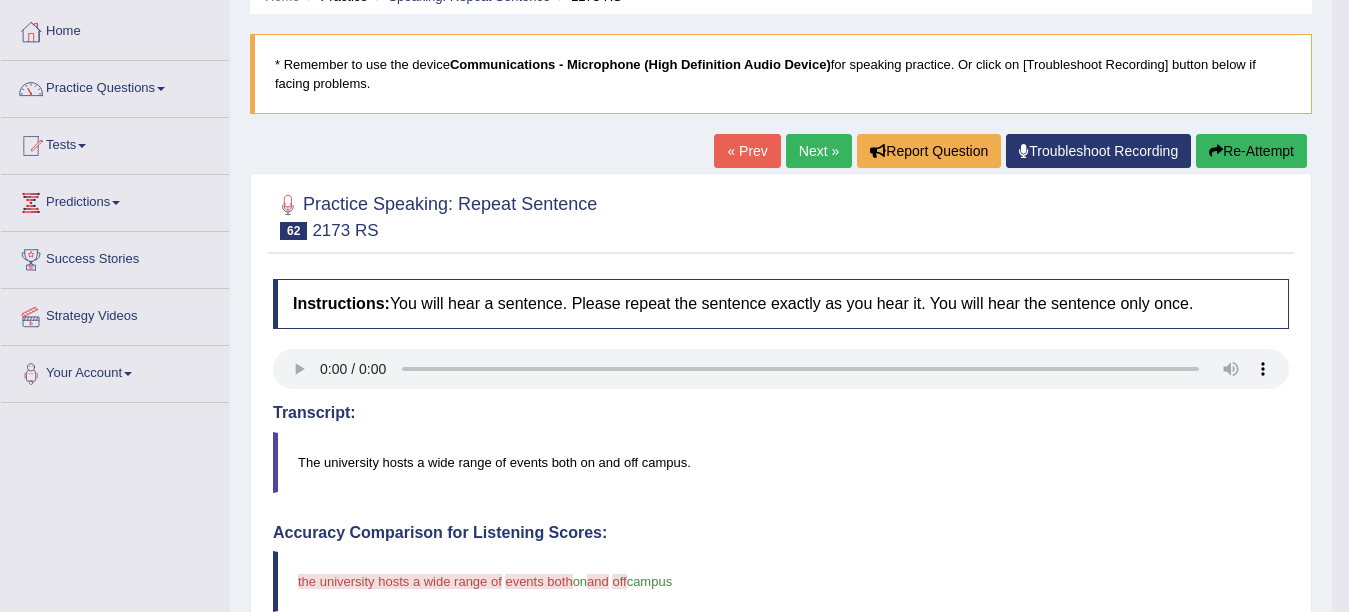 scroll, scrollTop: 120, scrollLeft: 0, axis: vertical 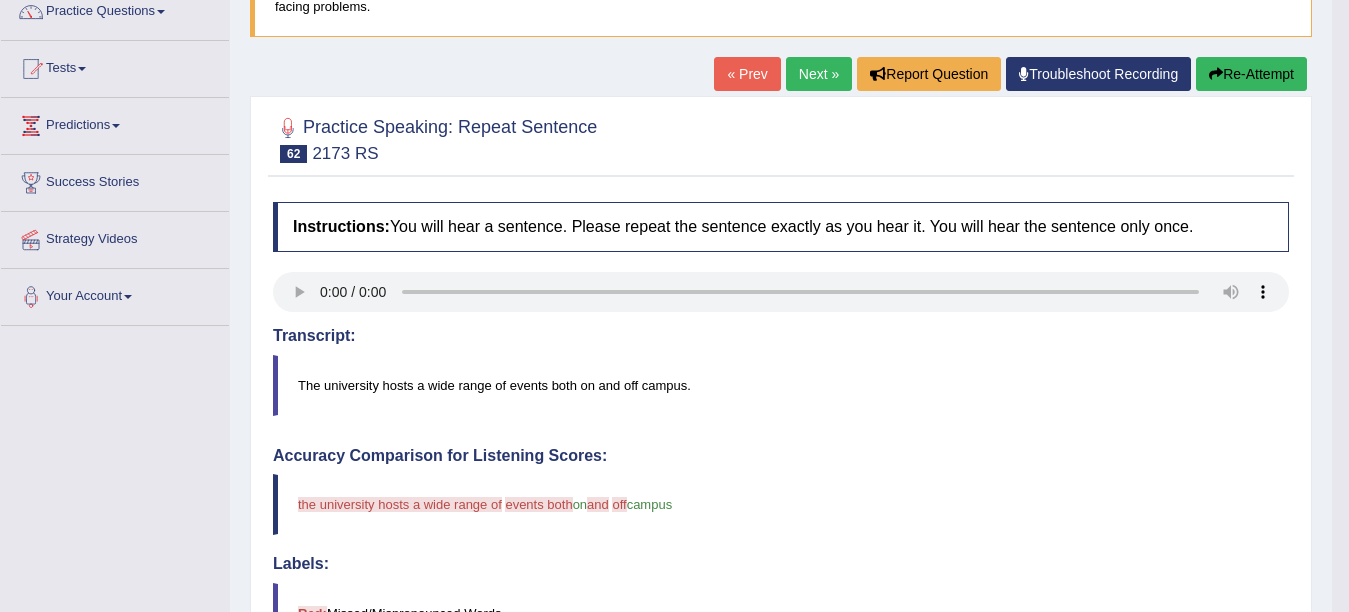 click on "Next »" at bounding box center (819, 74) 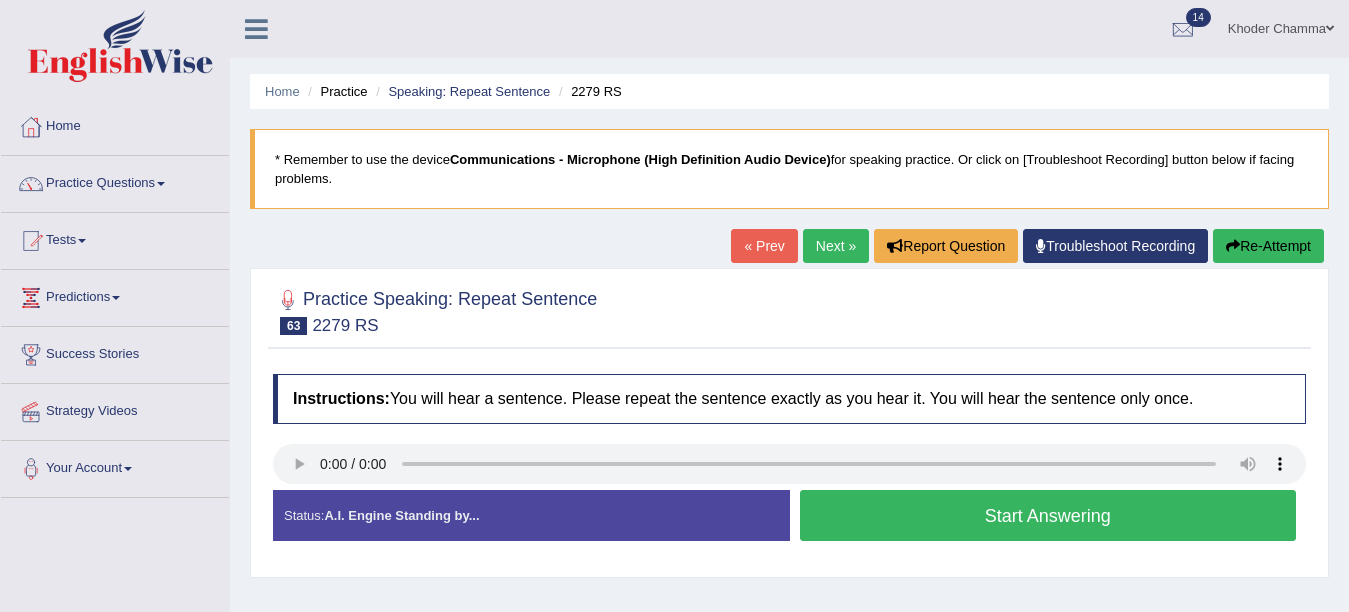 scroll, scrollTop: 0, scrollLeft: 0, axis: both 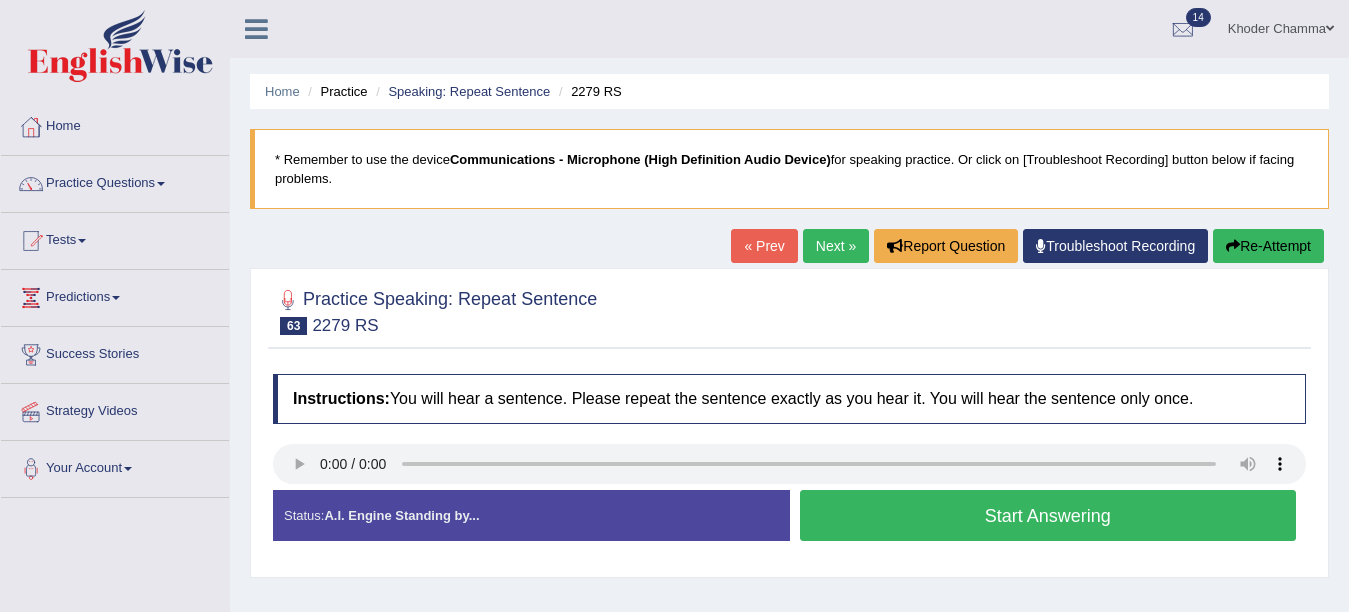 click on "Start Answering" at bounding box center [1048, 515] 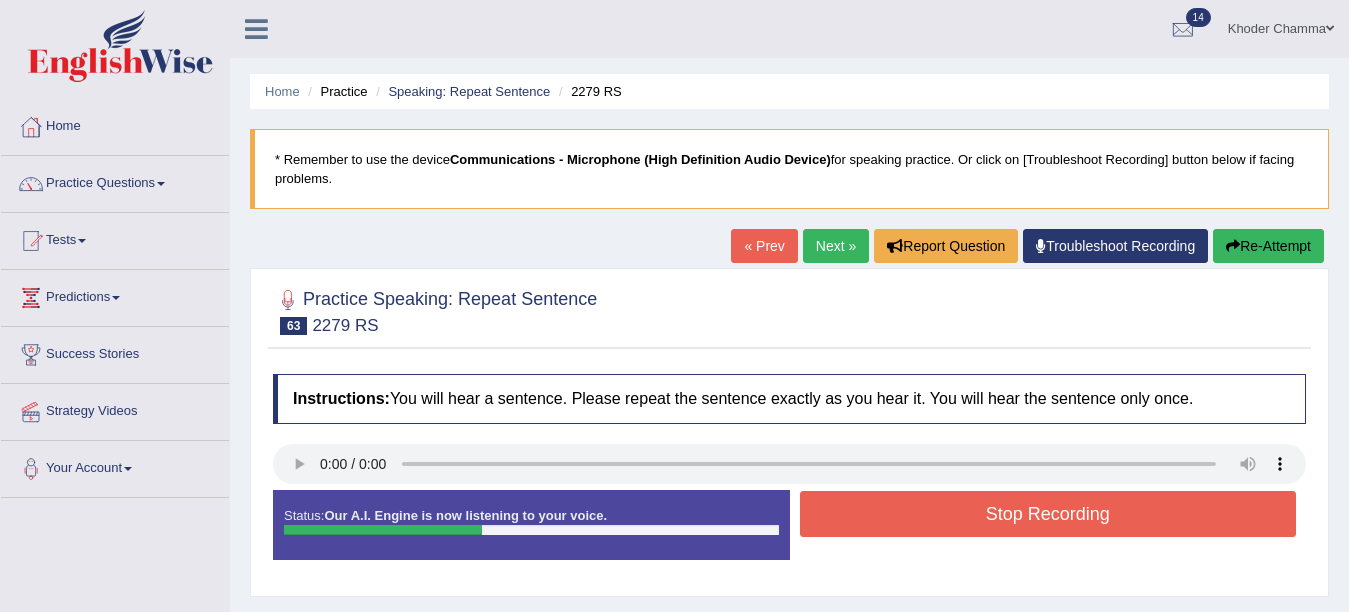 click on "Stop Recording" at bounding box center [1048, 514] 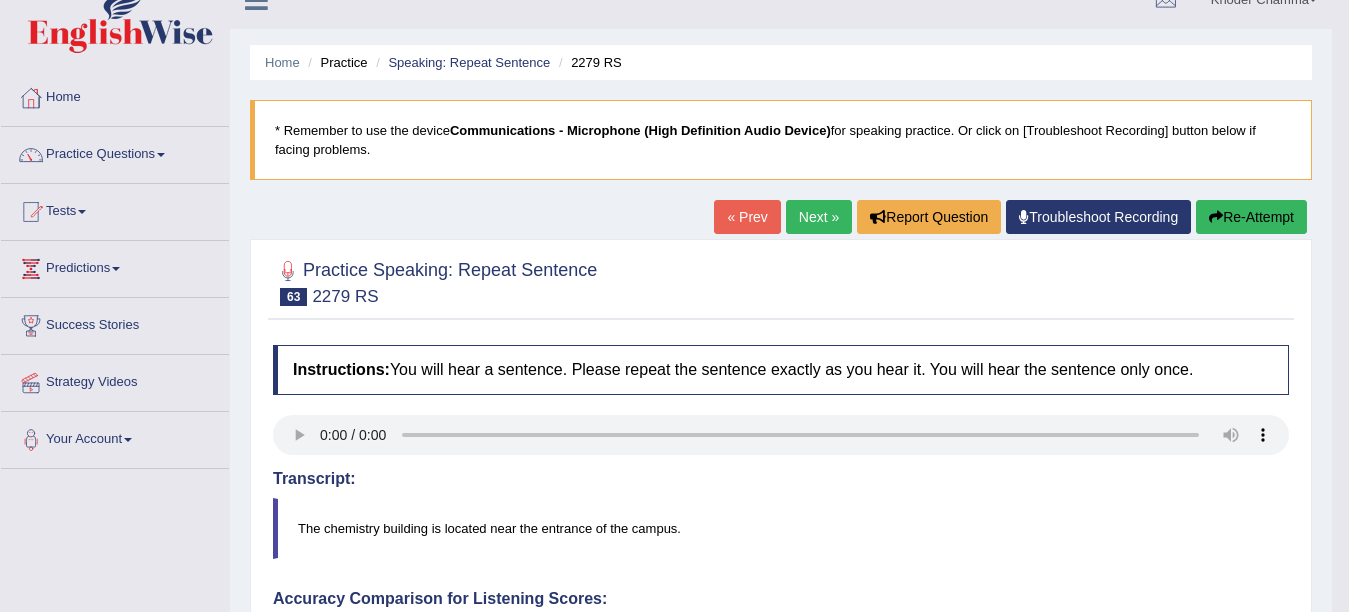 scroll, scrollTop: 0, scrollLeft: 0, axis: both 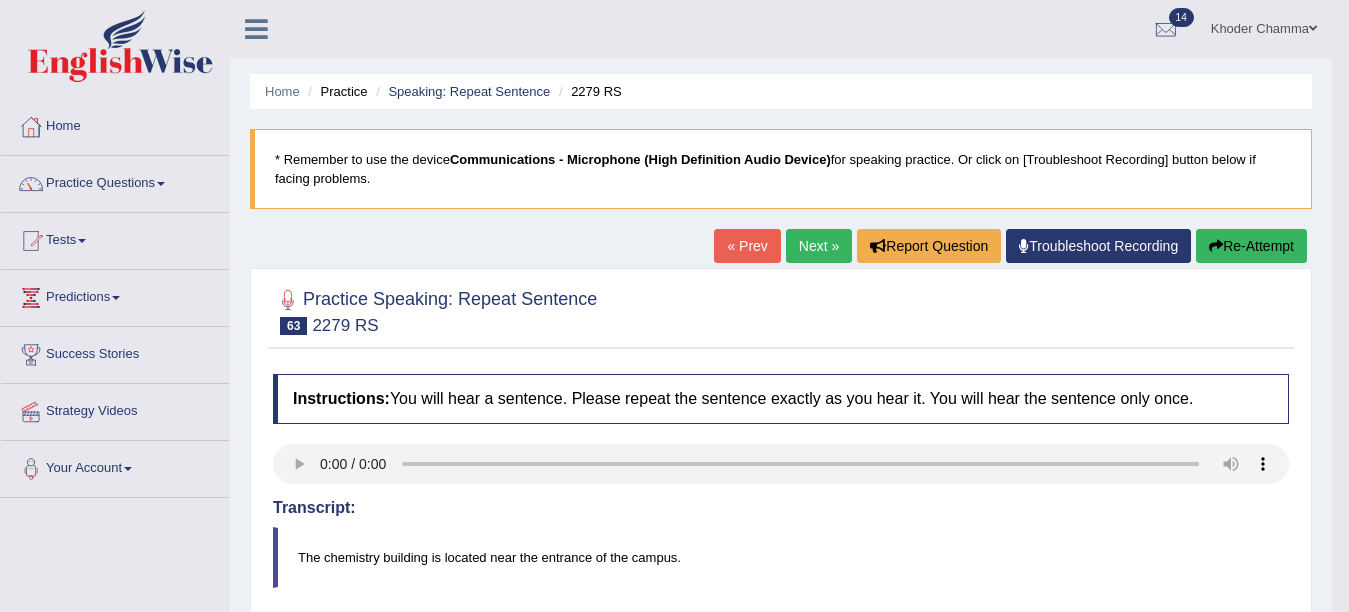 click on "Next »" at bounding box center (819, 246) 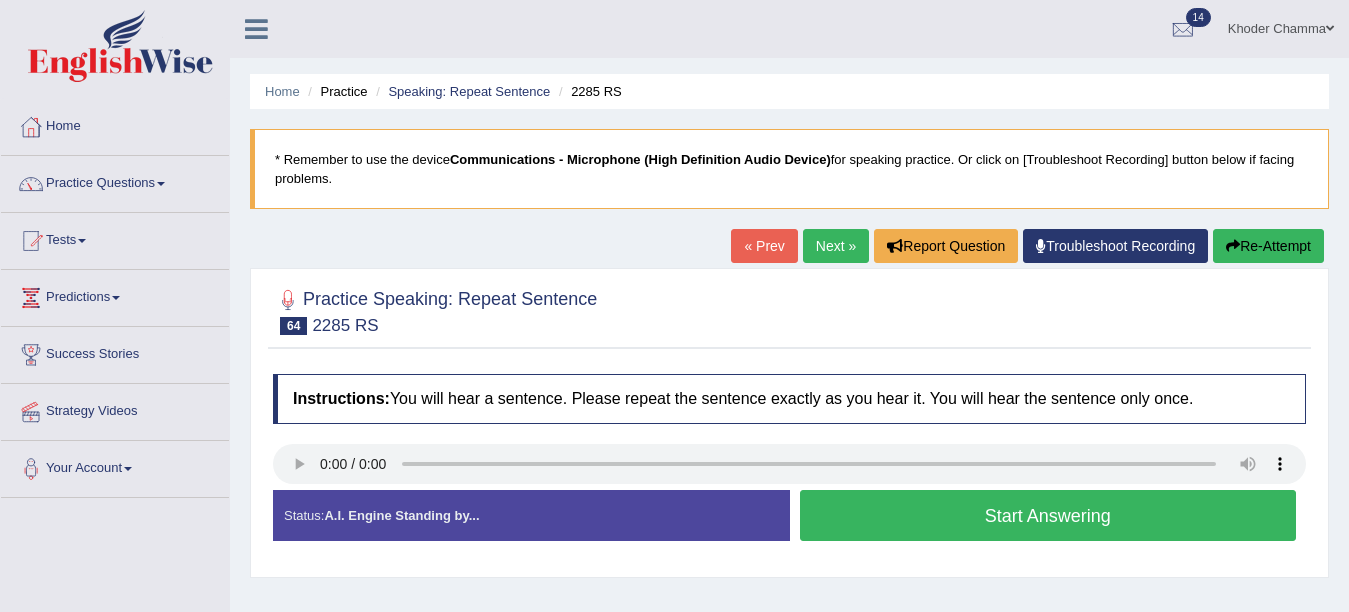 scroll, scrollTop: 0, scrollLeft: 0, axis: both 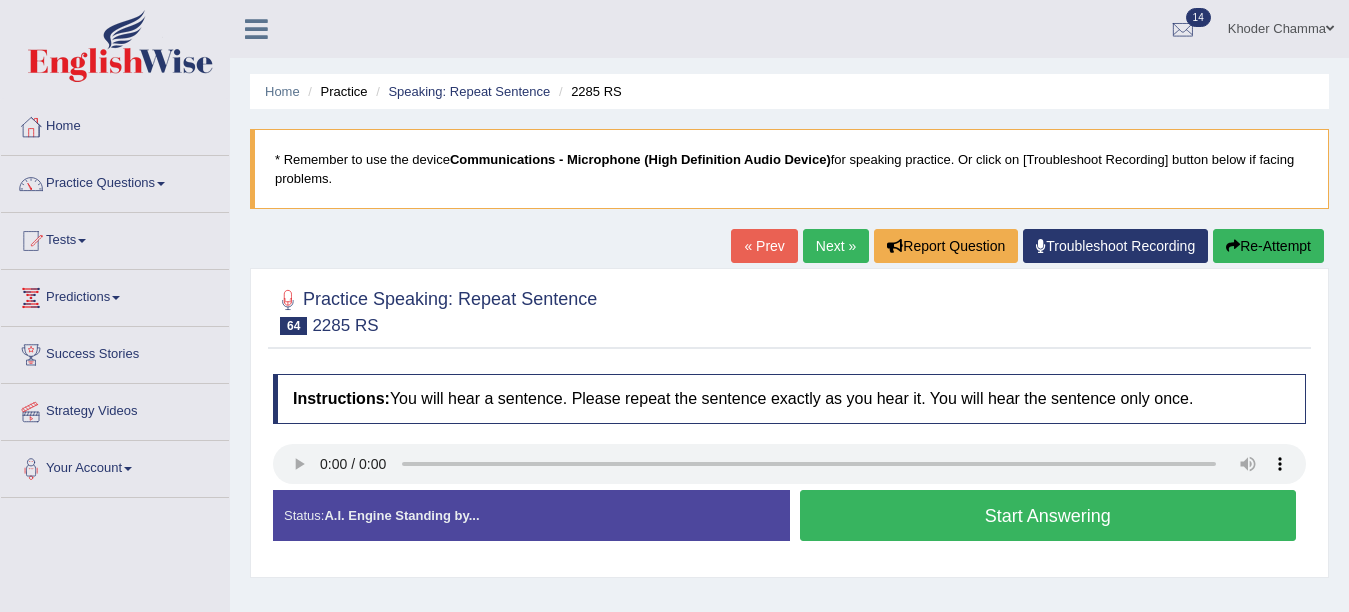 click on "Start Answering" at bounding box center [1048, 515] 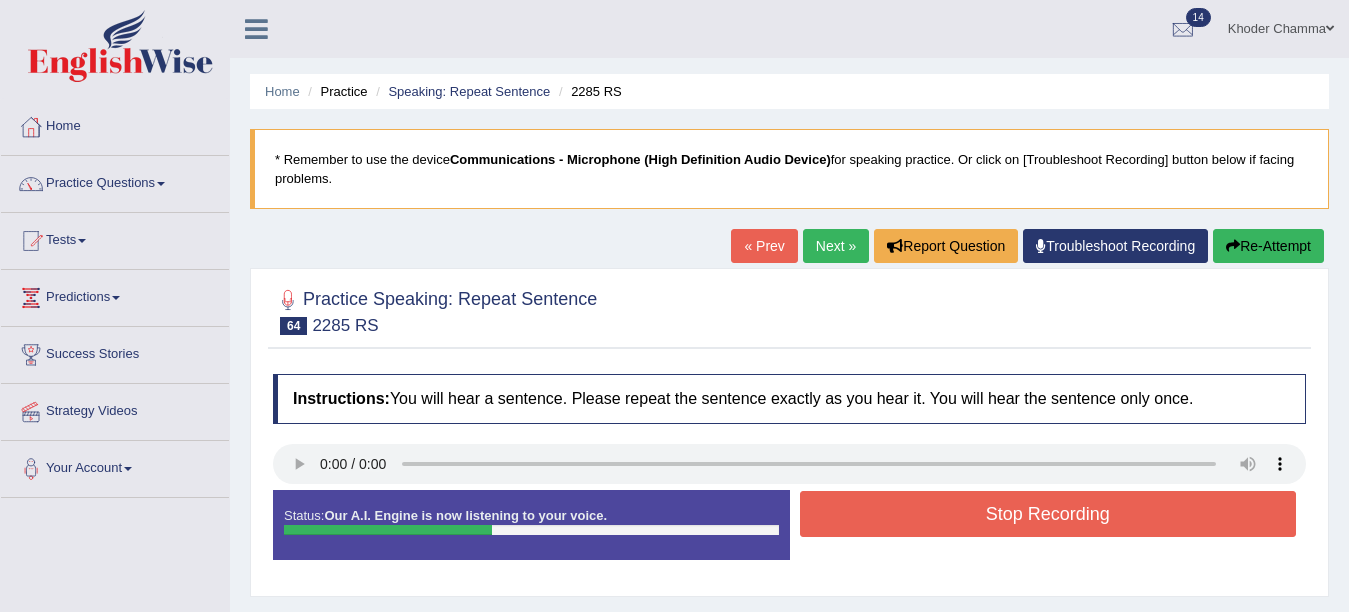 click on "Stop Recording" at bounding box center (1048, 514) 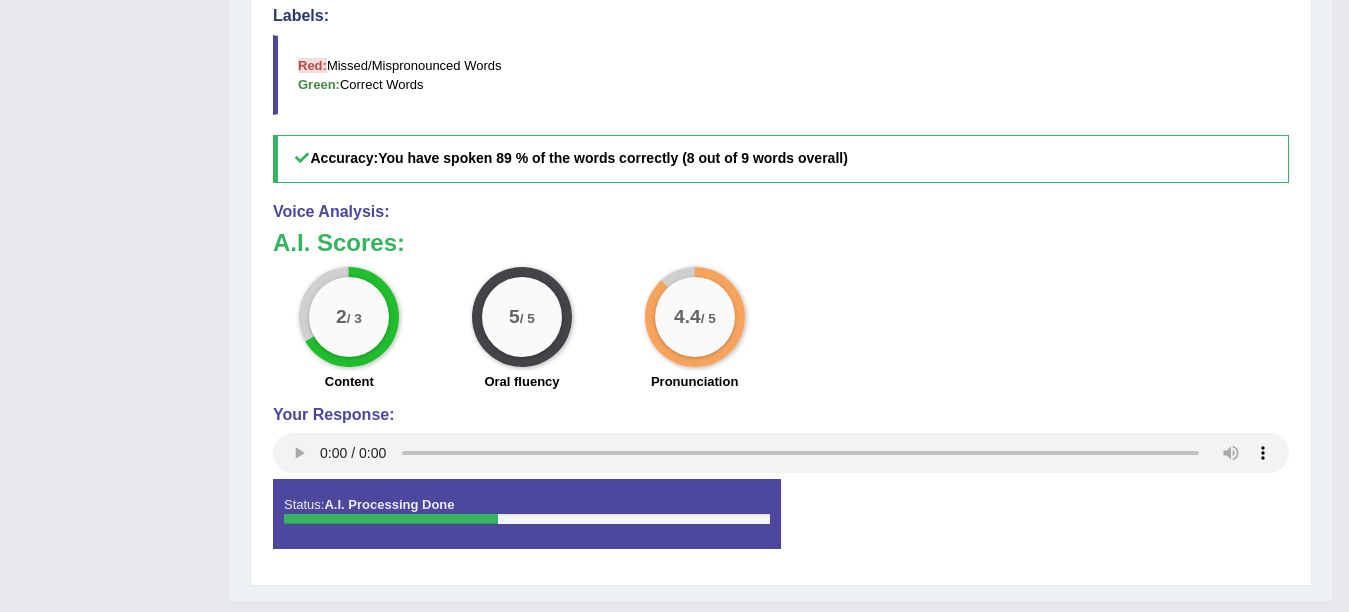scroll, scrollTop: 680, scrollLeft: 0, axis: vertical 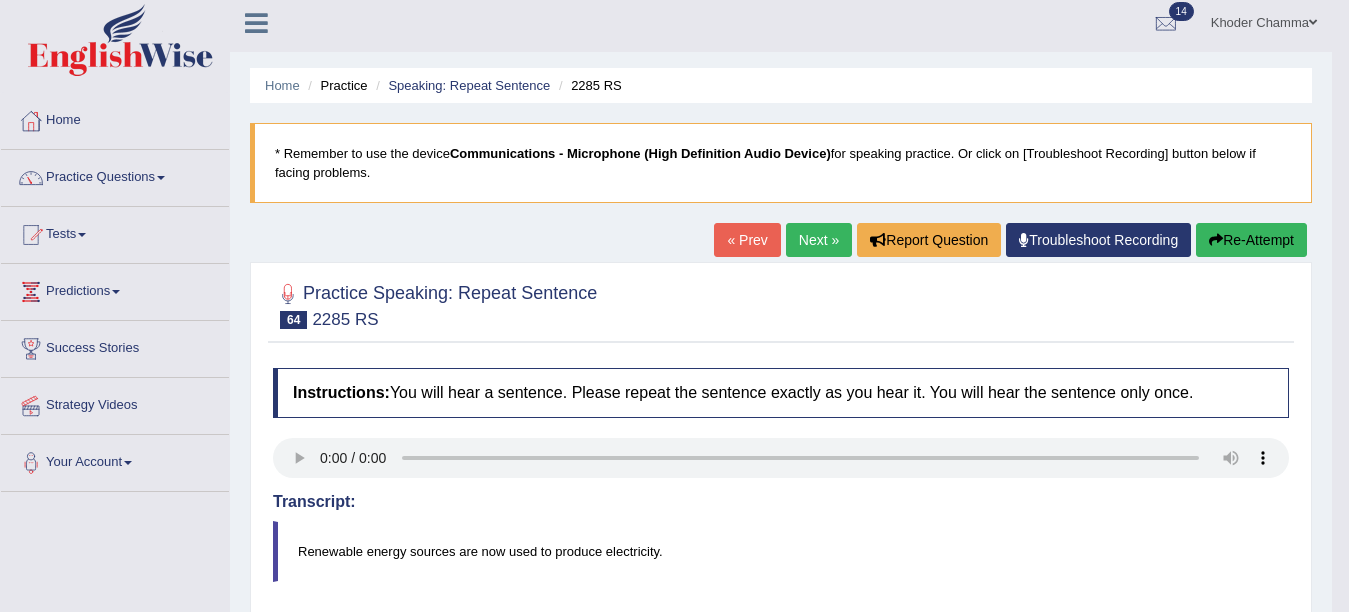 click on "Next »" at bounding box center (819, 240) 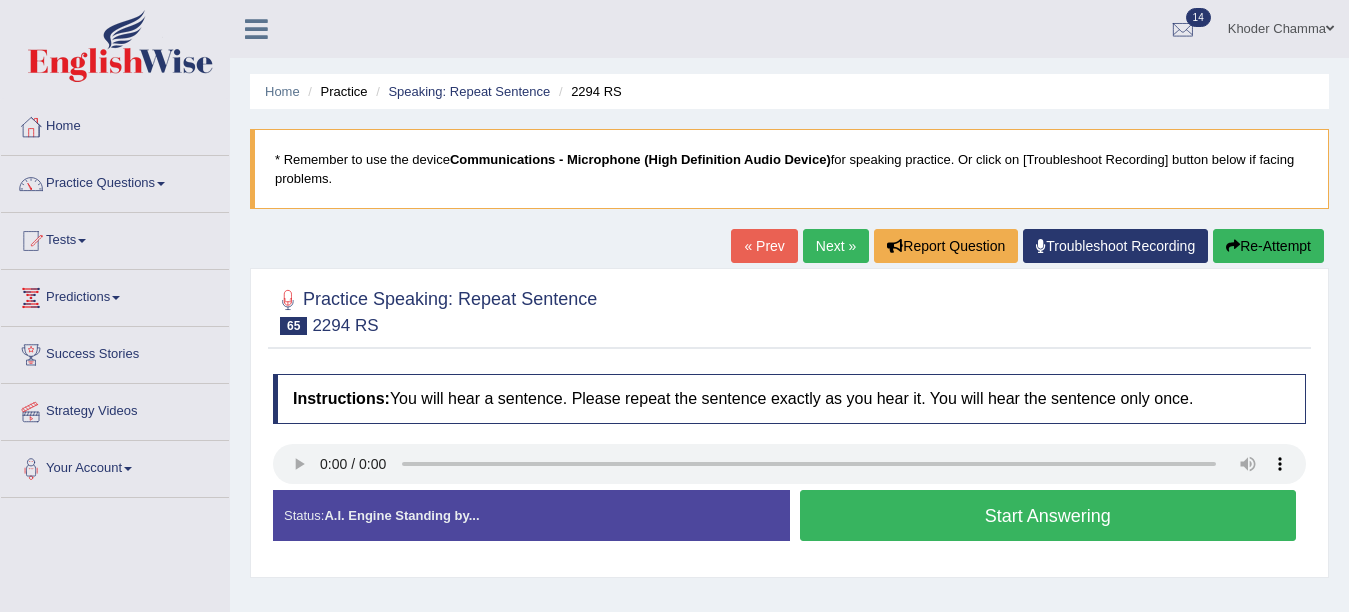 scroll, scrollTop: 0, scrollLeft: 0, axis: both 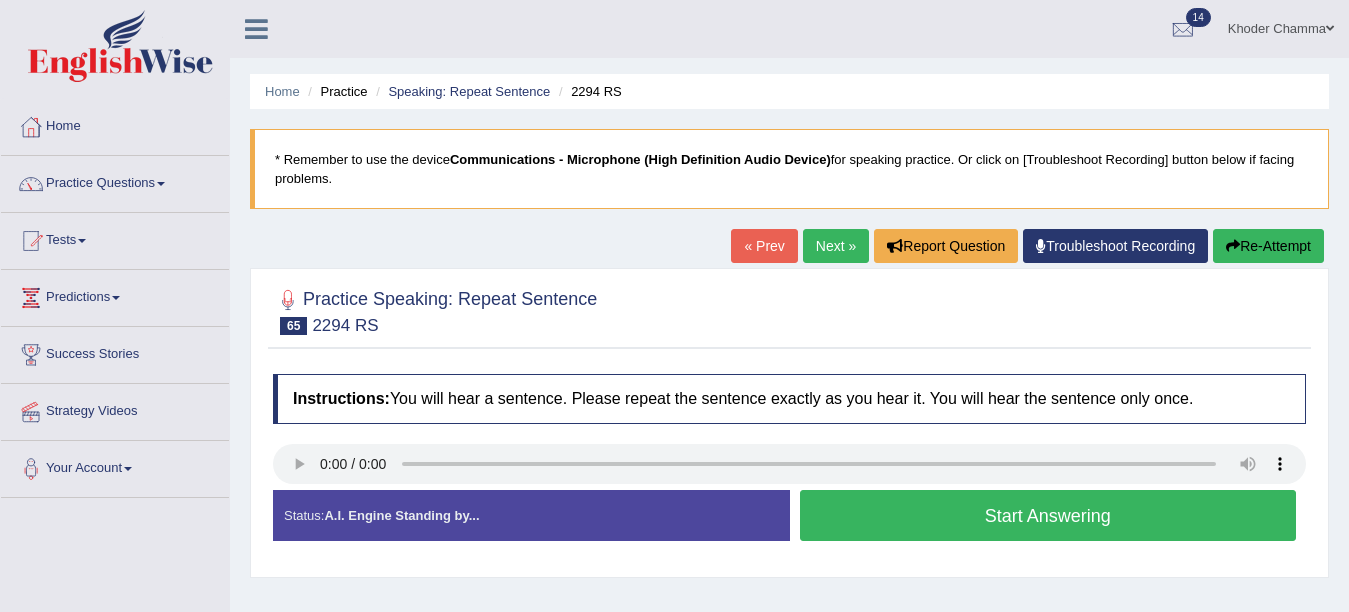 click on "Start Answering" at bounding box center (1048, 515) 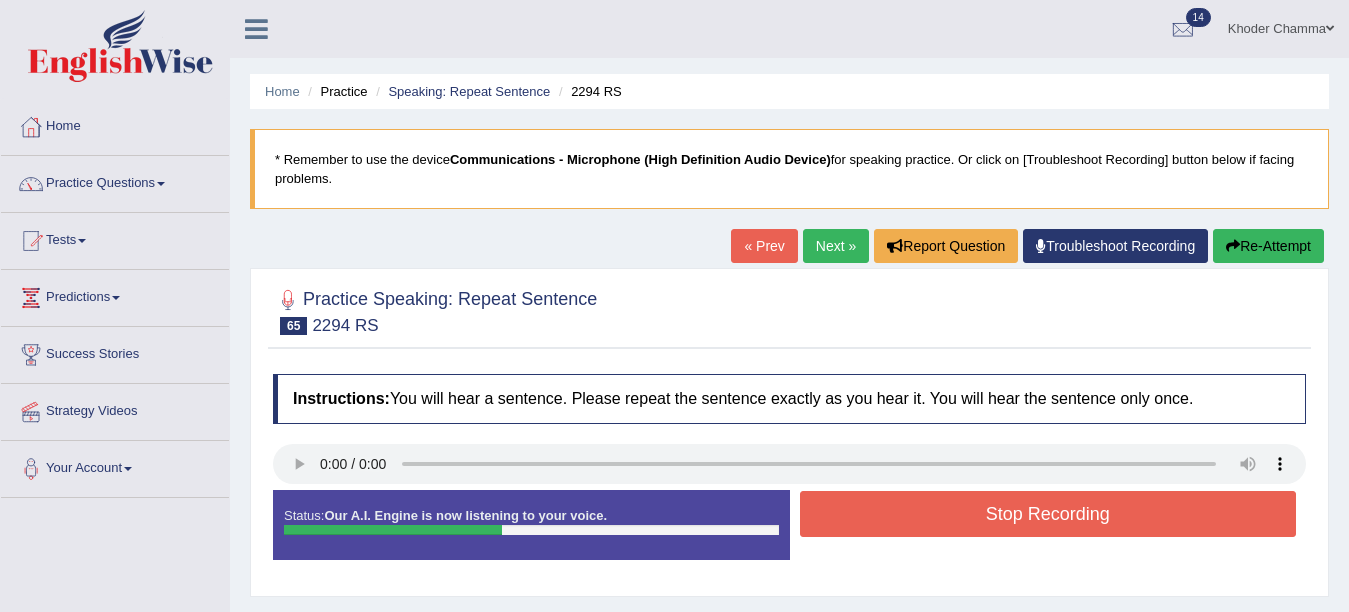 click on "Stop Recording" at bounding box center (1048, 514) 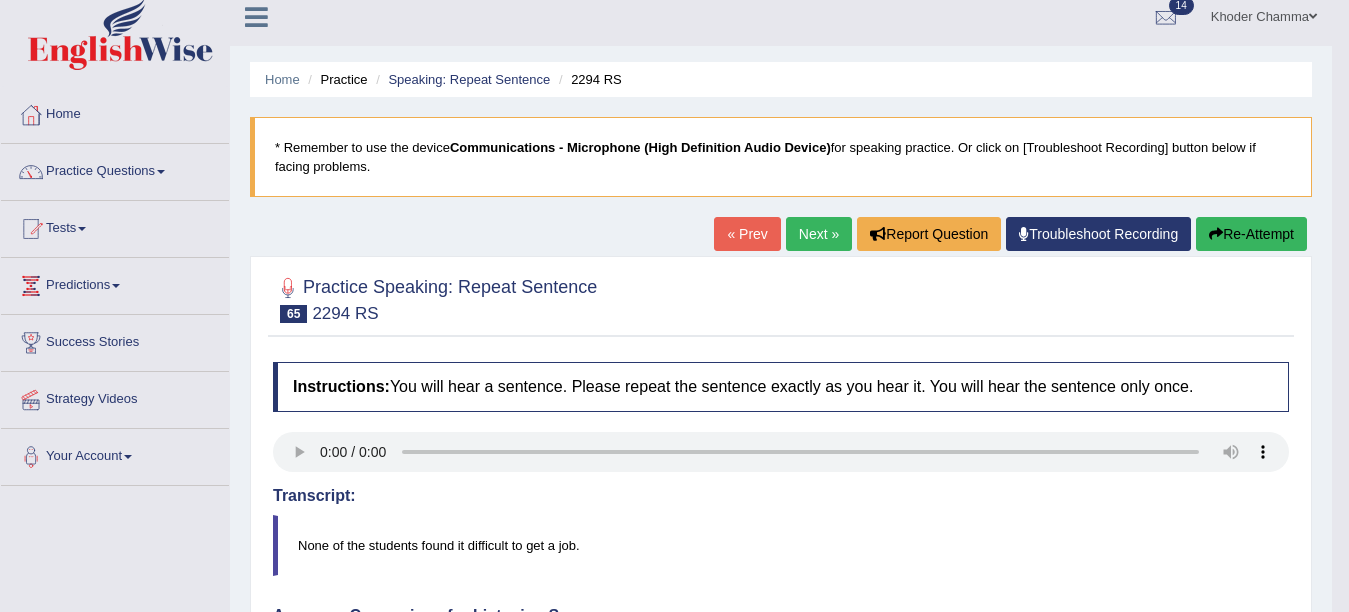 scroll, scrollTop: 0, scrollLeft: 0, axis: both 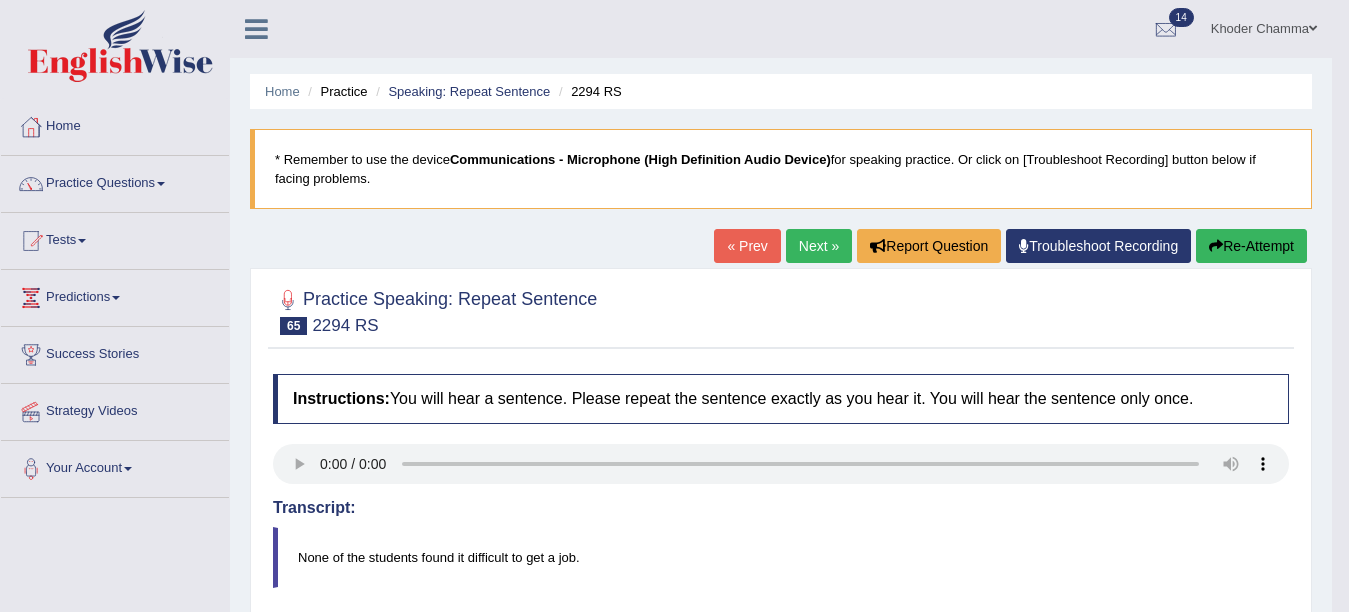 click at bounding box center [1216, 246] 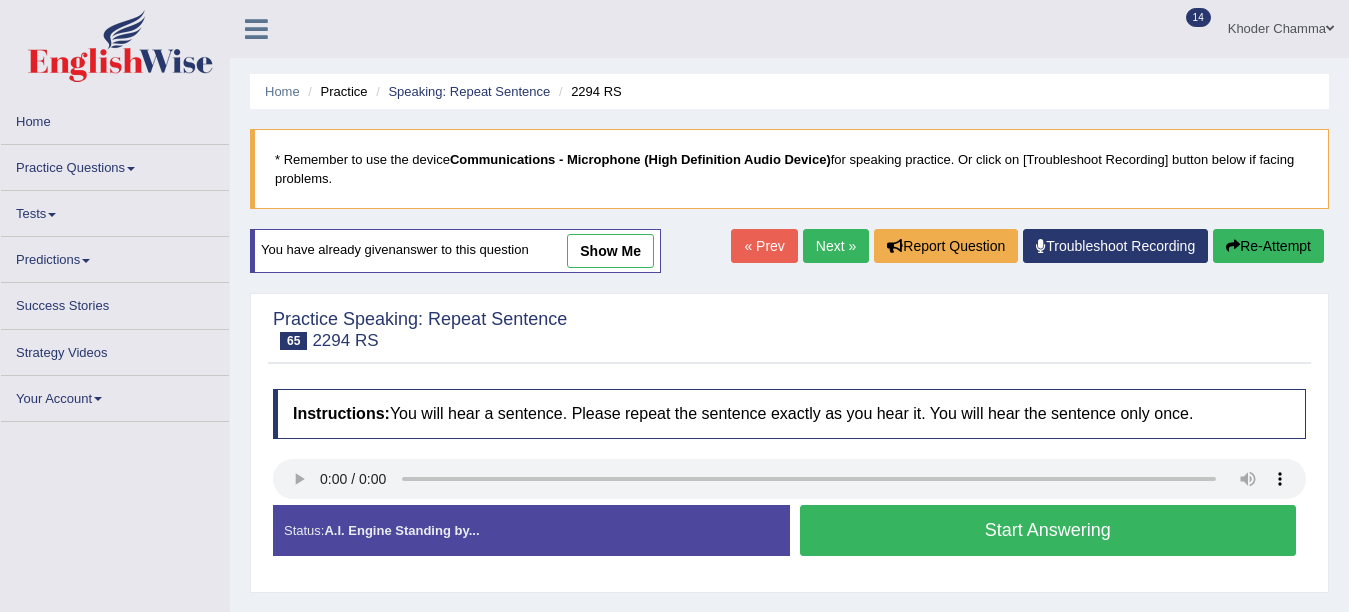 scroll, scrollTop: 0, scrollLeft: 0, axis: both 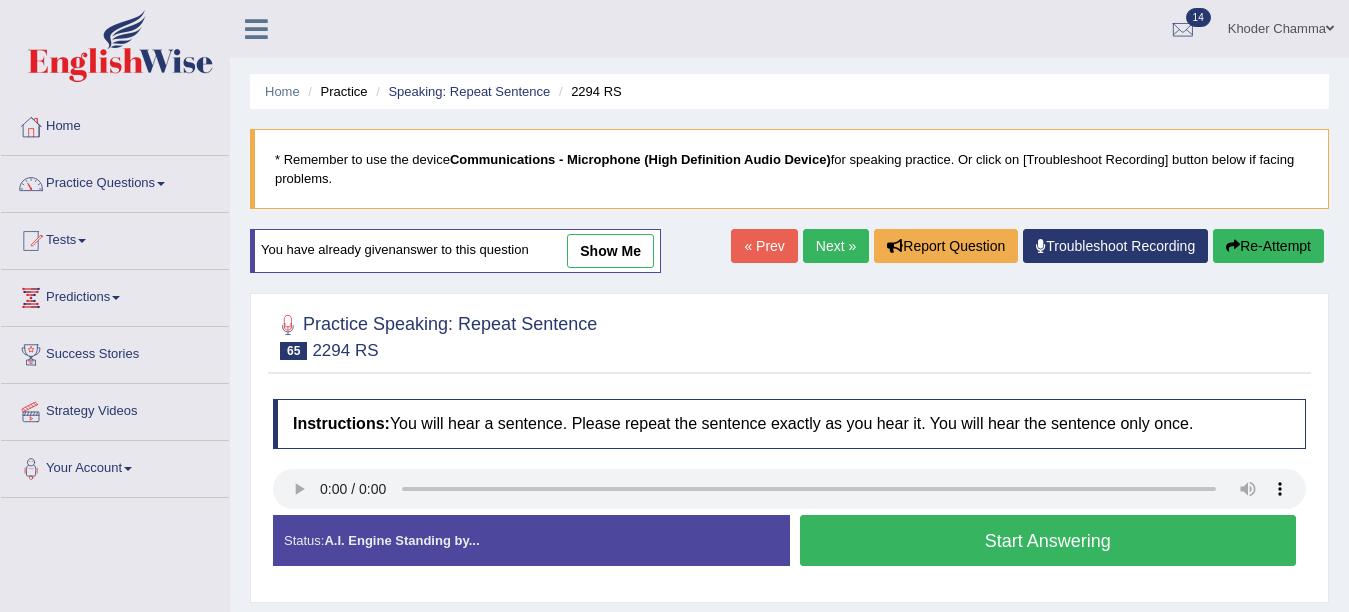 click on "Start Answering" at bounding box center [1048, 540] 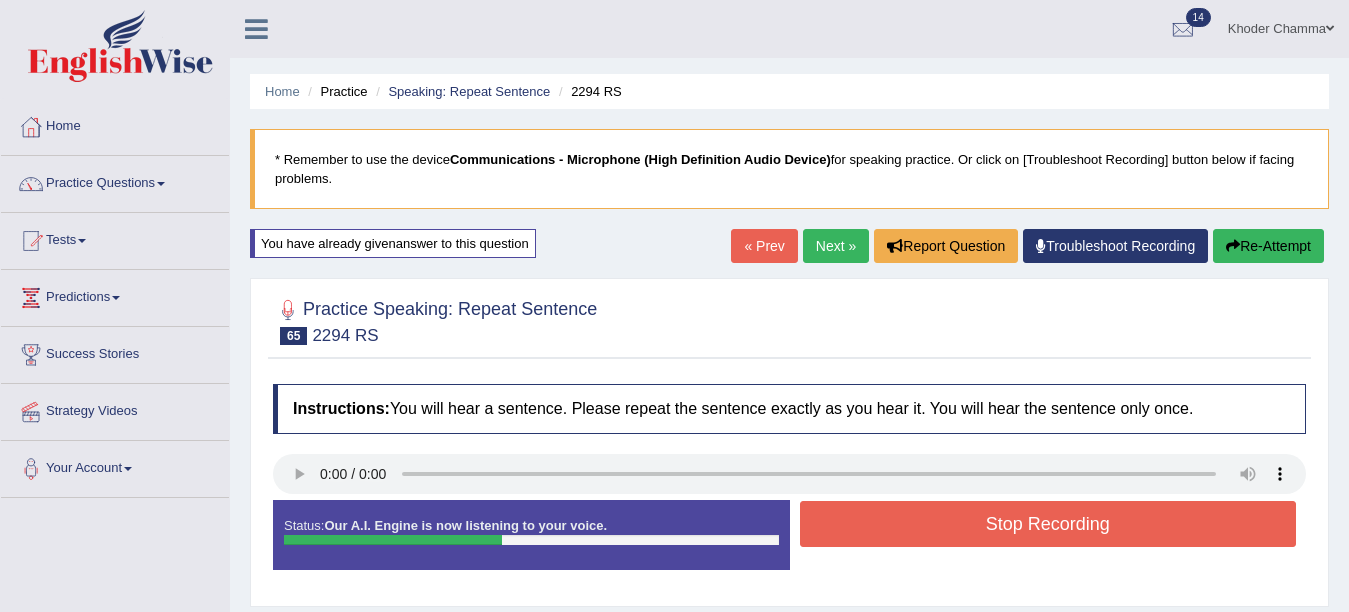 click on "Stop Recording" at bounding box center (1048, 524) 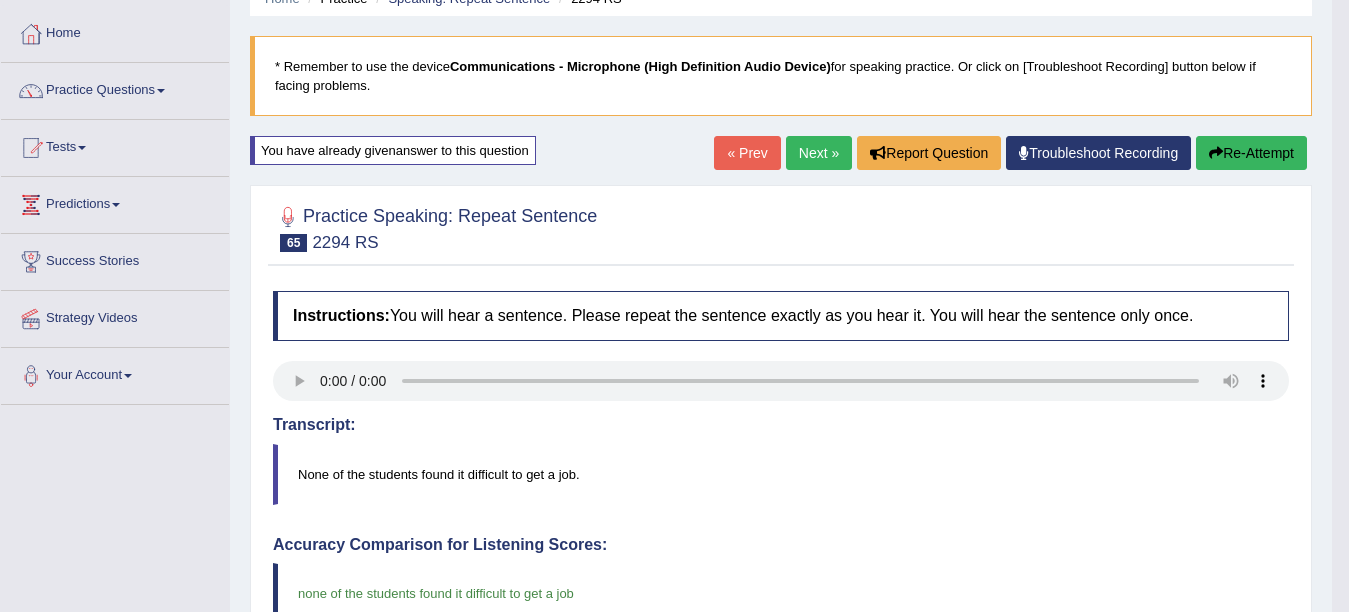 scroll, scrollTop: 0, scrollLeft: 0, axis: both 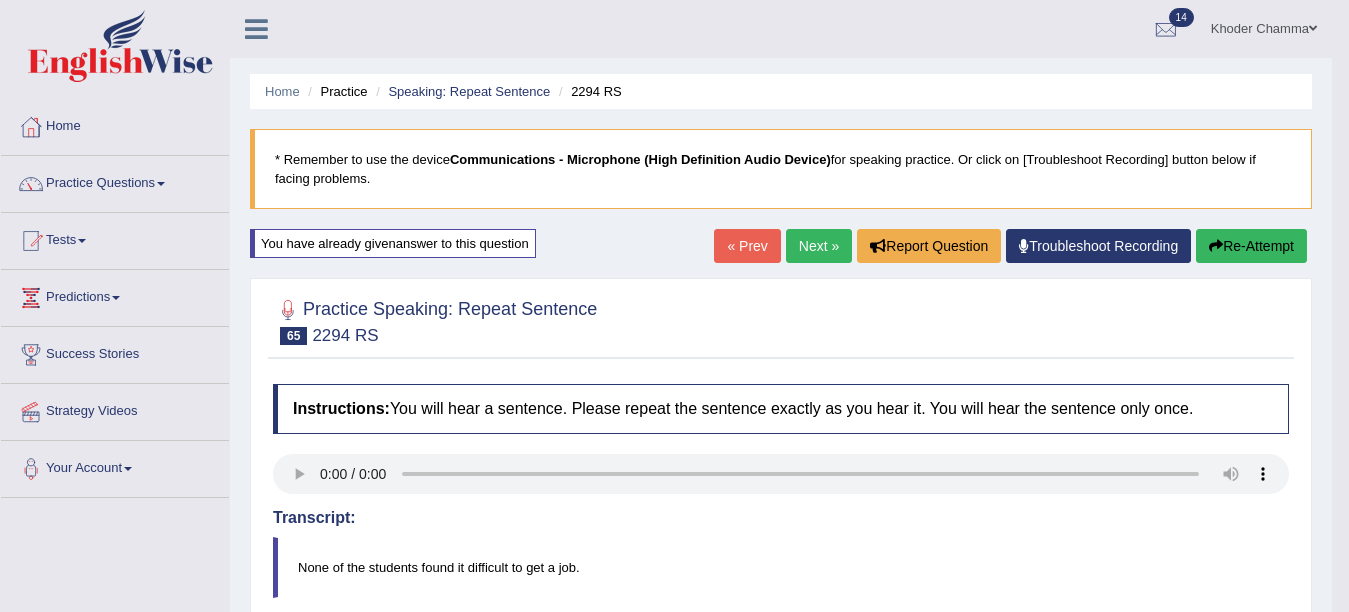 click on "Re-Attempt" at bounding box center (1251, 246) 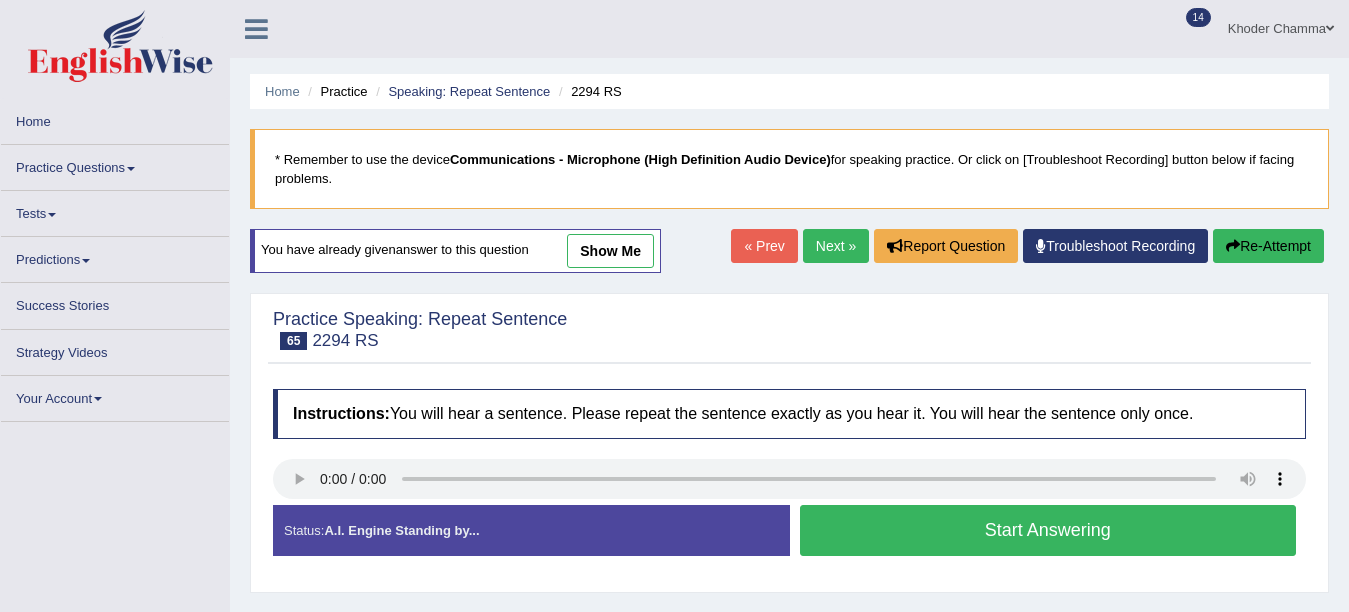 scroll, scrollTop: 0, scrollLeft: 0, axis: both 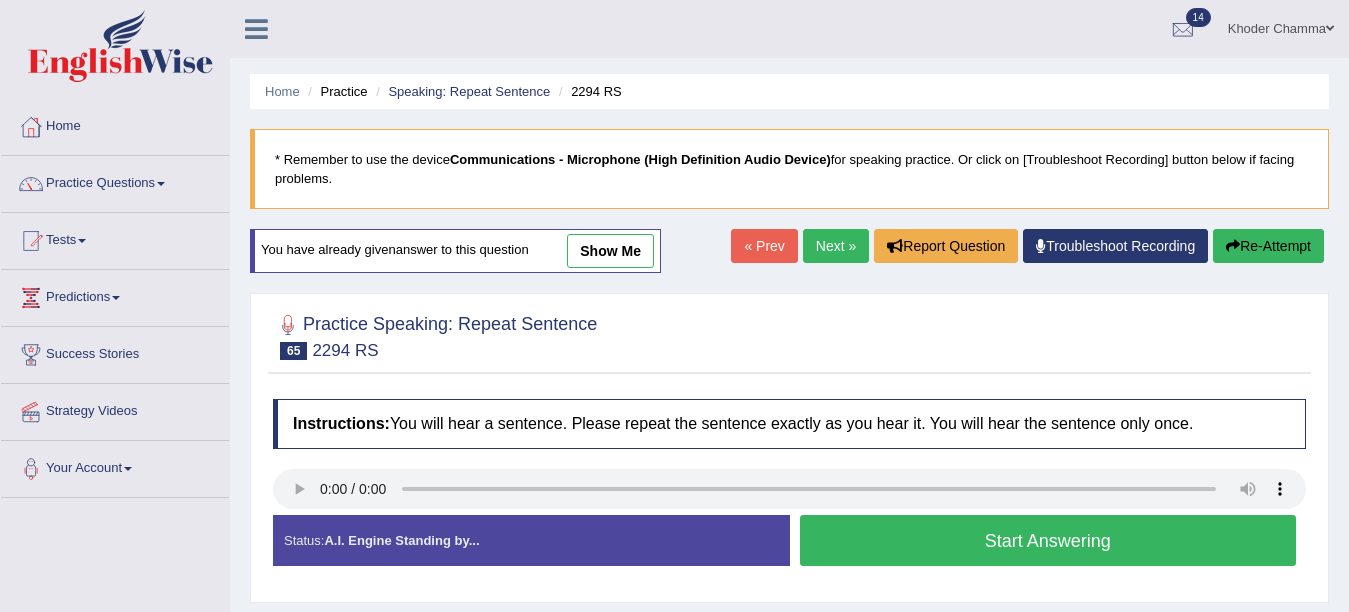 click on "Start Answering" at bounding box center [1048, 540] 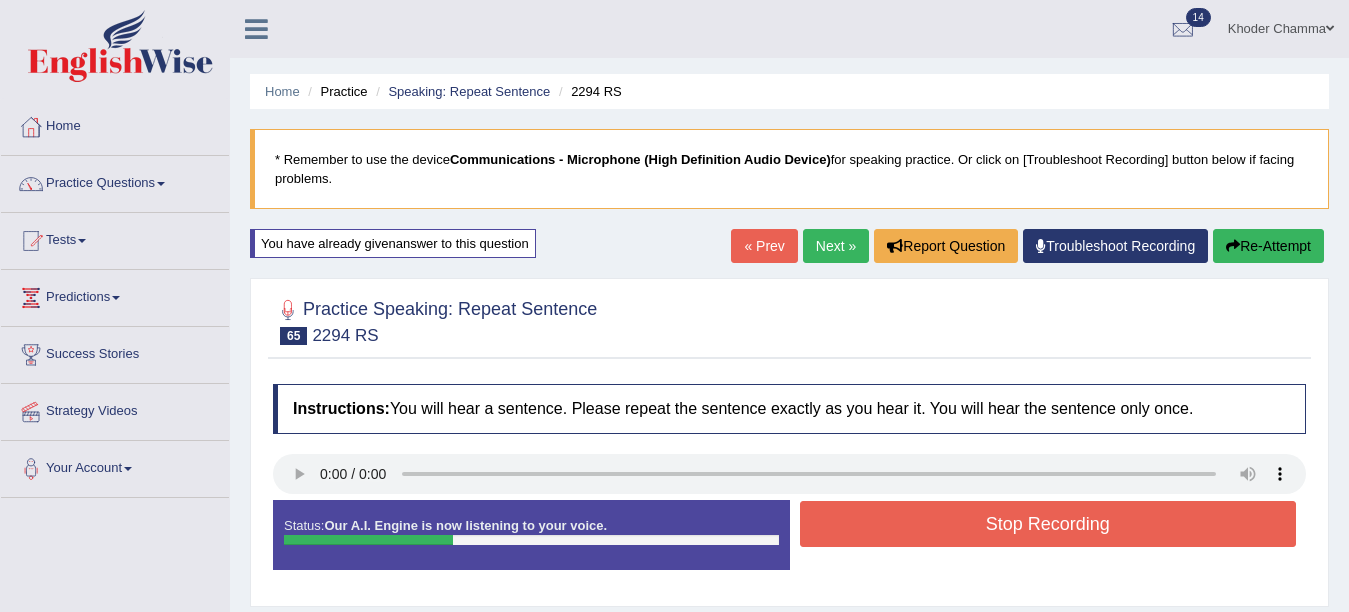 click on "Stop Recording" at bounding box center [1048, 524] 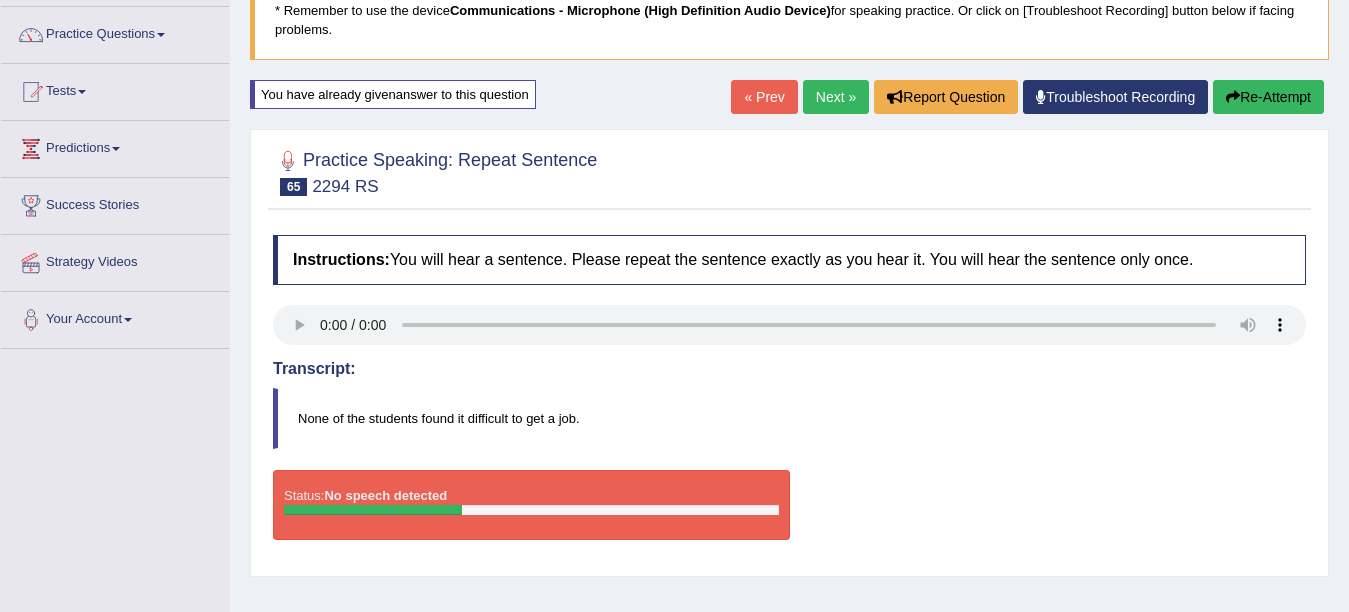 scroll, scrollTop: 205, scrollLeft: 0, axis: vertical 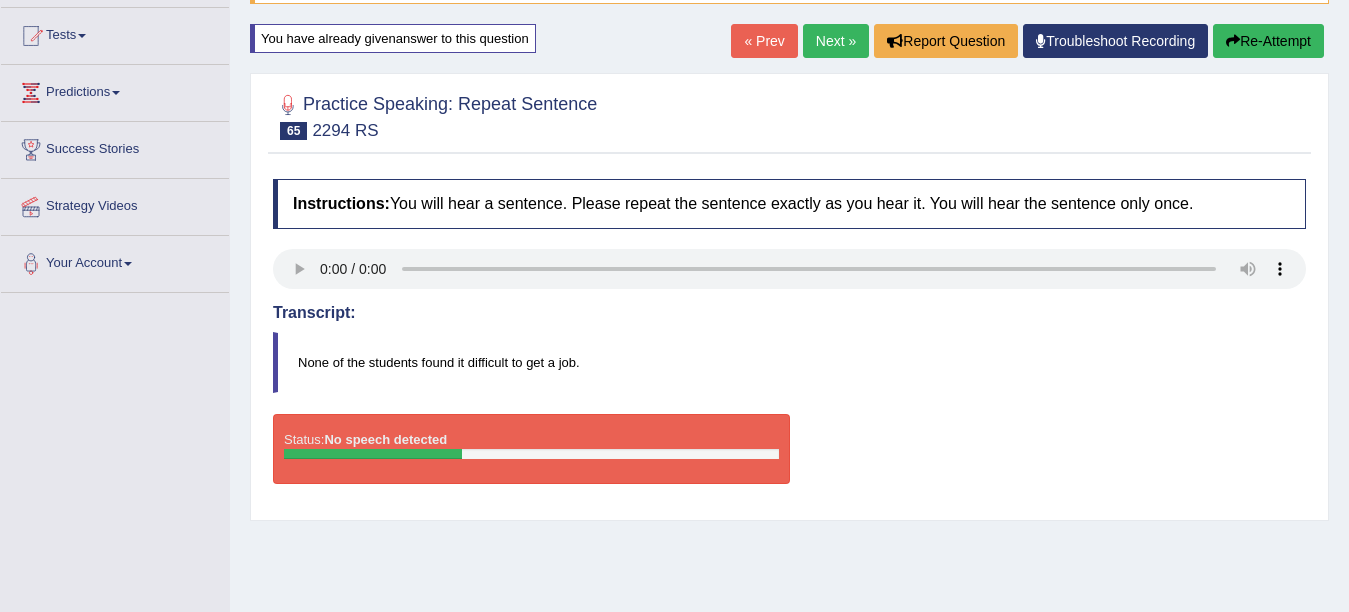 click on "Re-Attempt" at bounding box center (1268, 41) 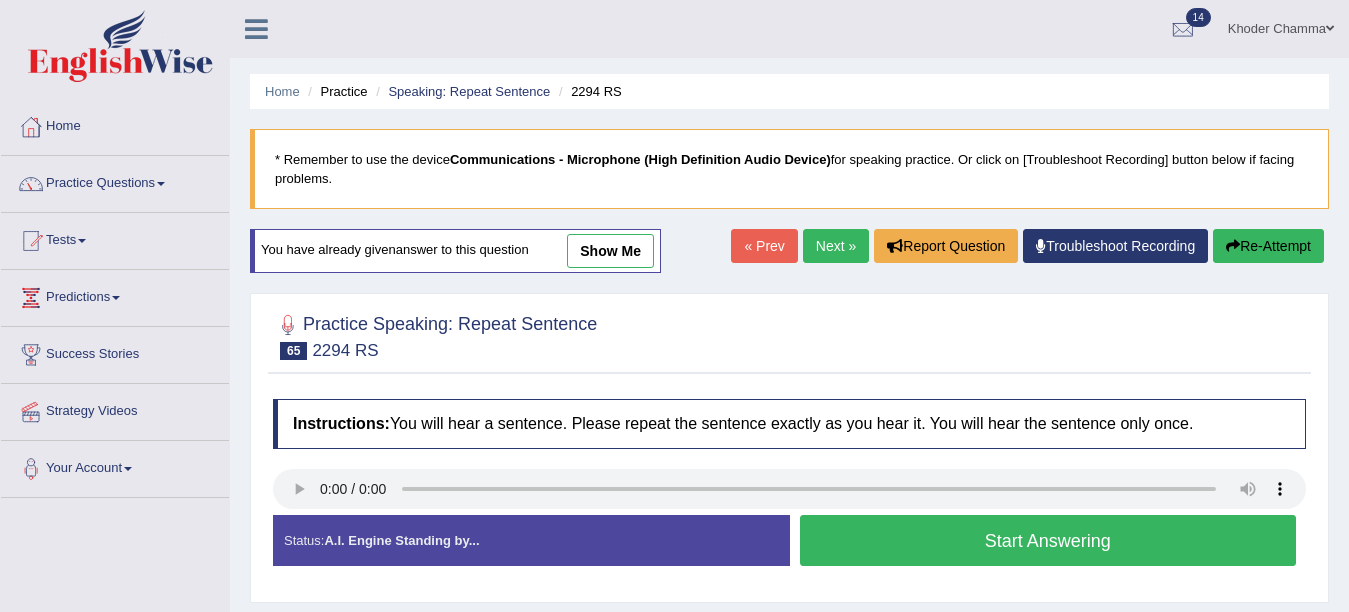 scroll, scrollTop: 220, scrollLeft: 0, axis: vertical 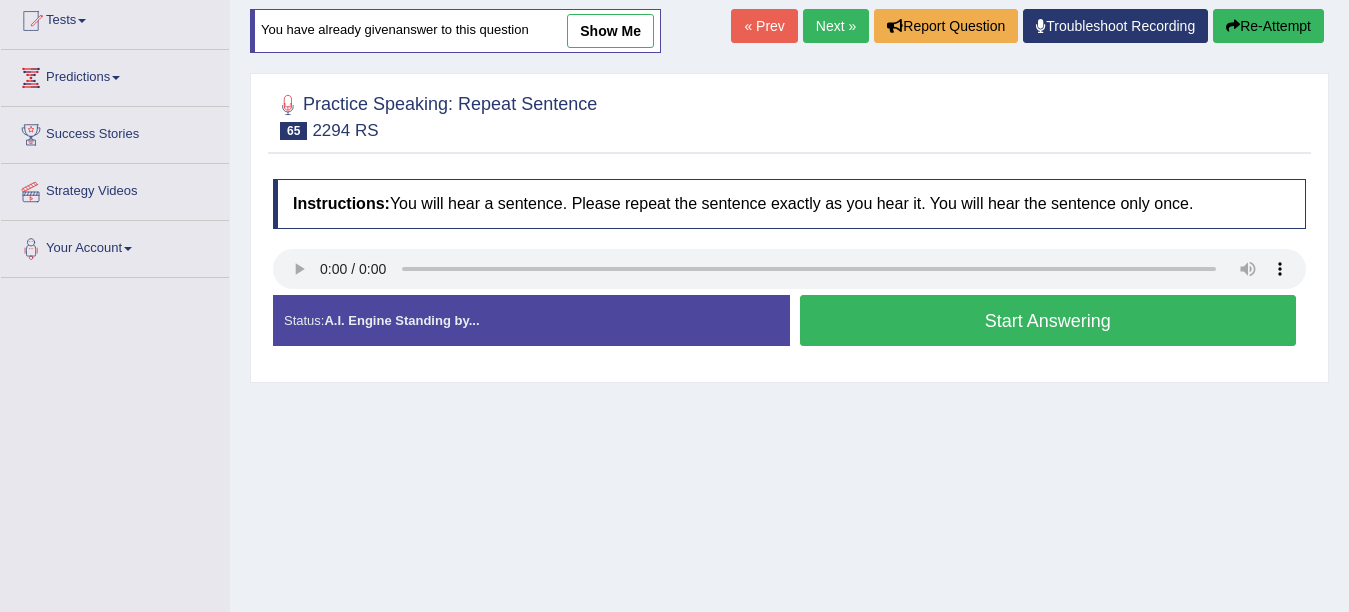 click on "Start Answering" at bounding box center [1048, 320] 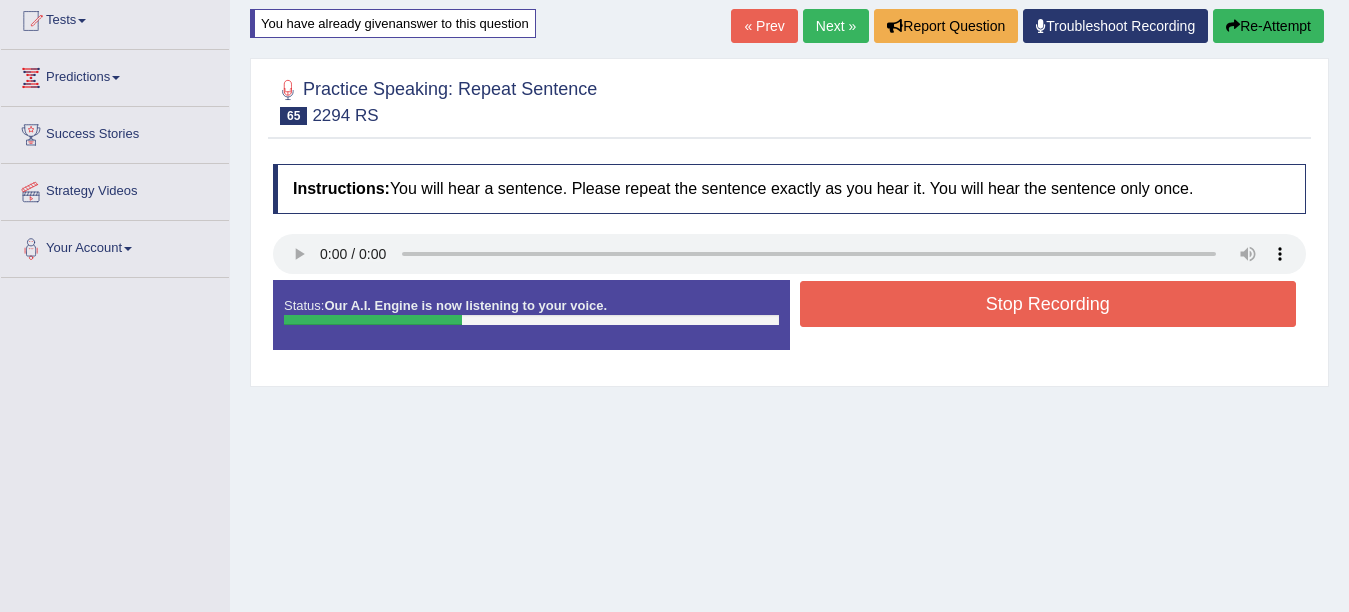 click on "Stop Recording" at bounding box center [1048, 304] 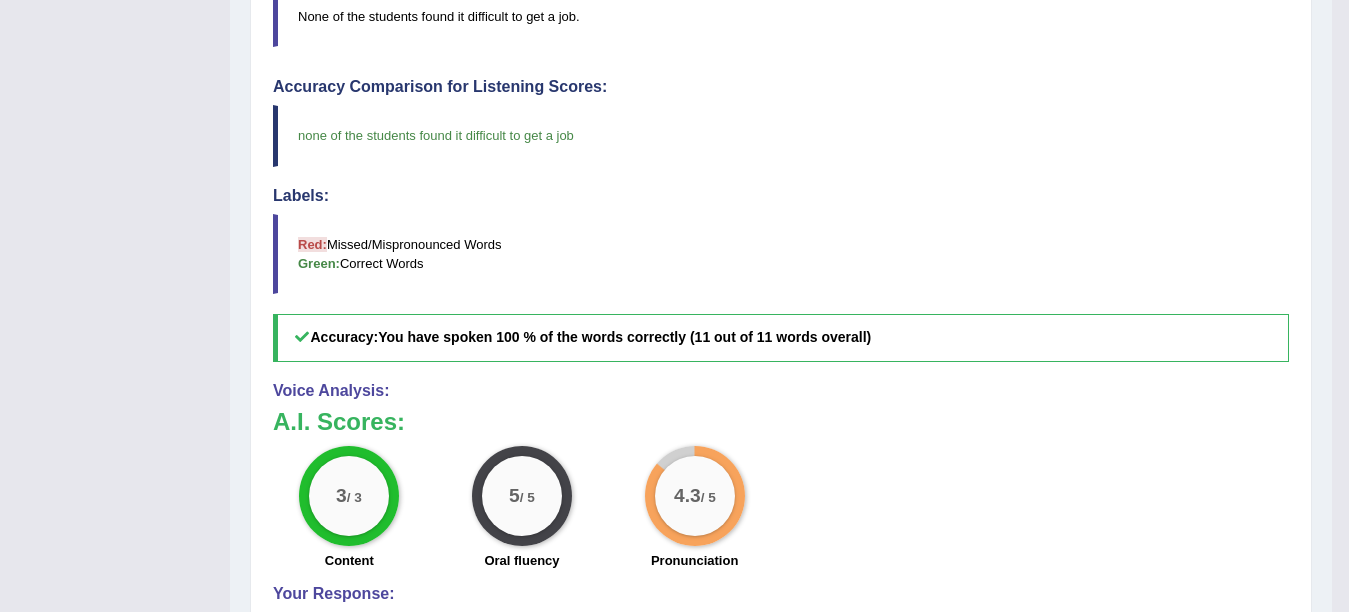 scroll, scrollTop: 580, scrollLeft: 0, axis: vertical 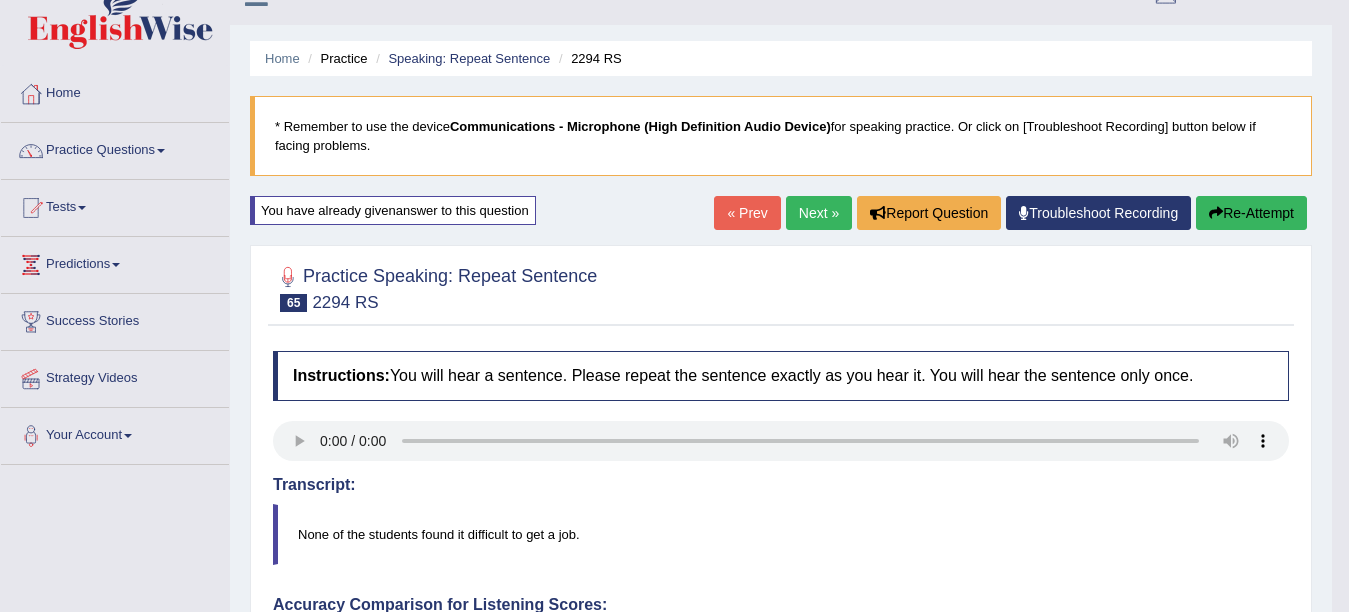 click on "Next »" at bounding box center (819, 213) 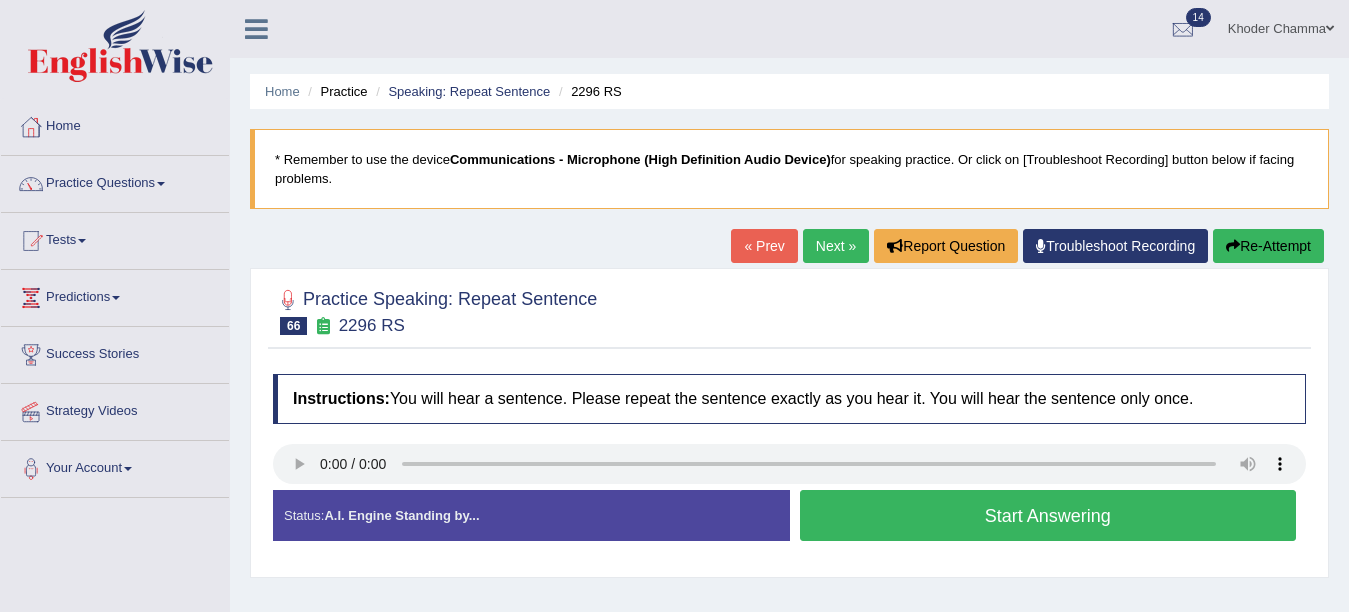 scroll, scrollTop: 0, scrollLeft: 0, axis: both 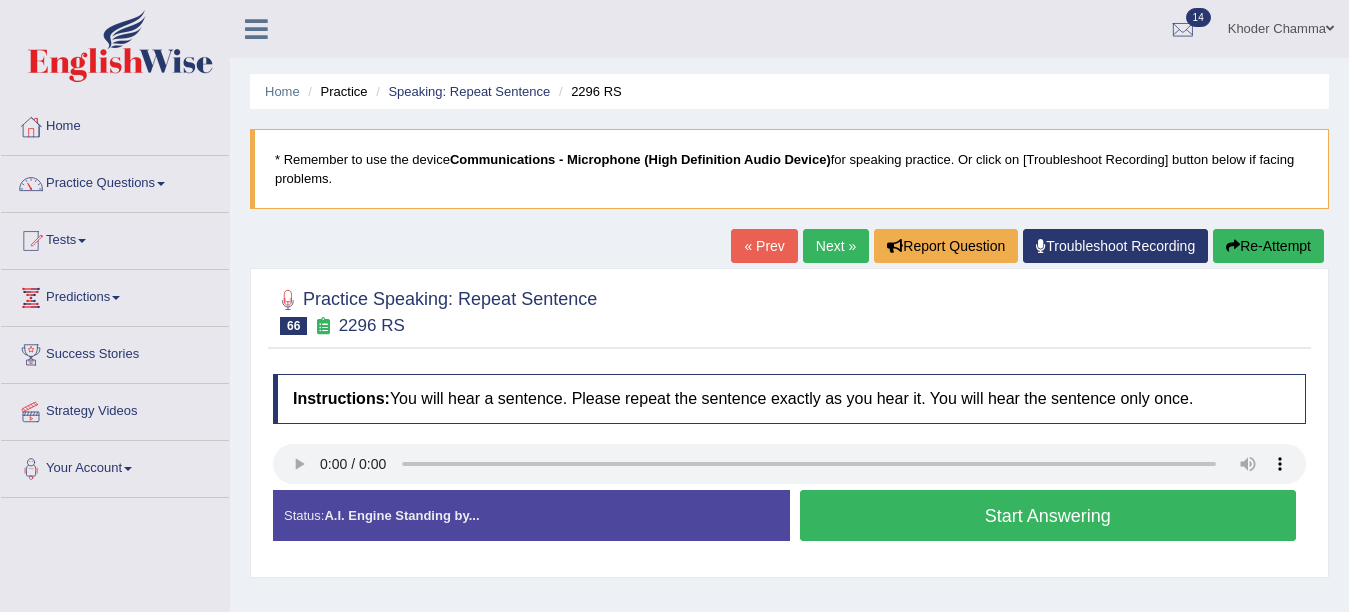 click on "Start Answering" at bounding box center (1048, 515) 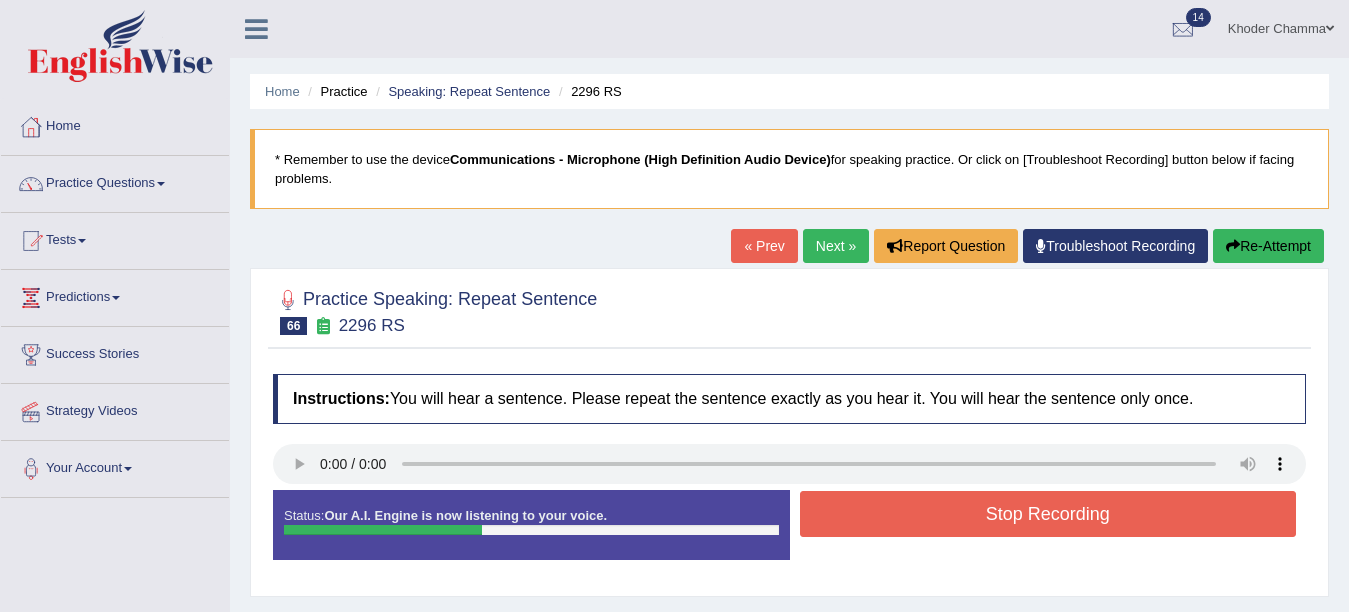 click on "Stop Recording" at bounding box center [1048, 514] 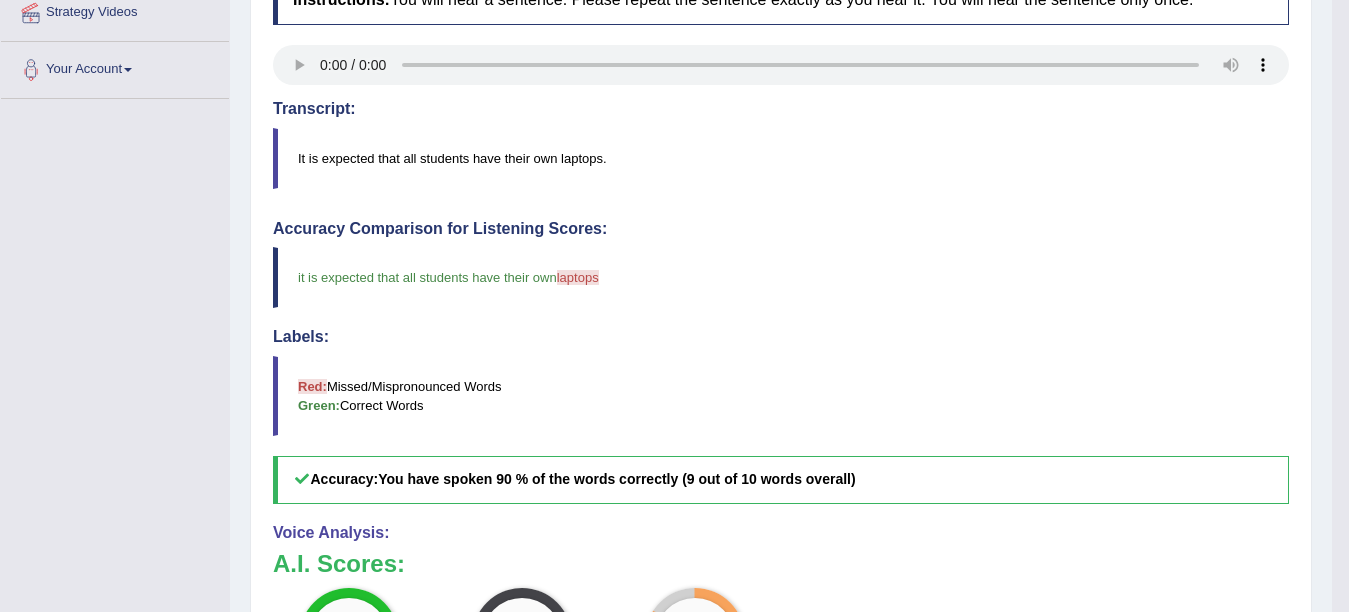 scroll, scrollTop: 400, scrollLeft: 0, axis: vertical 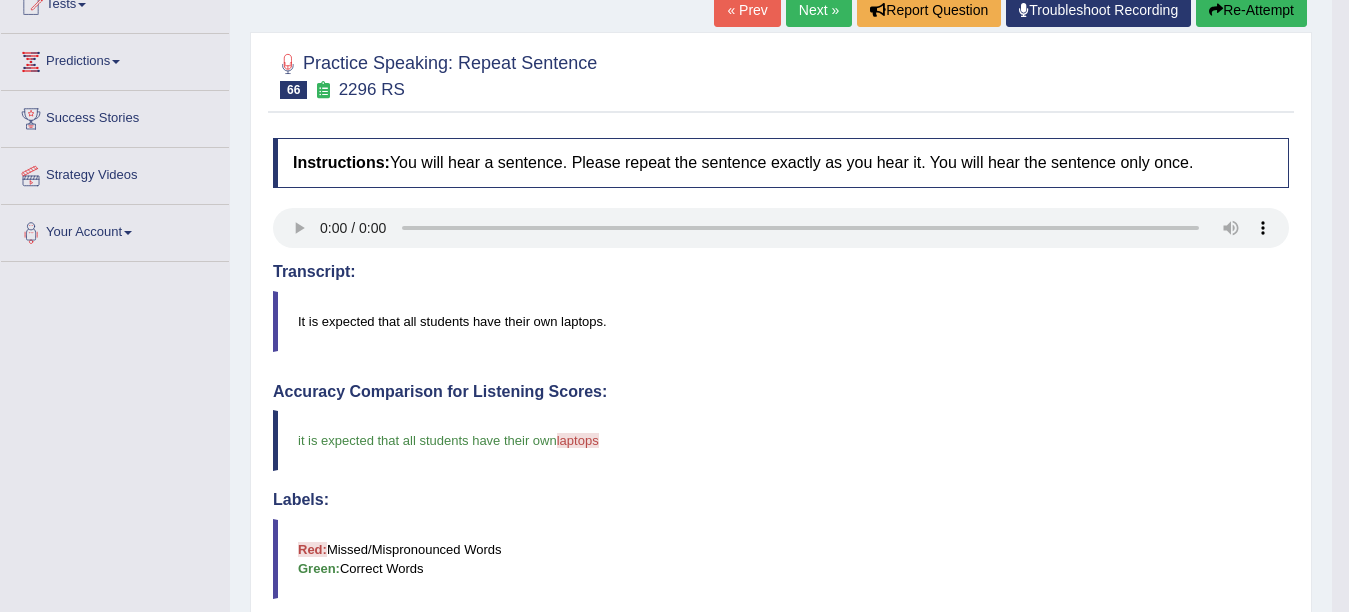 drag, startPoint x: 1163, startPoint y: 559, endPoint x: 1365, endPoint y: 424, distance: 242.95885 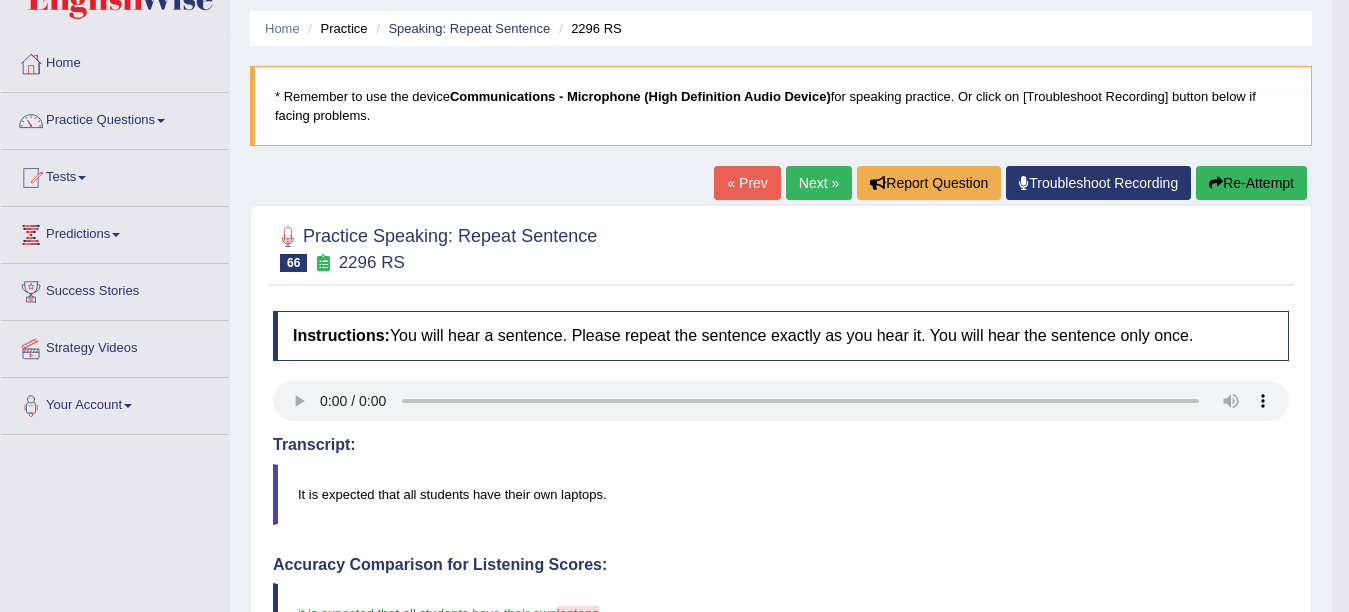 scroll, scrollTop: 0, scrollLeft: 0, axis: both 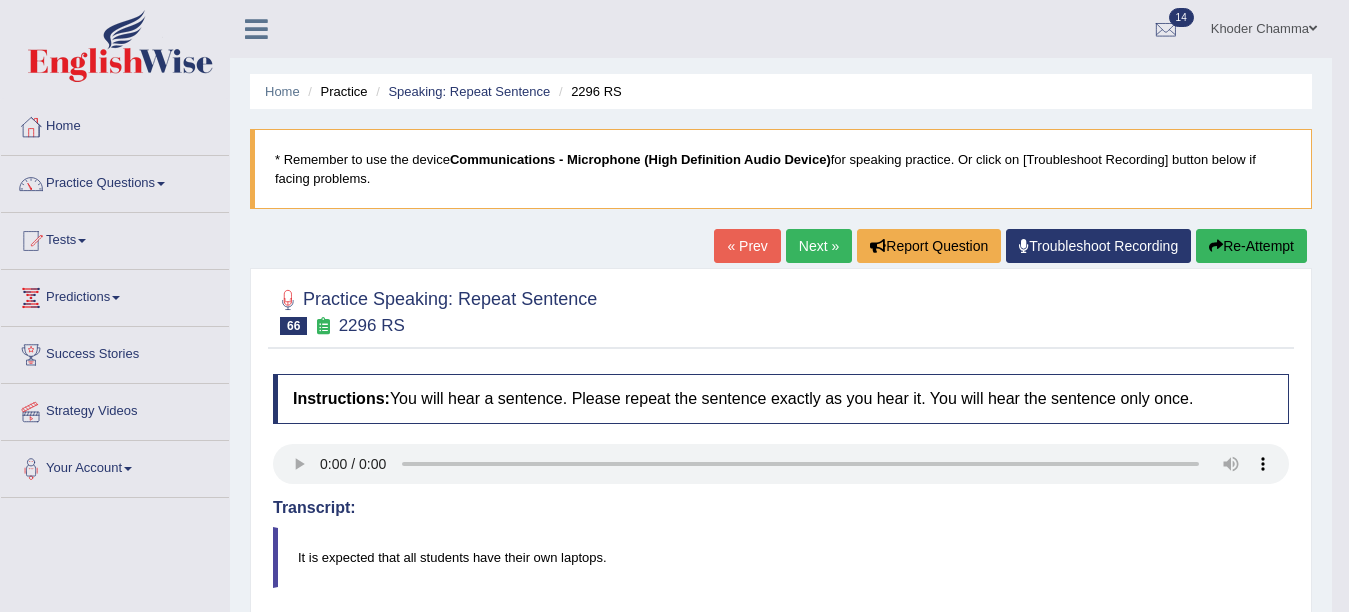 click on "Next »" at bounding box center (819, 246) 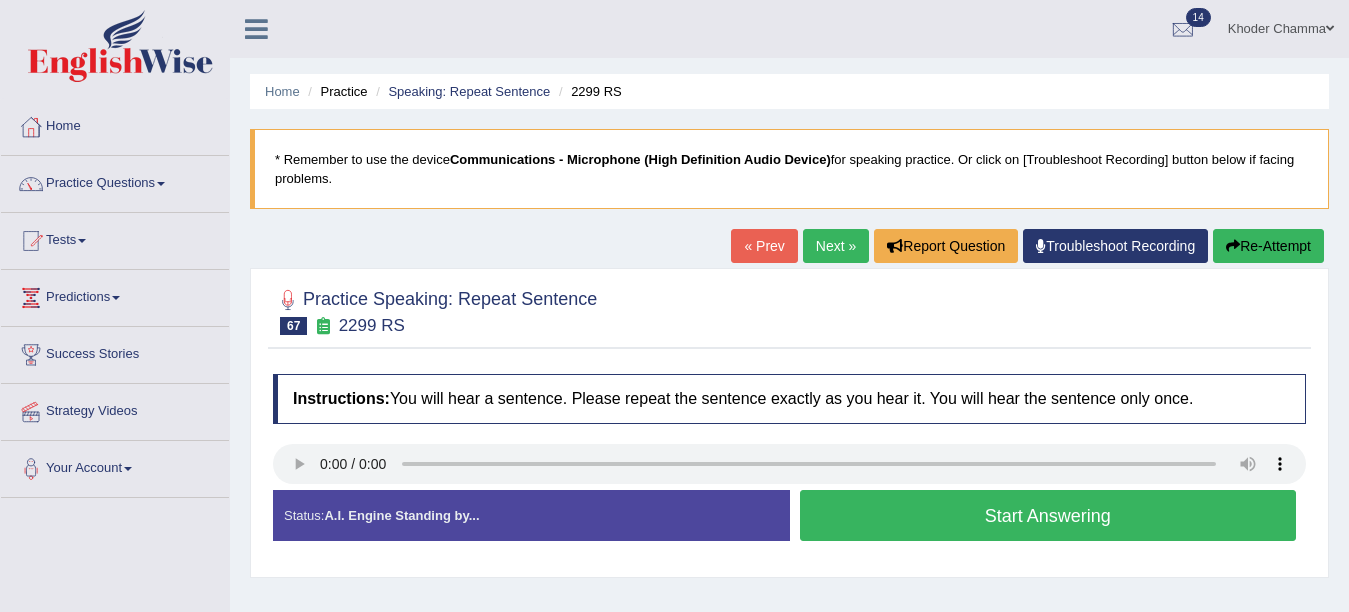 scroll, scrollTop: 0, scrollLeft: 0, axis: both 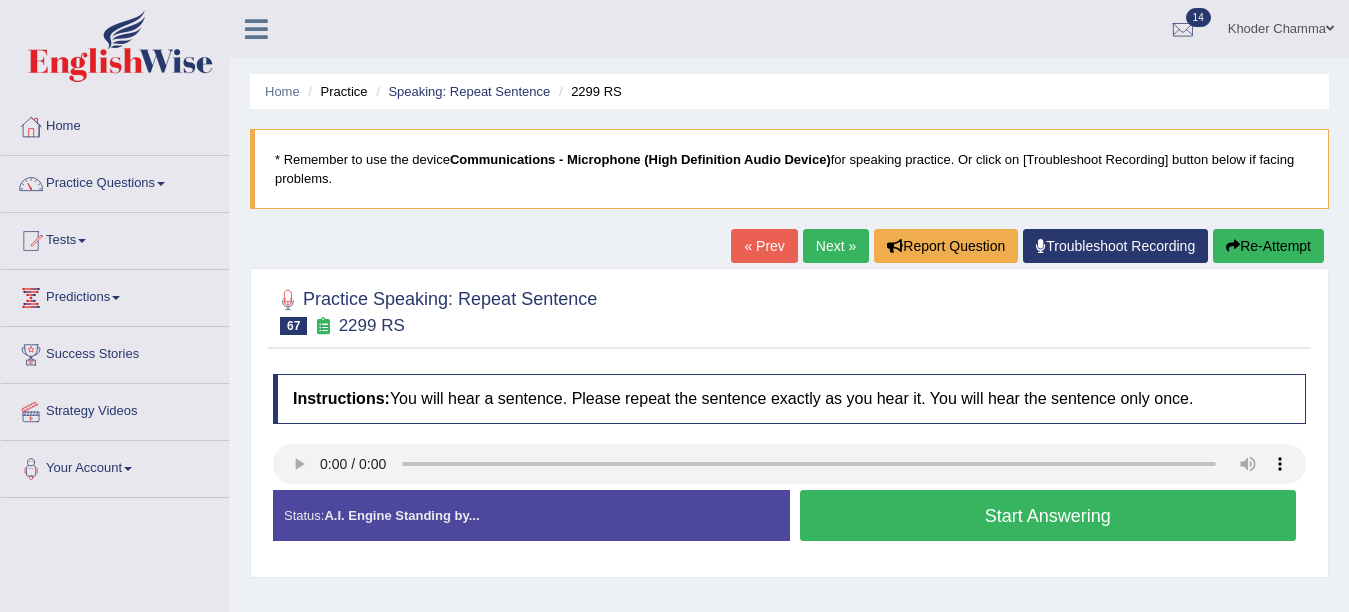 click on "Start Answering" at bounding box center [1048, 515] 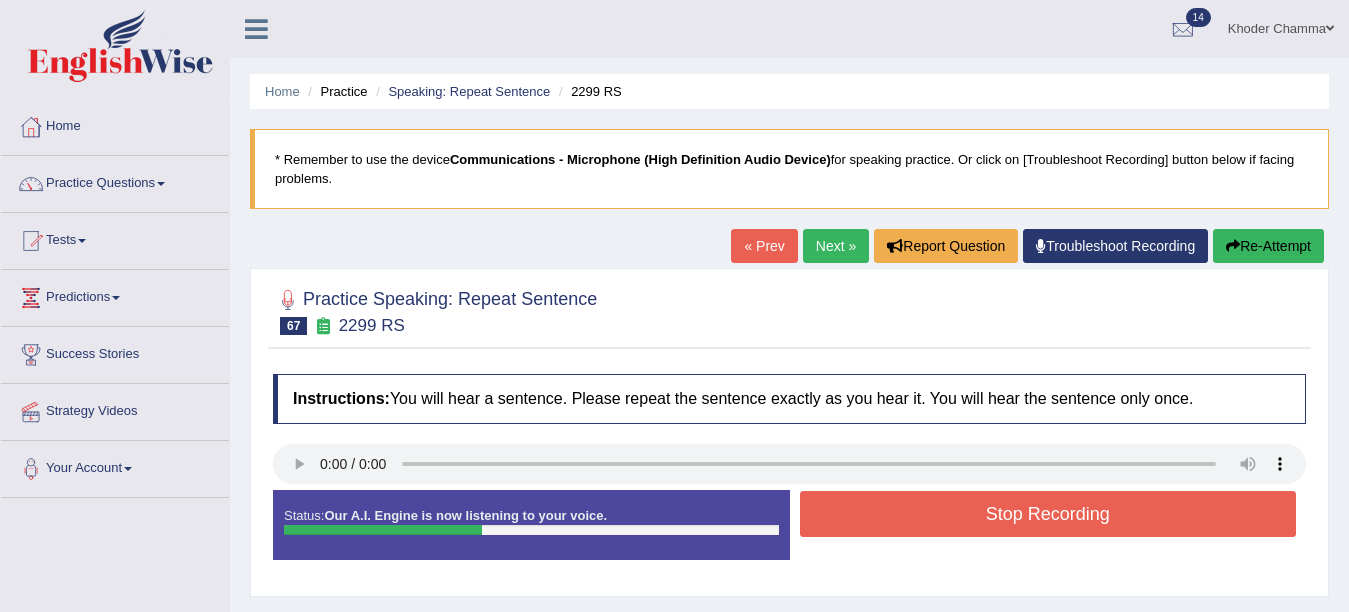 click on "Stop Recording" at bounding box center [1048, 514] 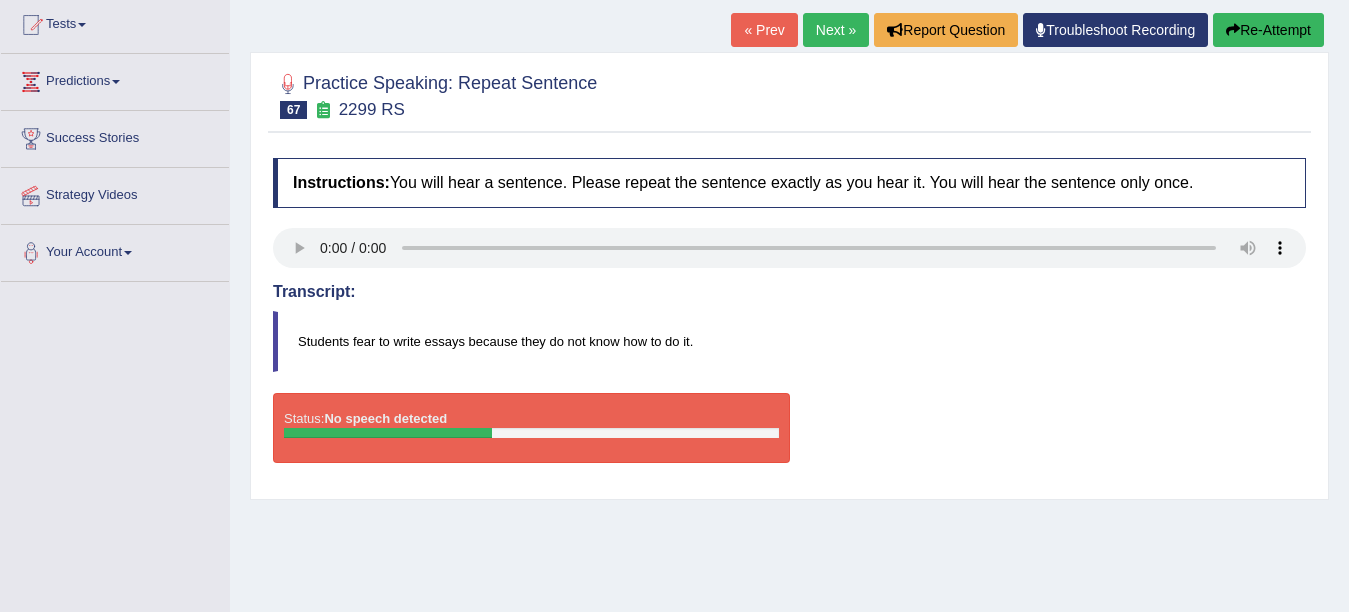 scroll, scrollTop: 280, scrollLeft: 0, axis: vertical 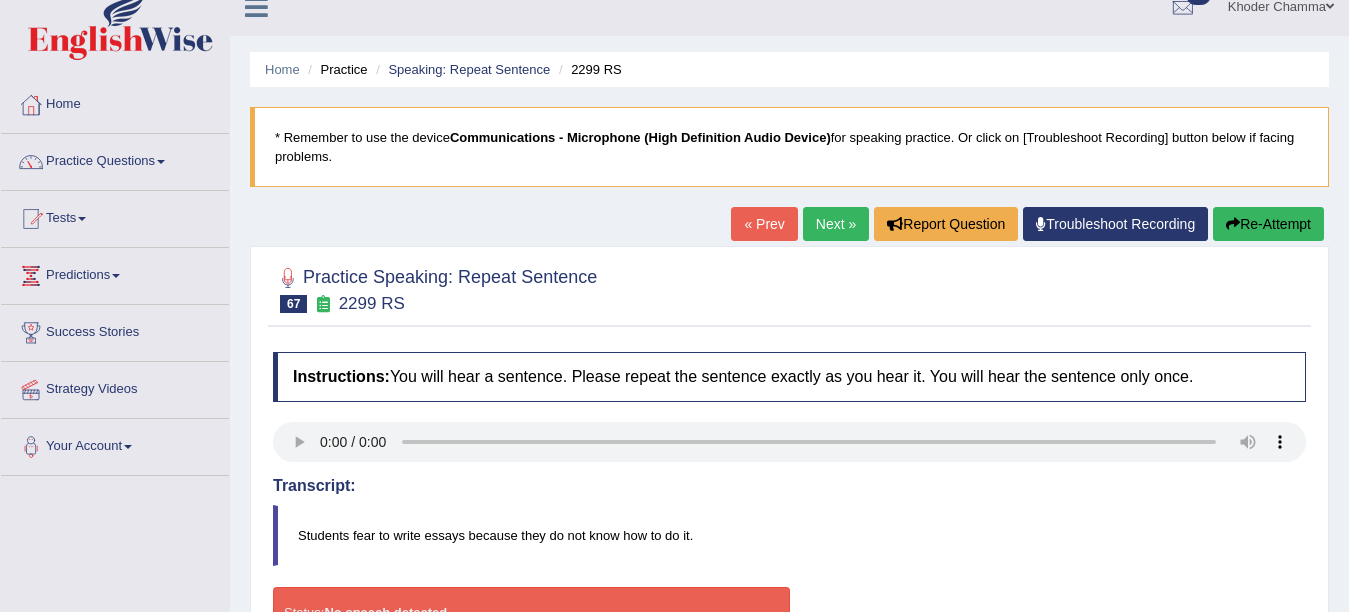 click on "Re-Attempt" at bounding box center [1268, 224] 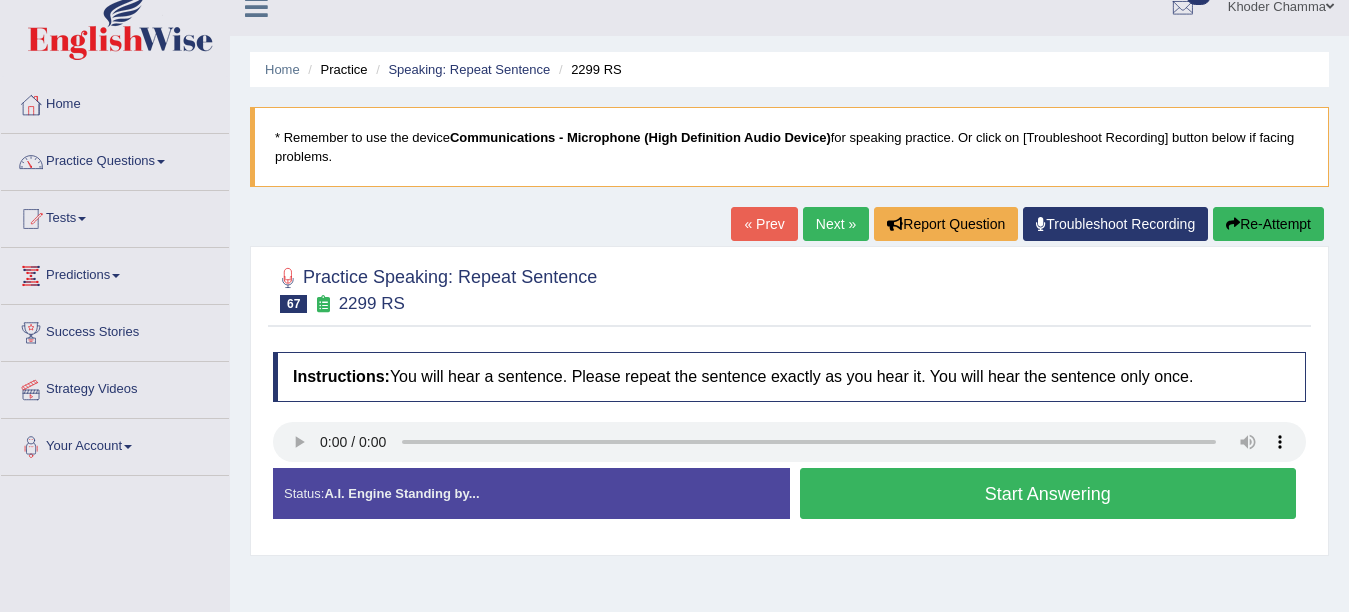 scroll, scrollTop: 22, scrollLeft: 0, axis: vertical 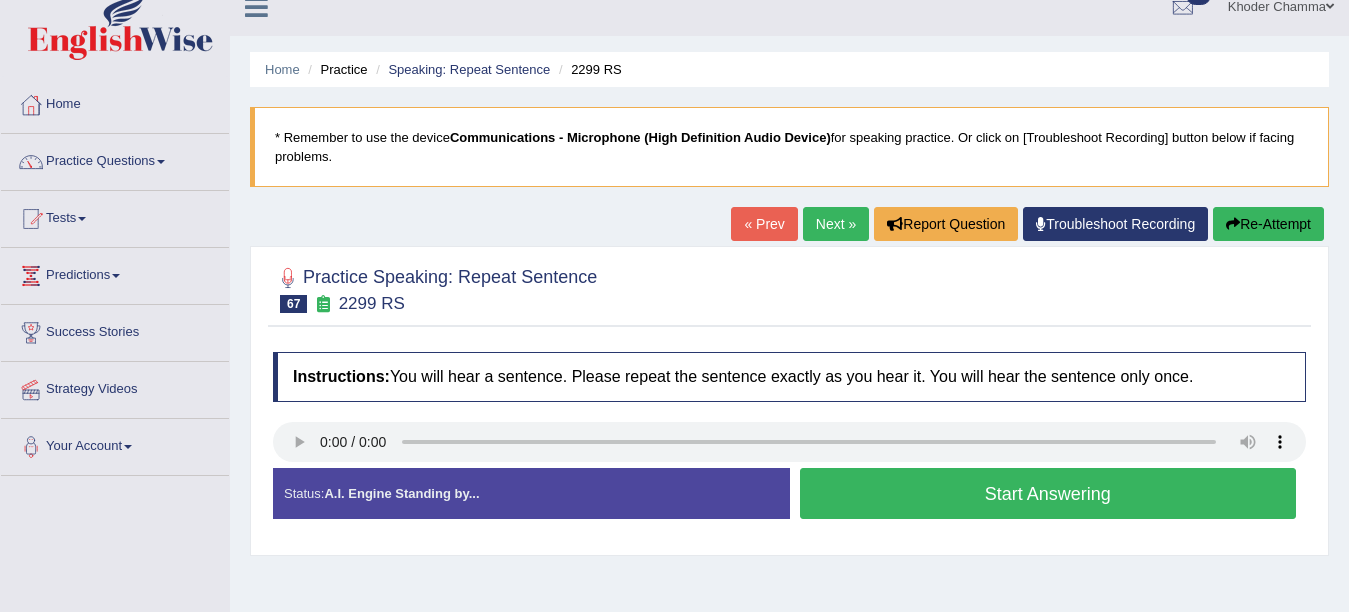 click on "Start Answering" at bounding box center (1048, 493) 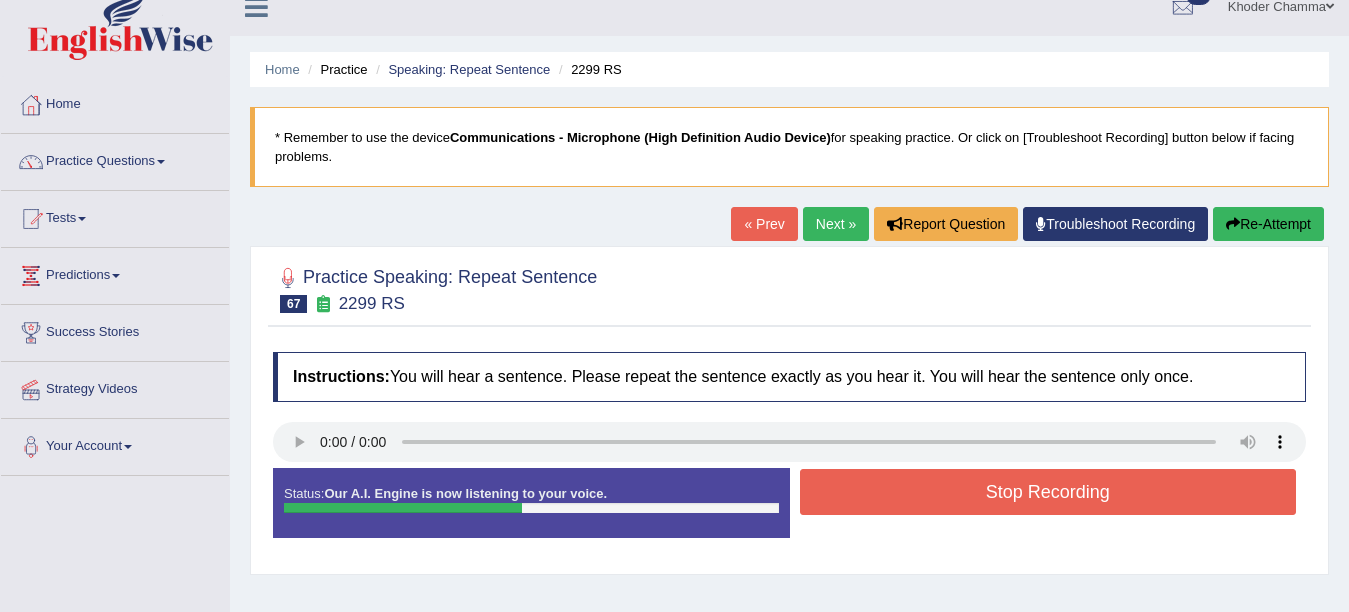 click on "Stop Recording" at bounding box center [1048, 492] 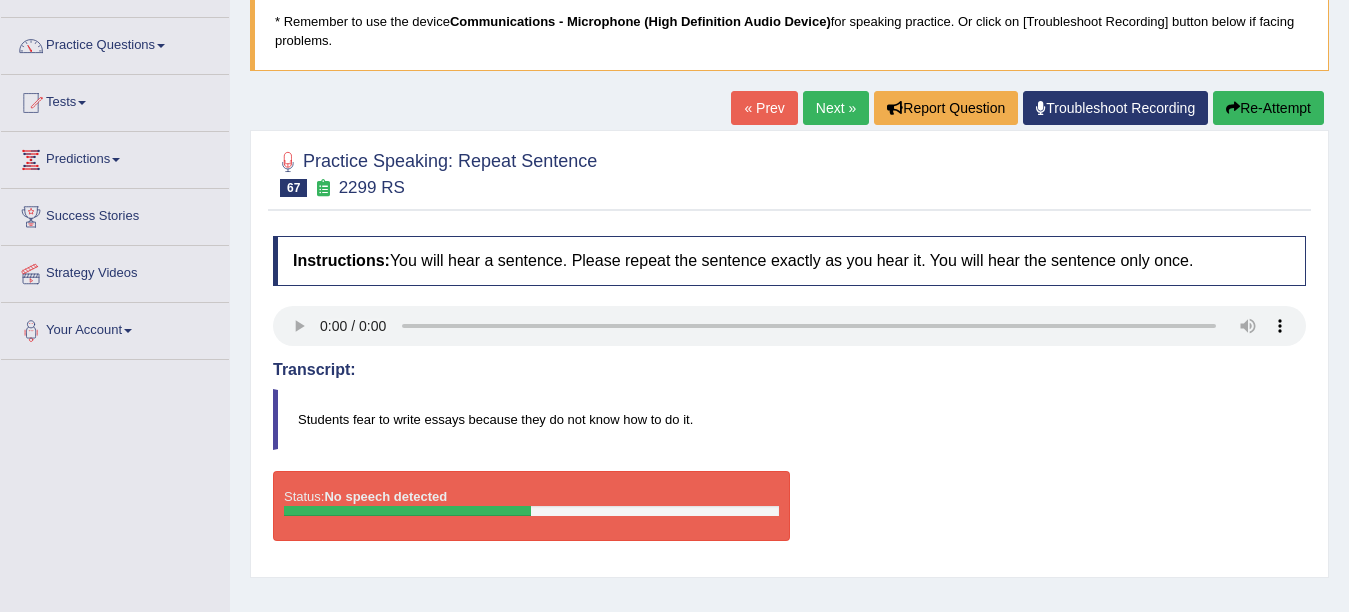 scroll, scrollTop: 142, scrollLeft: 0, axis: vertical 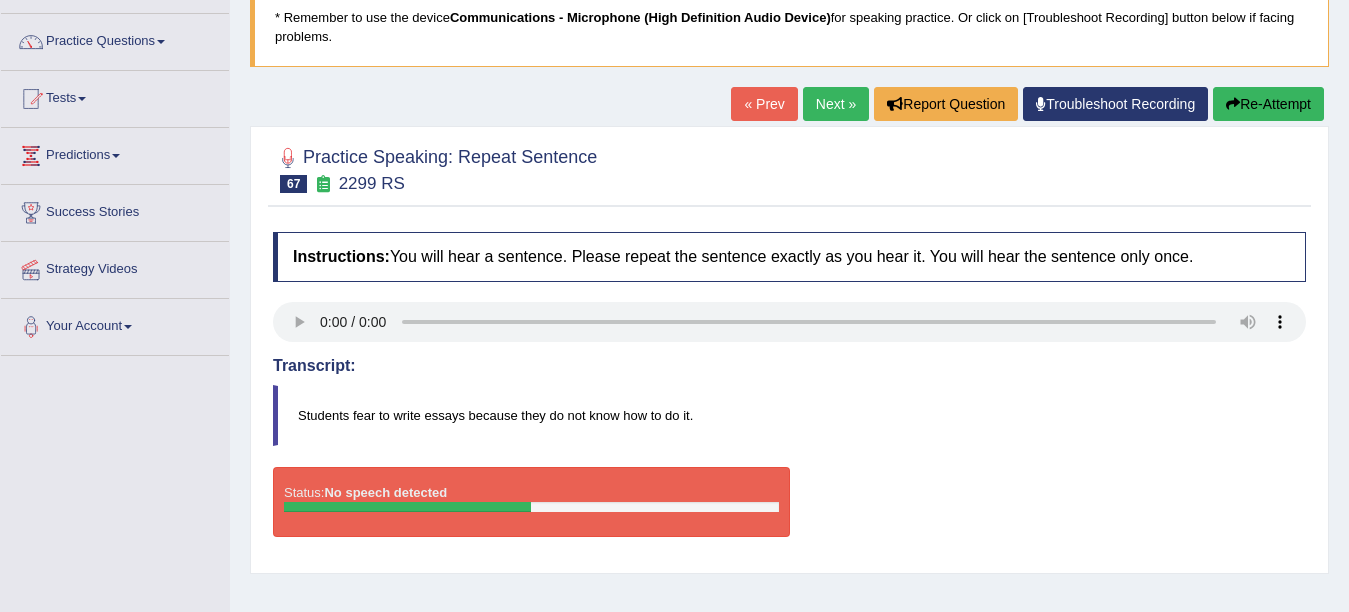click on "Students fear to write essays because they do not know how to do it." at bounding box center (789, 415) 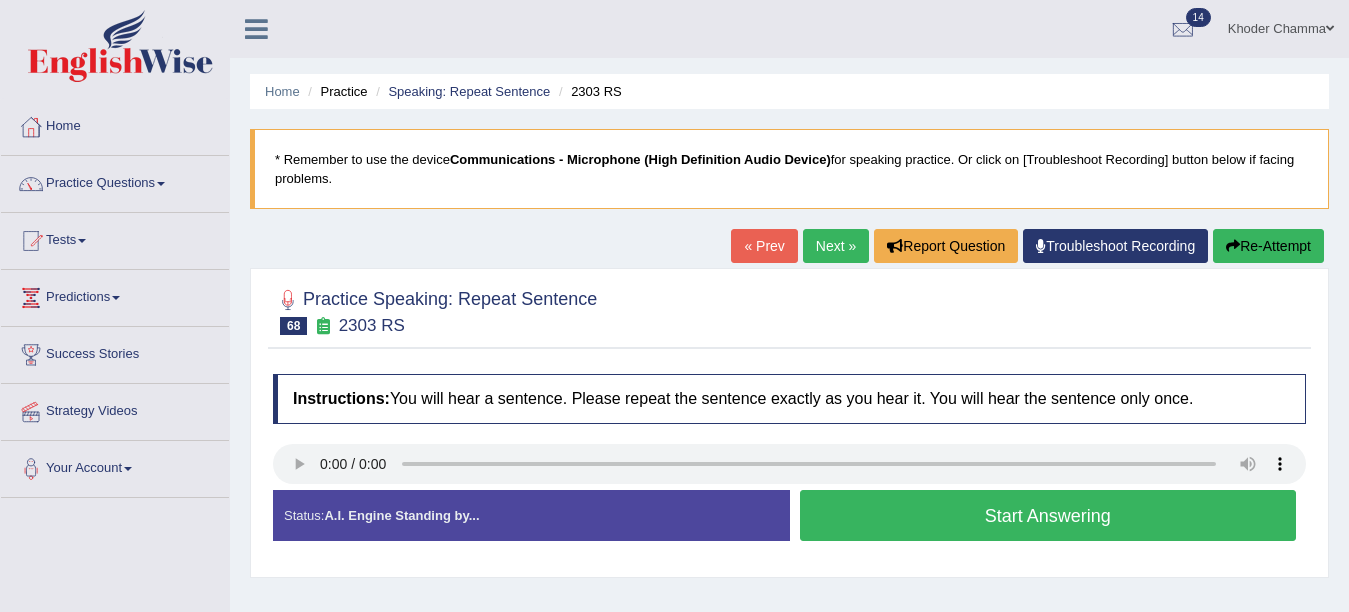 scroll, scrollTop: 0, scrollLeft: 0, axis: both 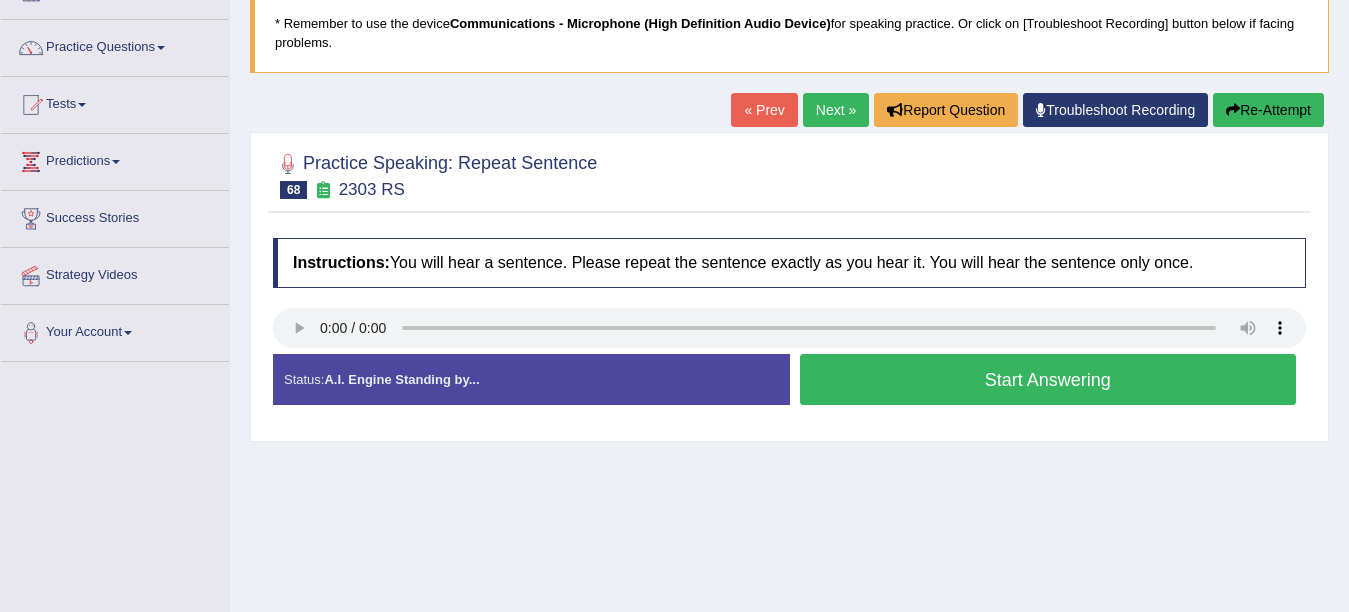 click on "Start Answering" at bounding box center [1048, 379] 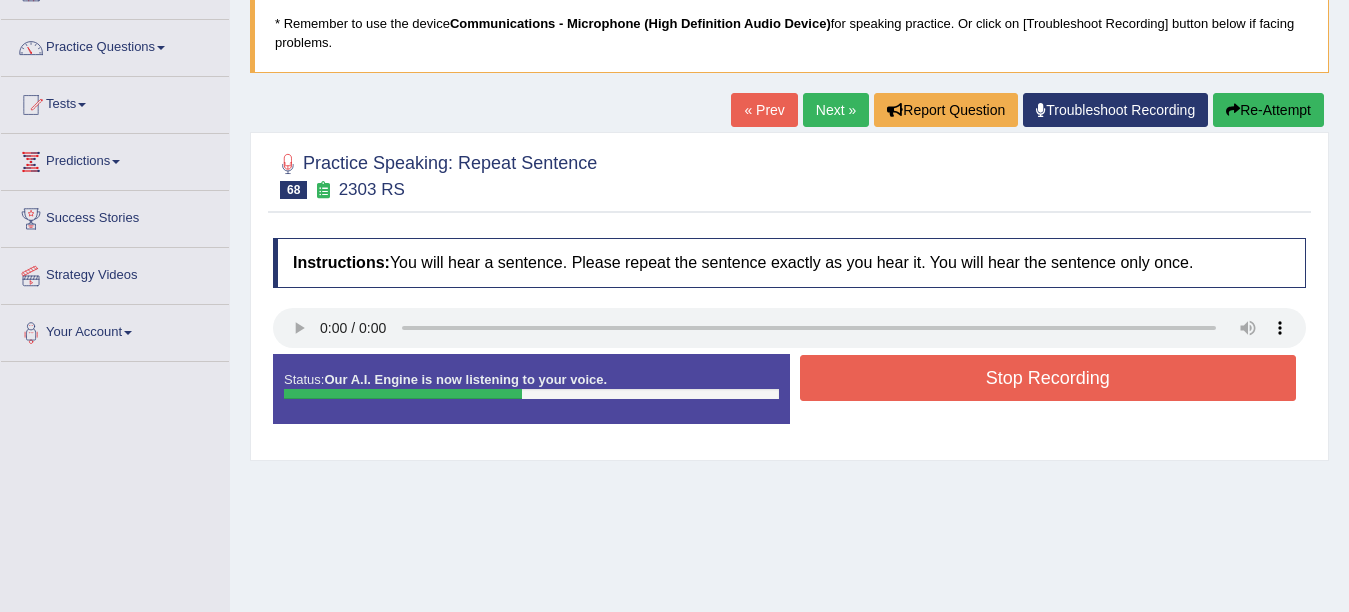 click on "Stop Recording" at bounding box center [1048, 378] 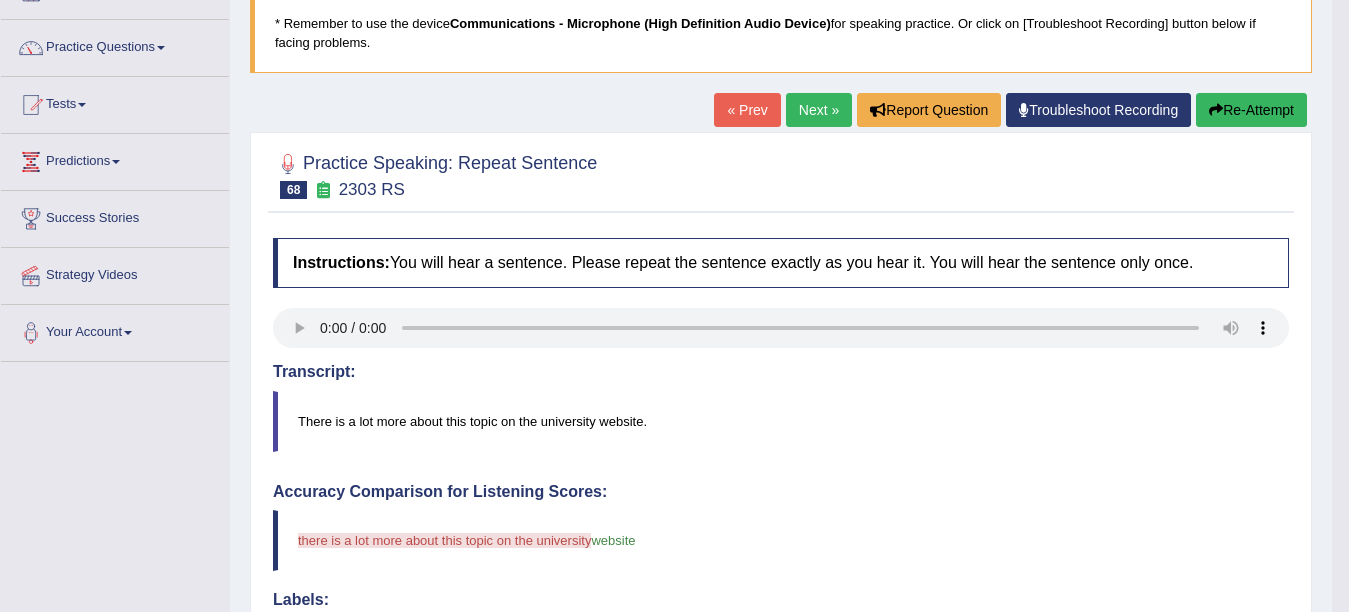 click on "Re-Attempt" at bounding box center [1251, 110] 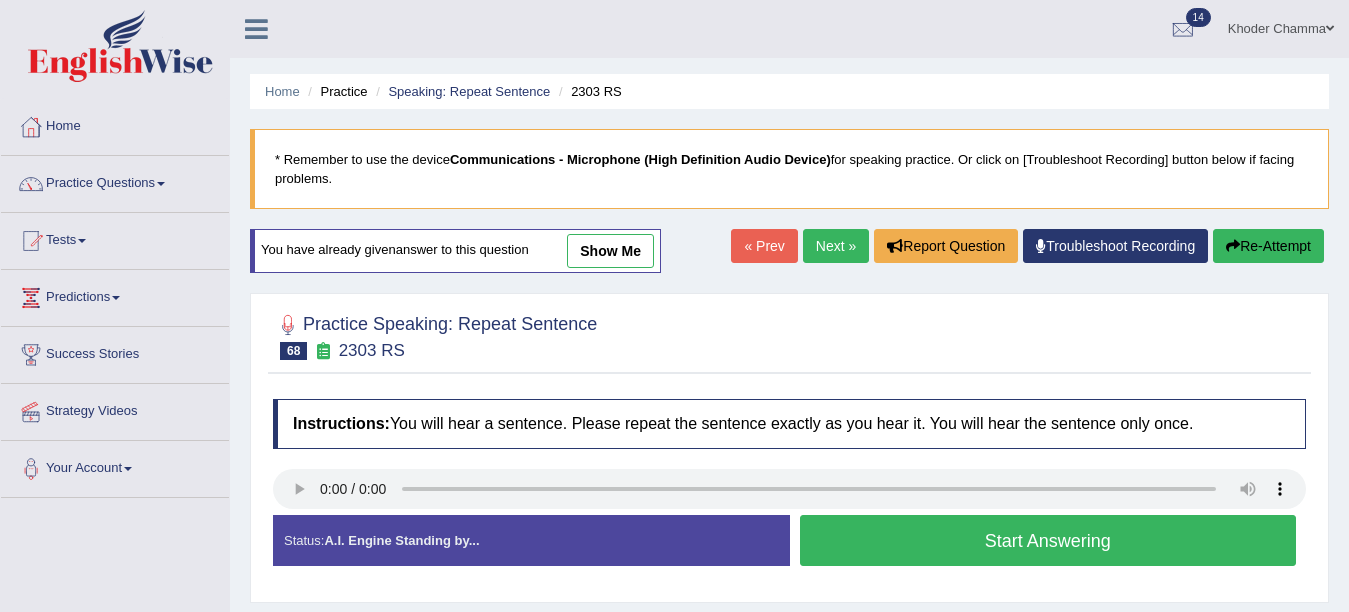 scroll, scrollTop: 136, scrollLeft: 0, axis: vertical 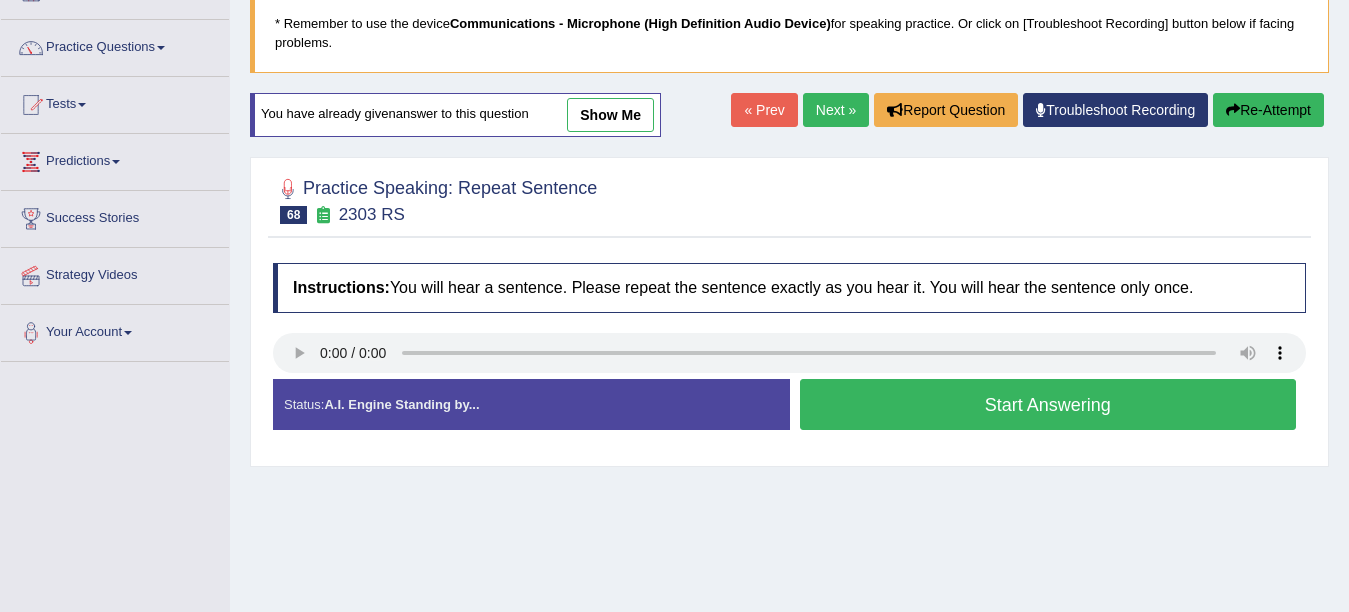 click on "Start Answering" at bounding box center [1048, 404] 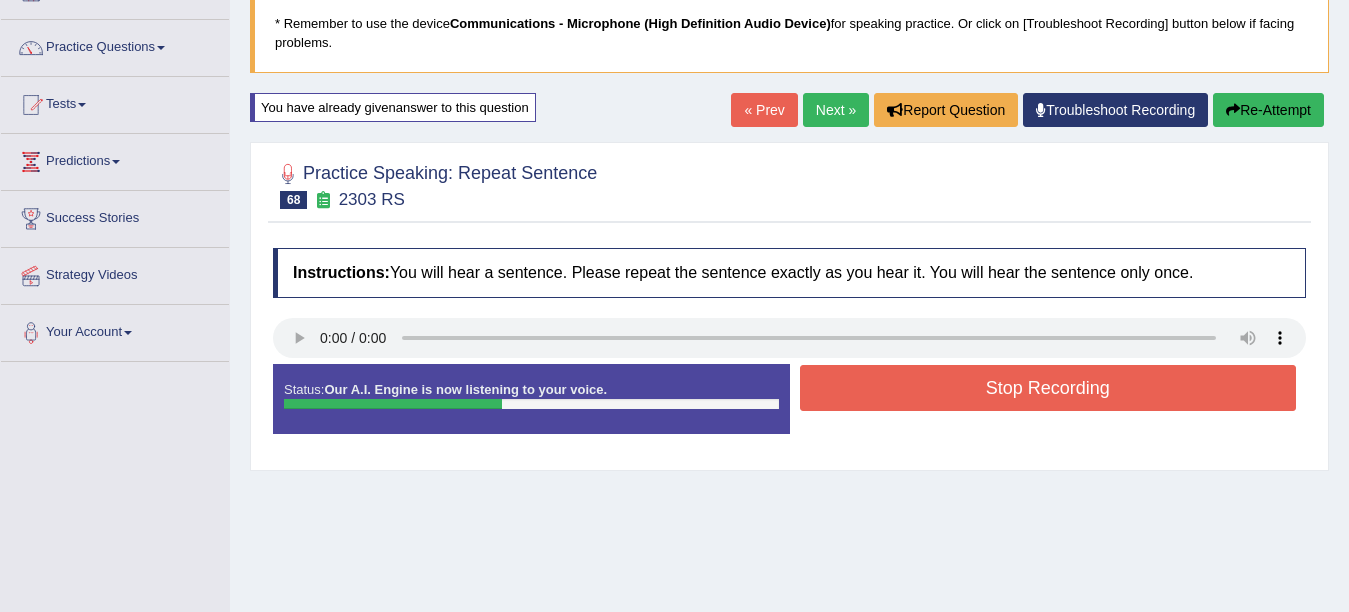 click on "Stop Recording" at bounding box center (1048, 388) 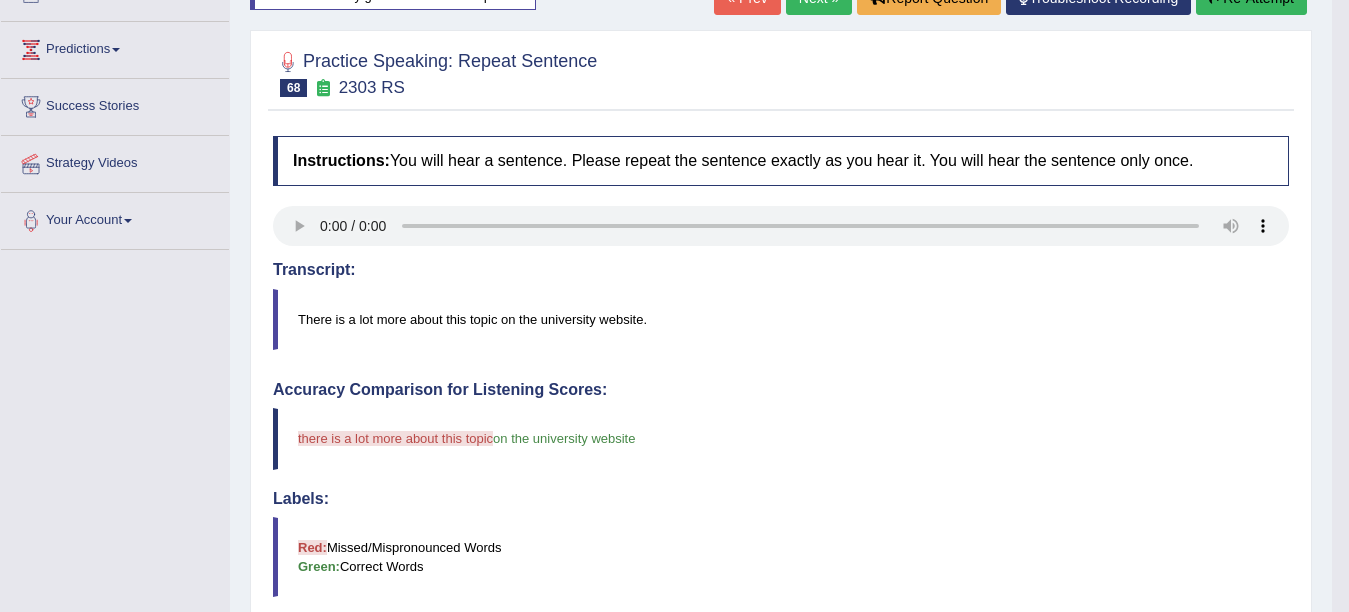 scroll, scrollTop: 258, scrollLeft: 0, axis: vertical 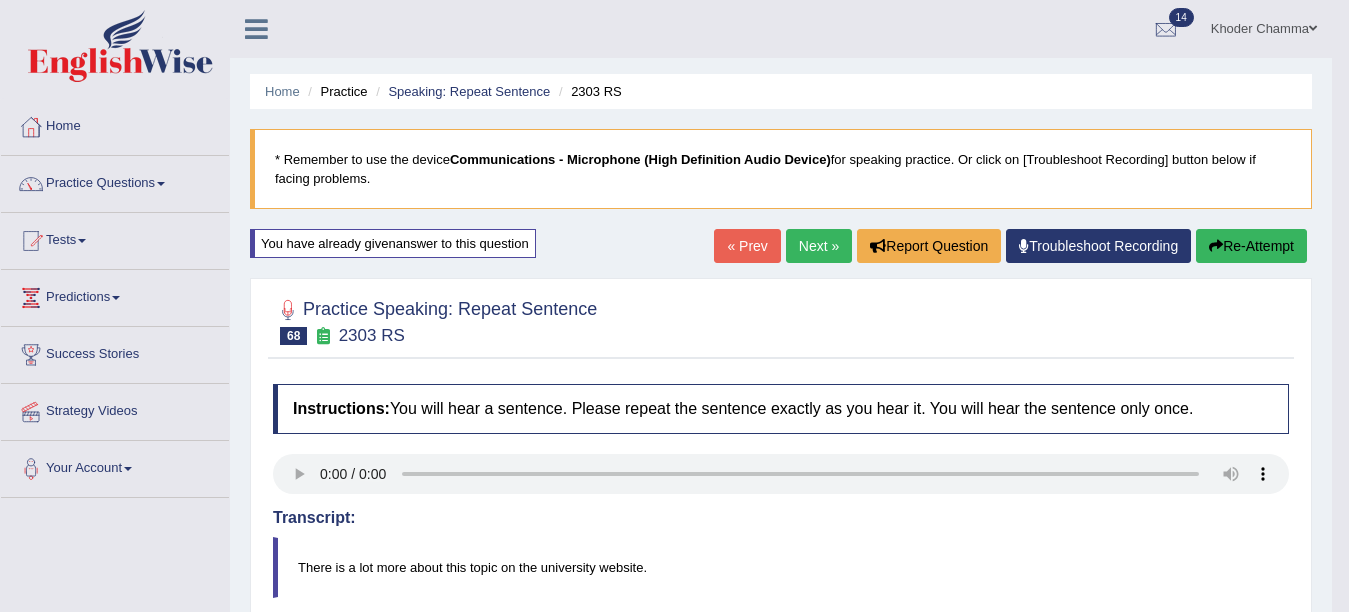 click on "Next »" at bounding box center [819, 246] 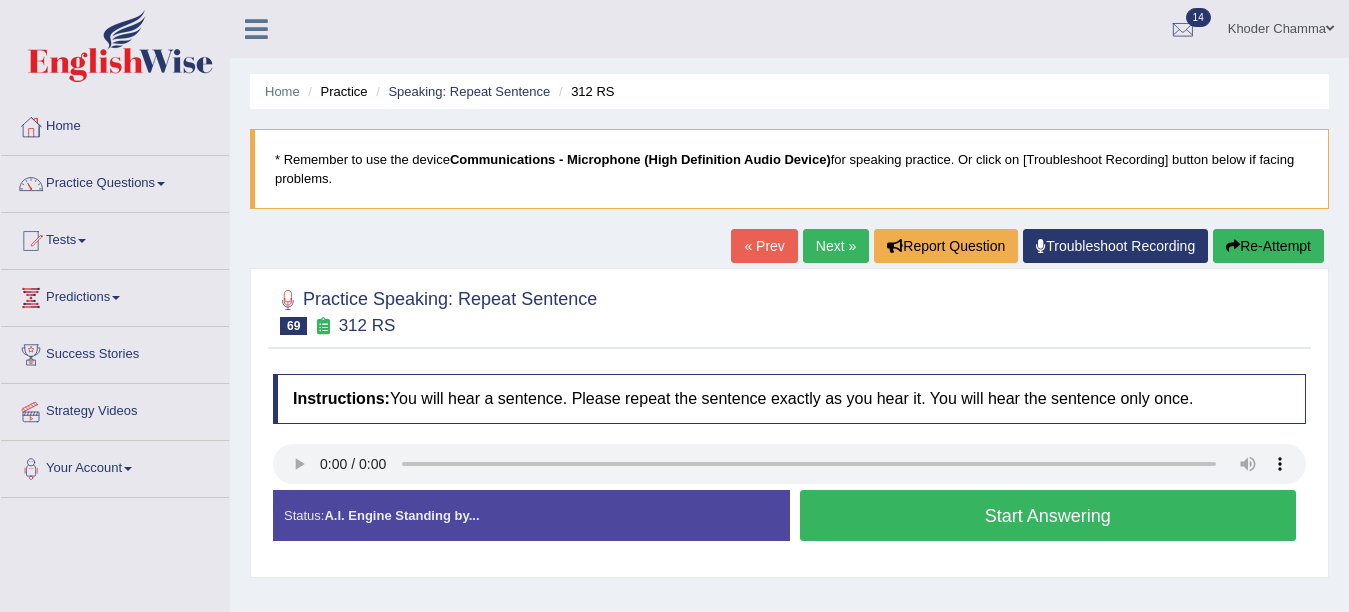 scroll, scrollTop: 0, scrollLeft: 0, axis: both 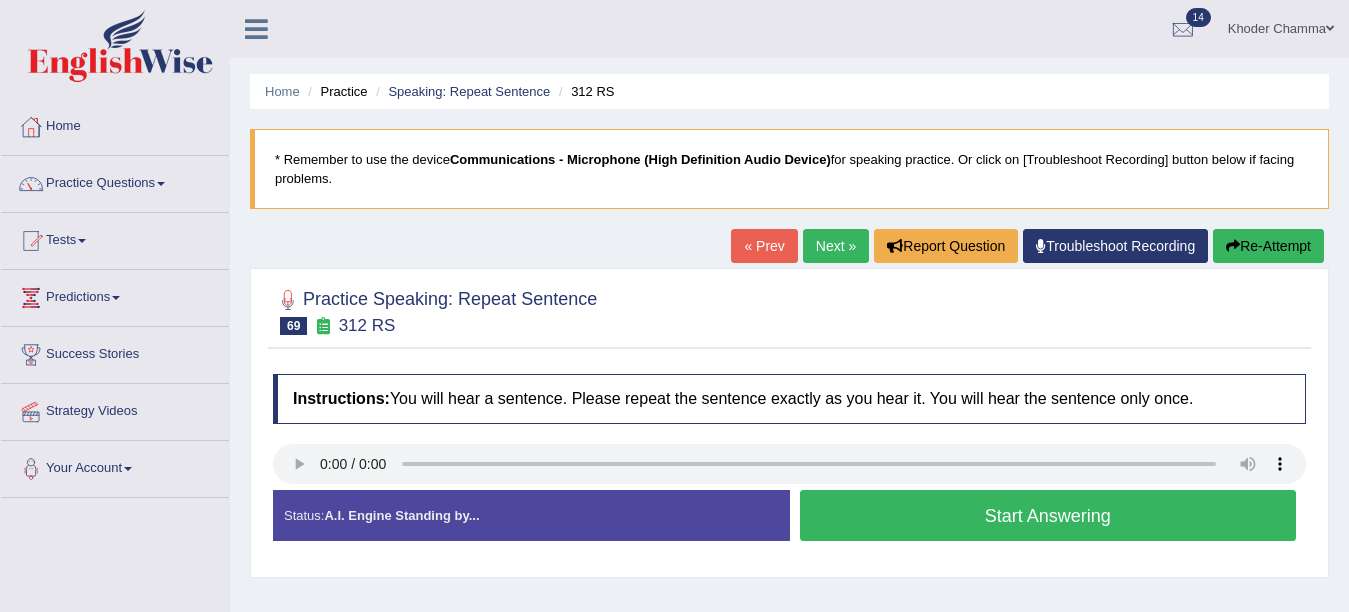 click on "Start Answering" at bounding box center [1048, 515] 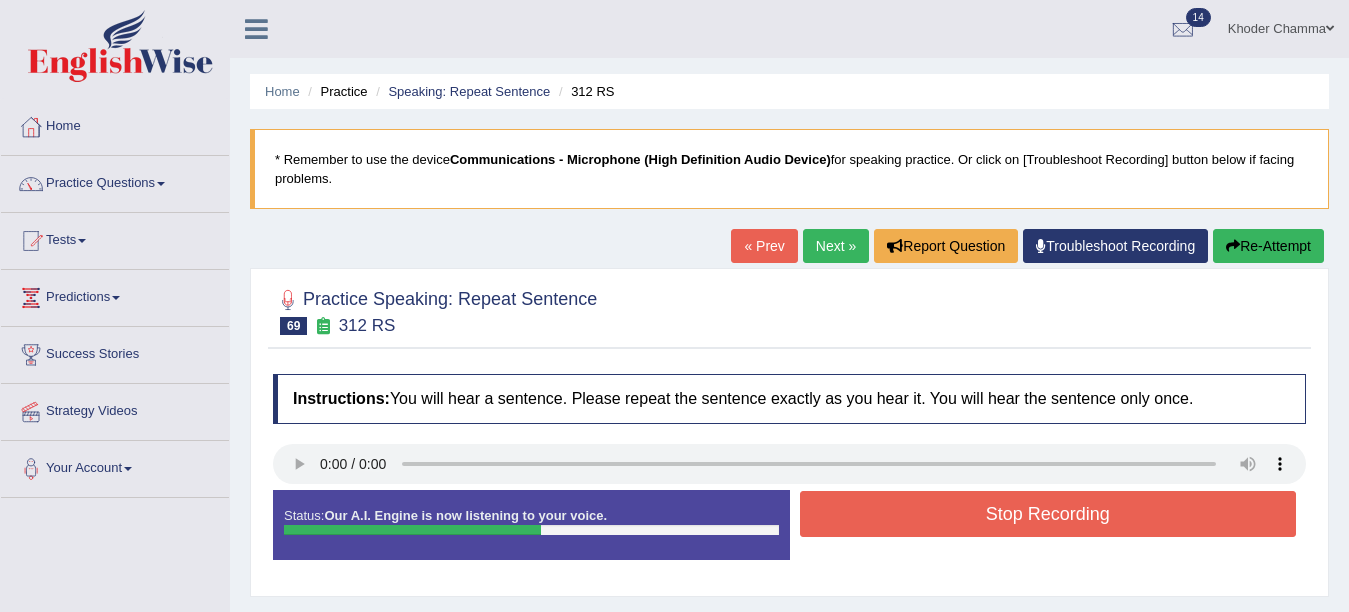 click on "Stop Recording" at bounding box center [1048, 514] 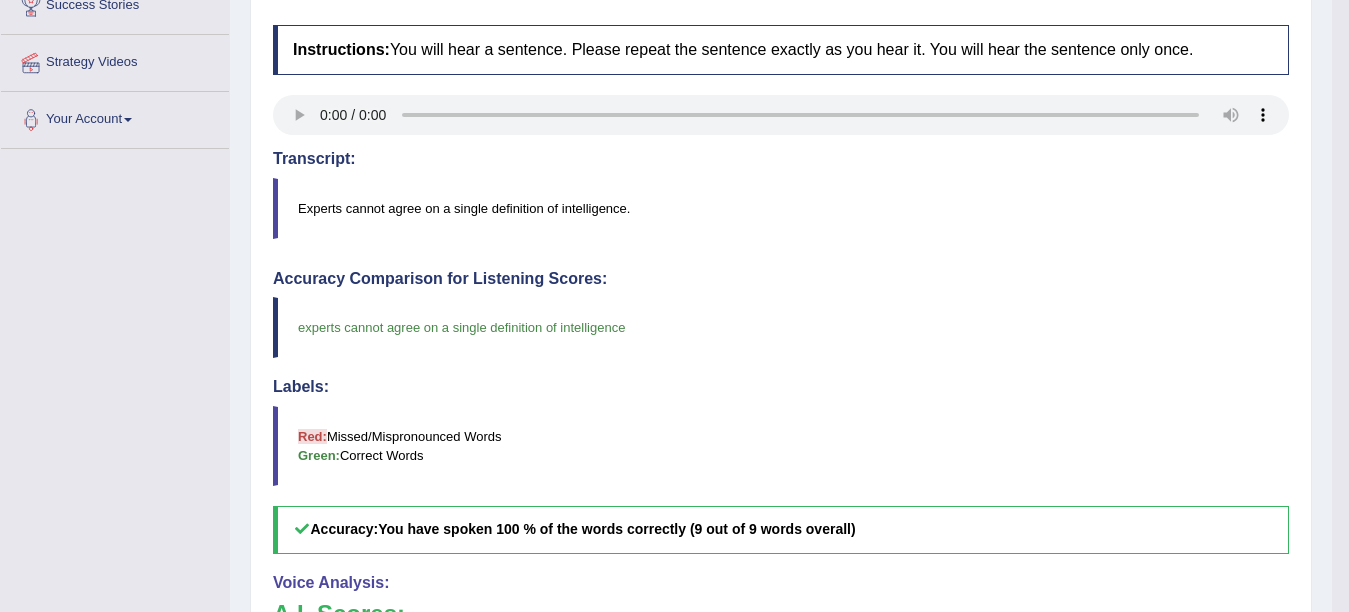 scroll, scrollTop: 0, scrollLeft: 0, axis: both 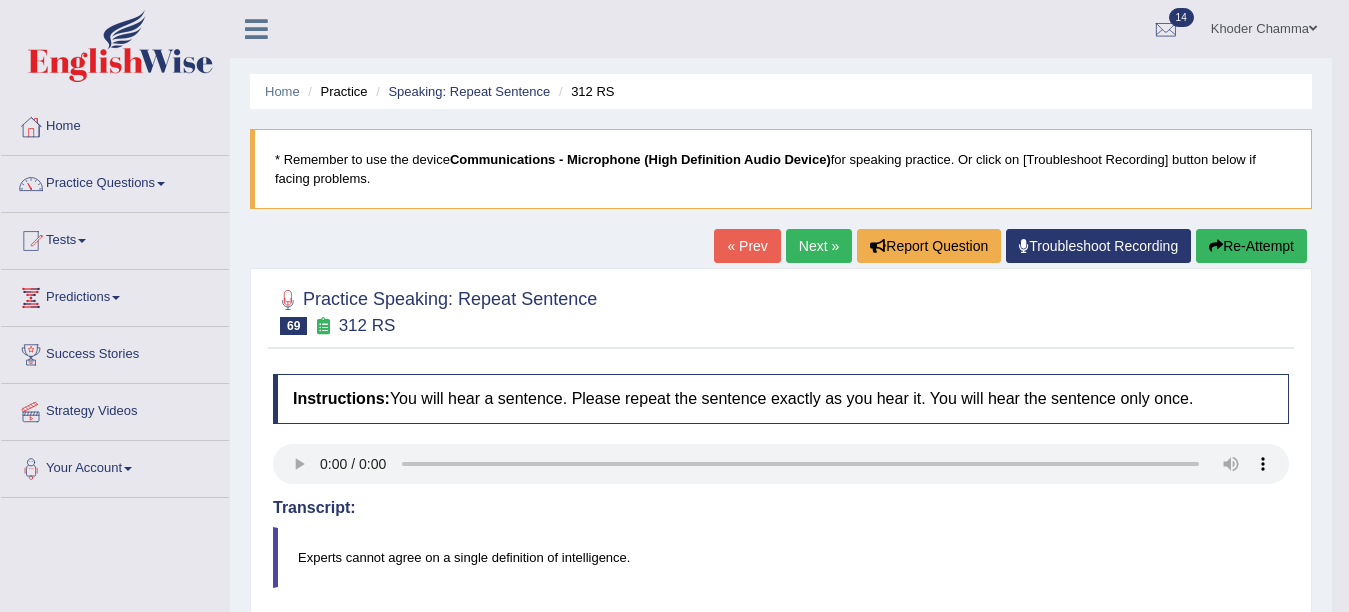 click on "Next »" at bounding box center [819, 246] 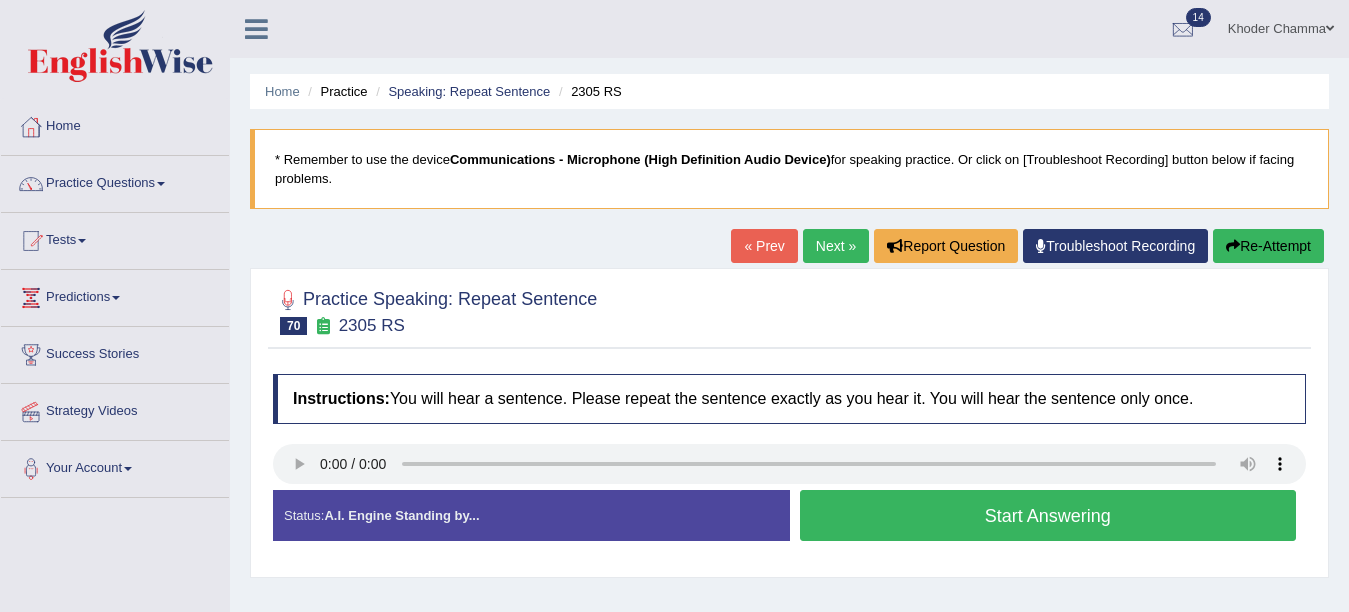scroll, scrollTop: 0, scrollLeft: 0, axis: both 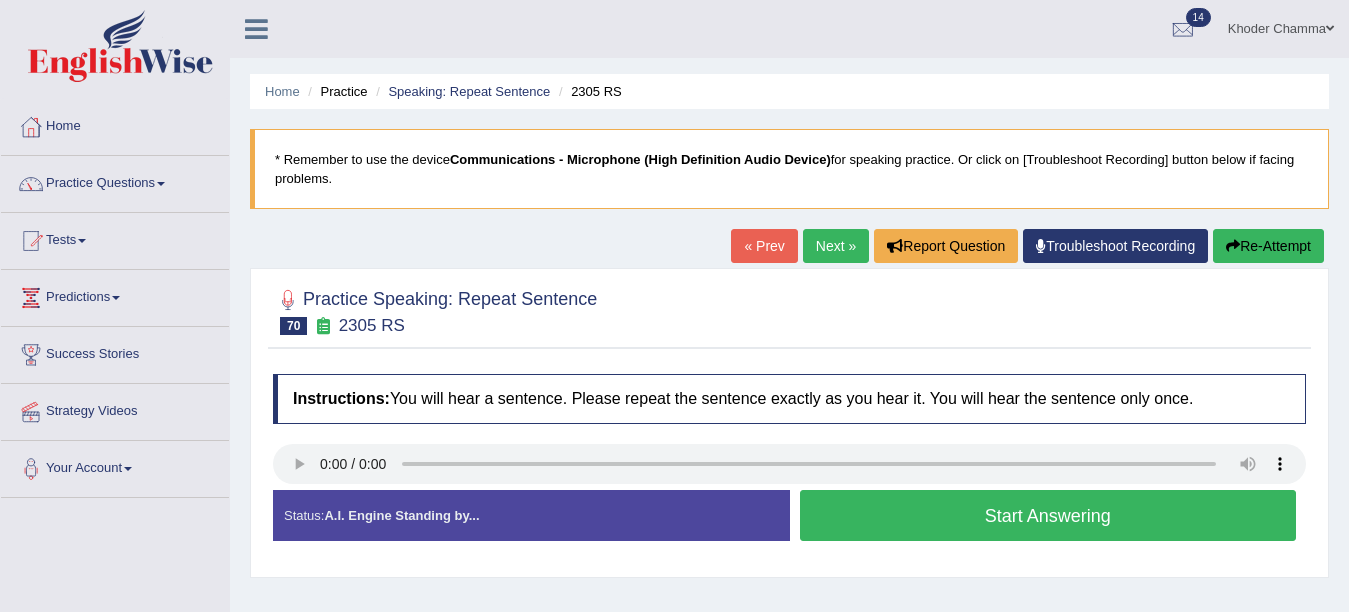 click on "Start Answering" at bounding box center (1048, 515) 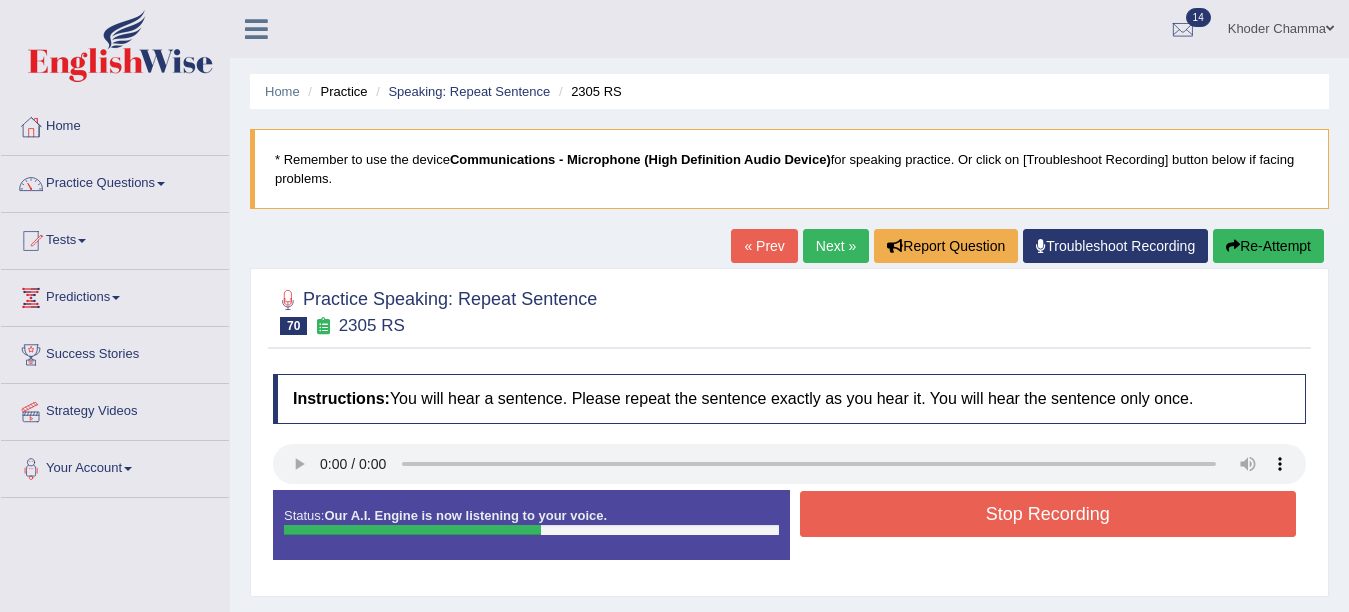 click on "Stop Recording" at bounding box center (1048, 514) 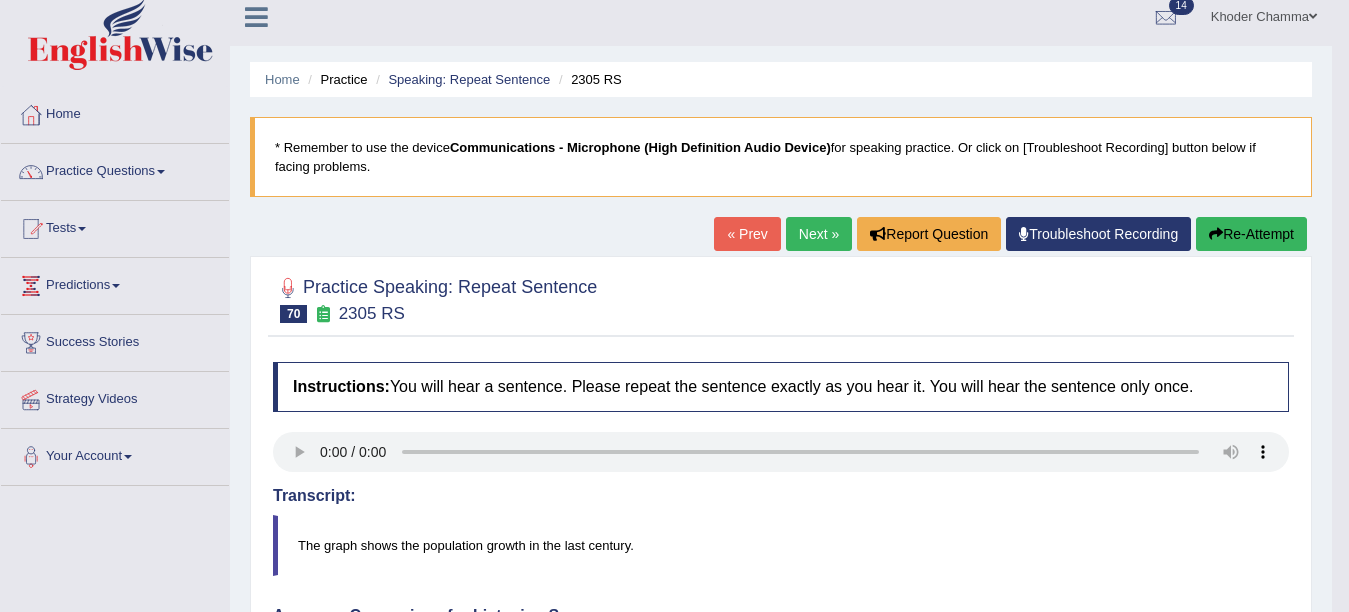 scroll, scrollTop: 0, scrollLeft: 0, axis: both 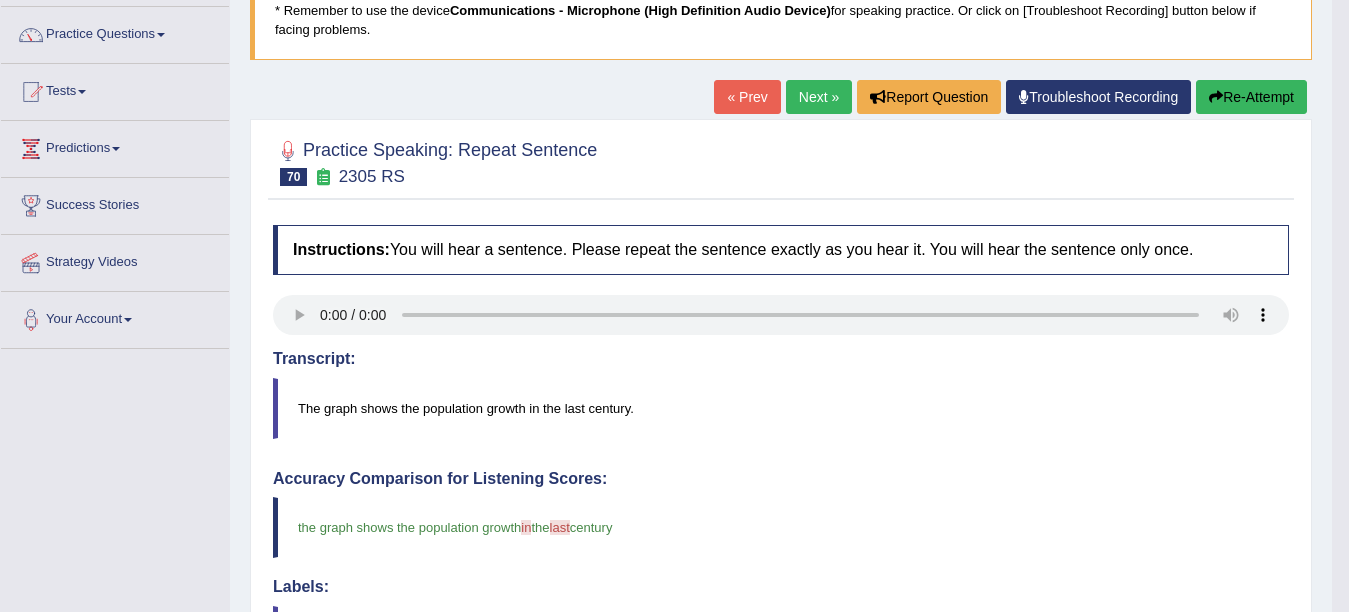 click on "Next »" at bounding box center [819, 97] 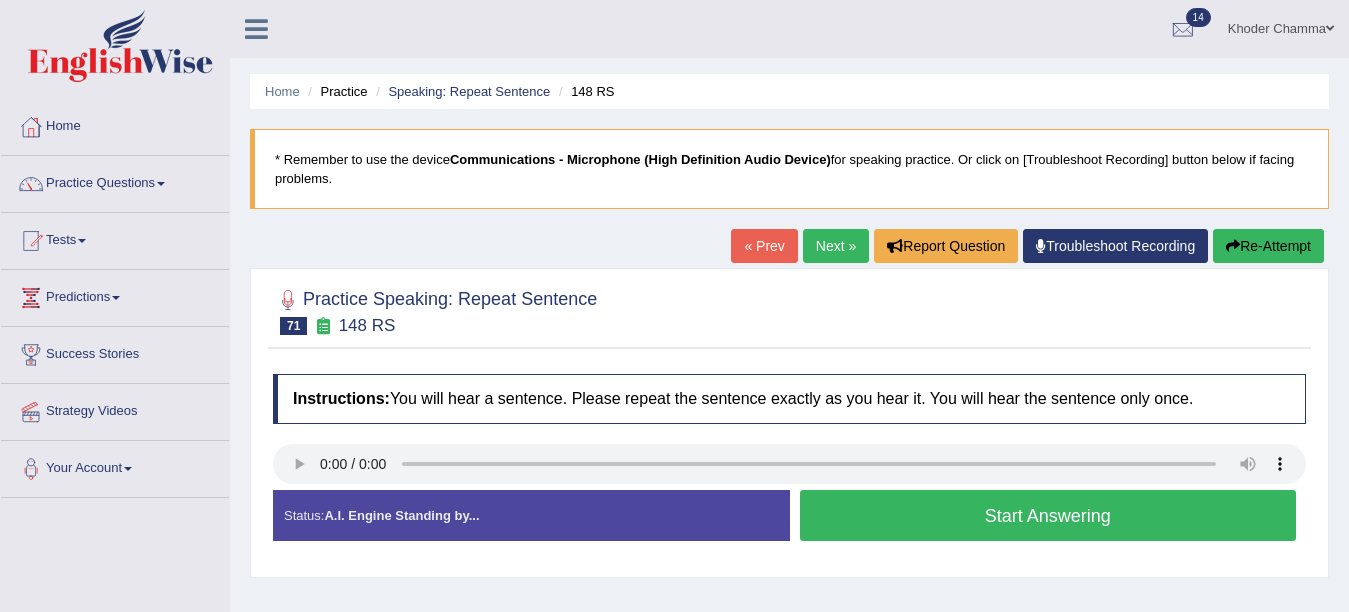 scroll, scrollTop: 0, scrollLeft: 0, axis: both 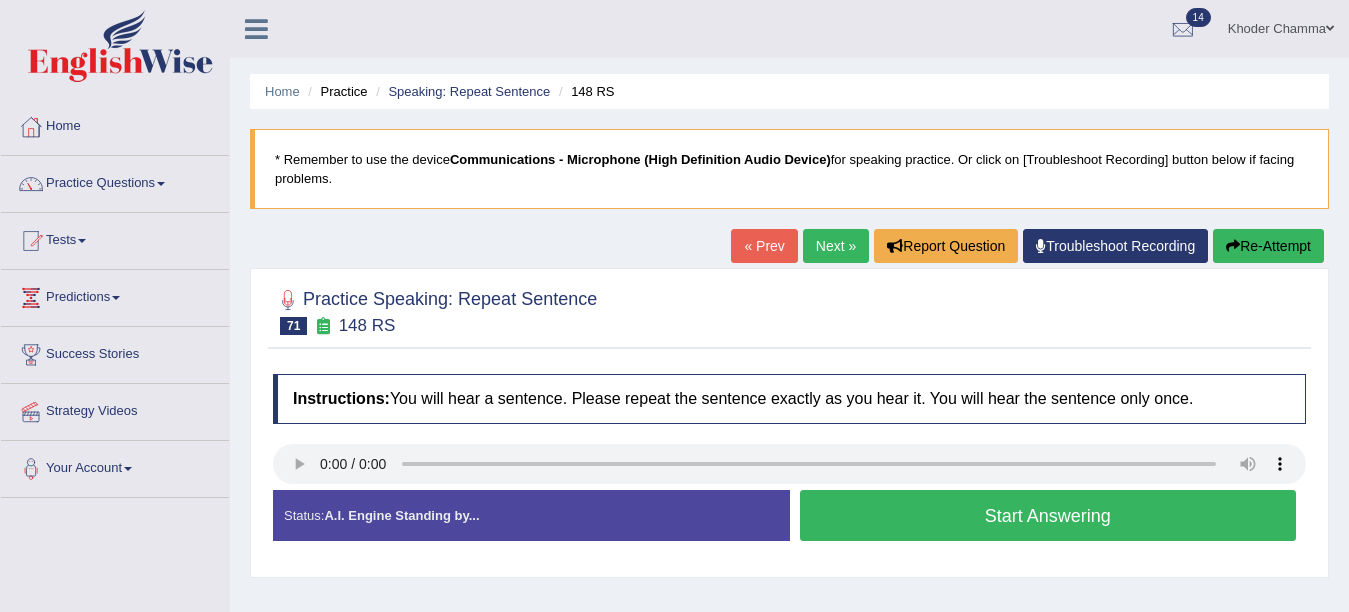 click on "Start Answering" at bounding box center (1048, 515) 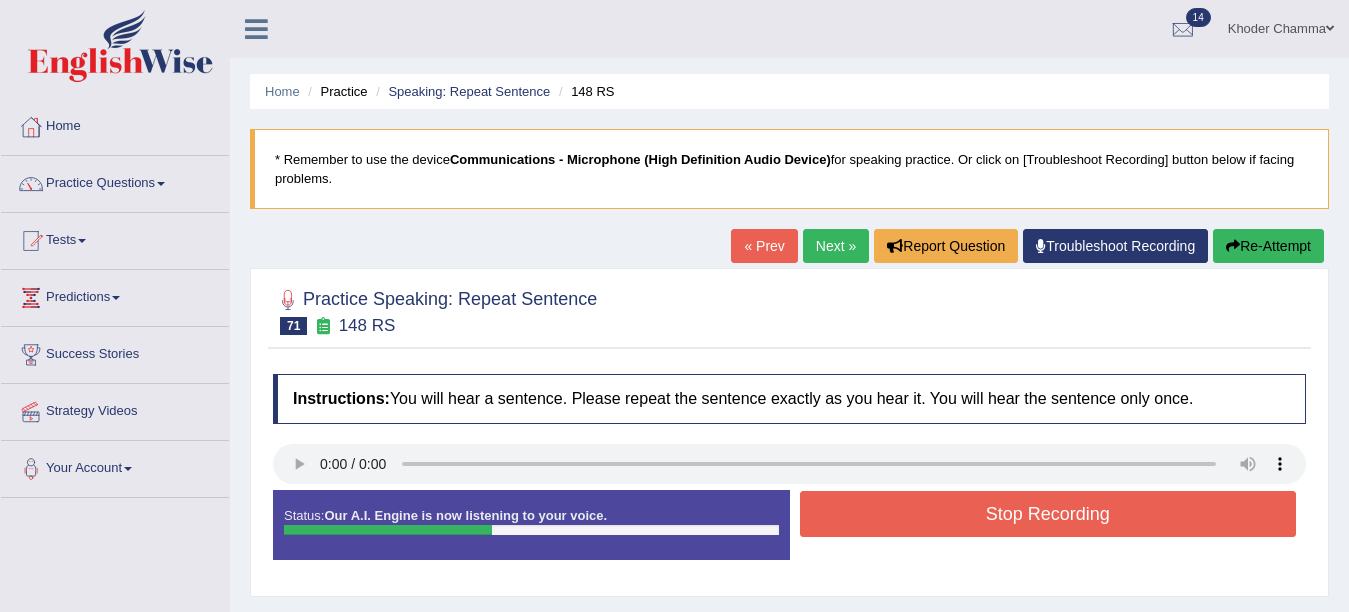 click on "Stop Recording" at bounding box center (1048, 514) 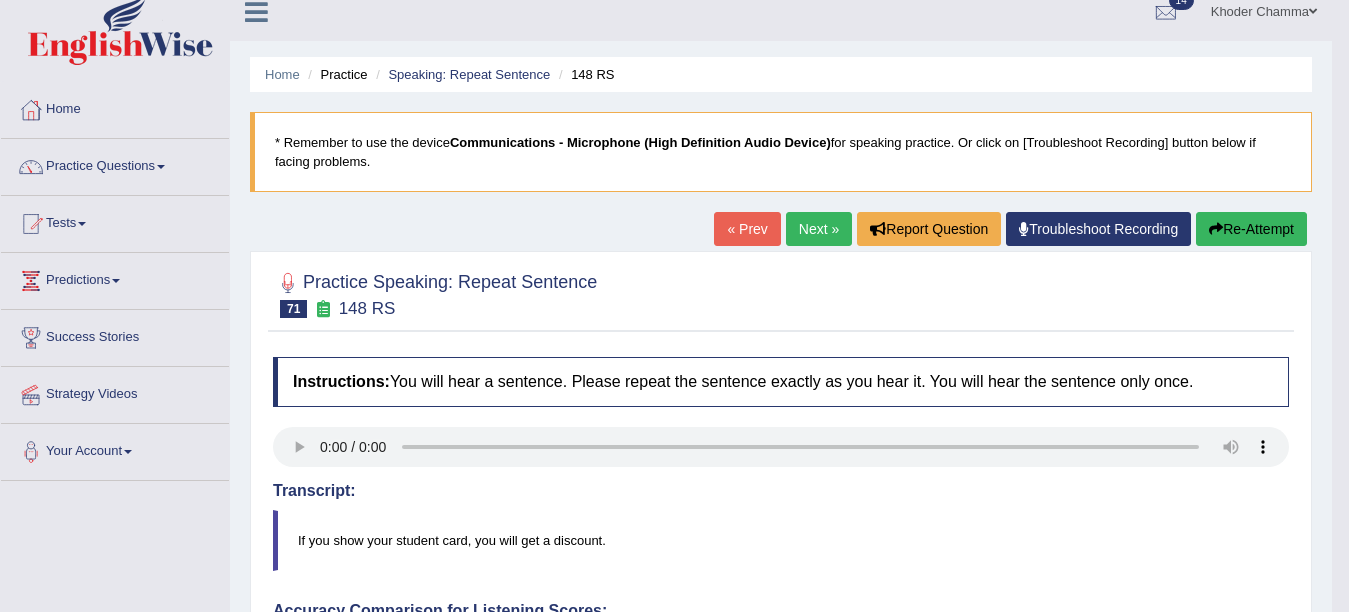 scroll, scrollTop: 0, scrollLeft: 0, axis: both 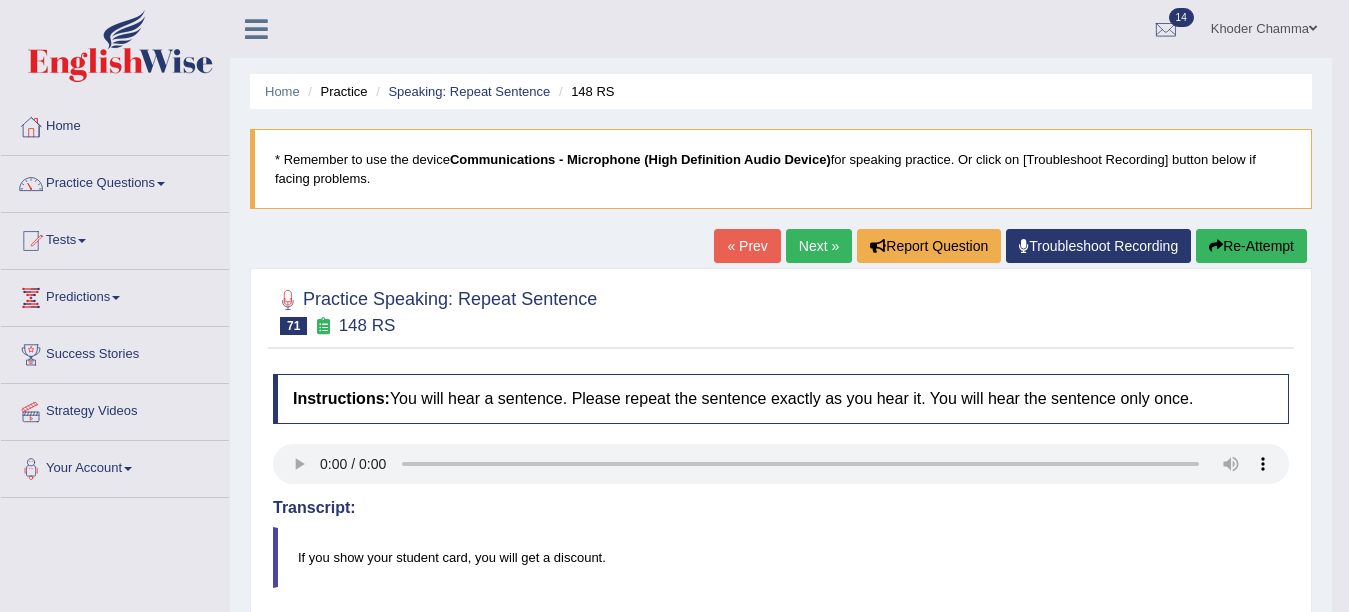 click on "* Remember to use the device  Communications - Microphone (High Definition Audio Device)  for speaking practice. Or click on [Troubleshoot Recording] button below if facing problems." at bounding box center [781, 169] 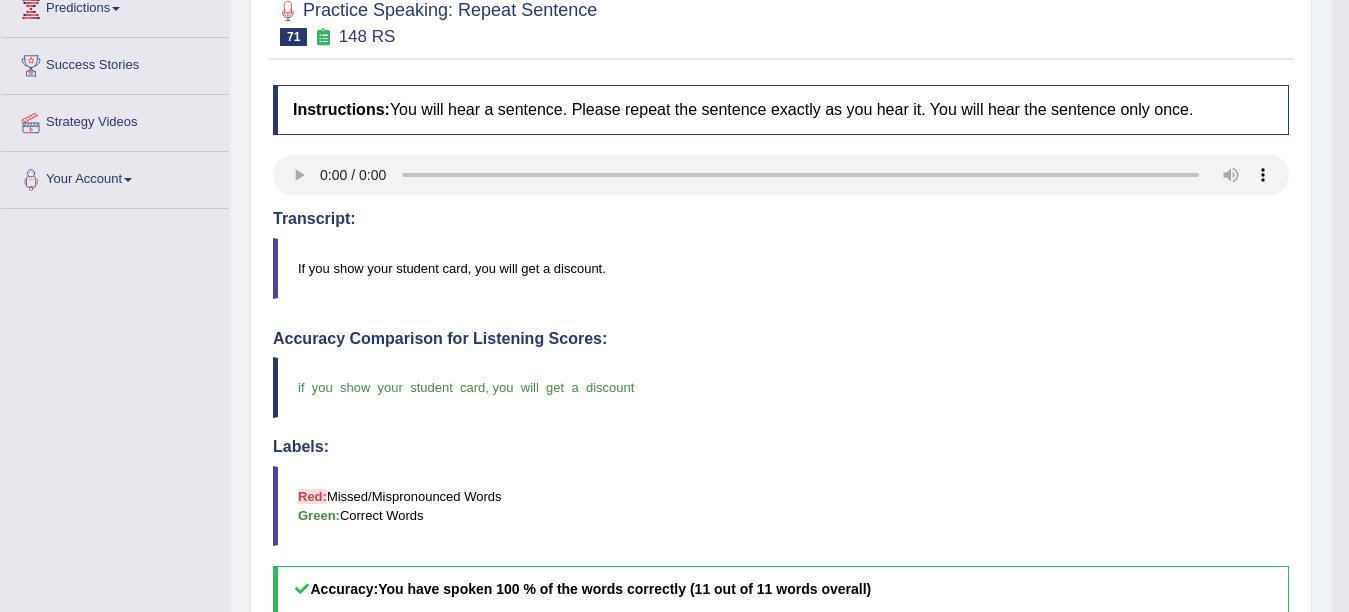 scroll, scrollTop: 0, scrollLeft: 0, axis: both 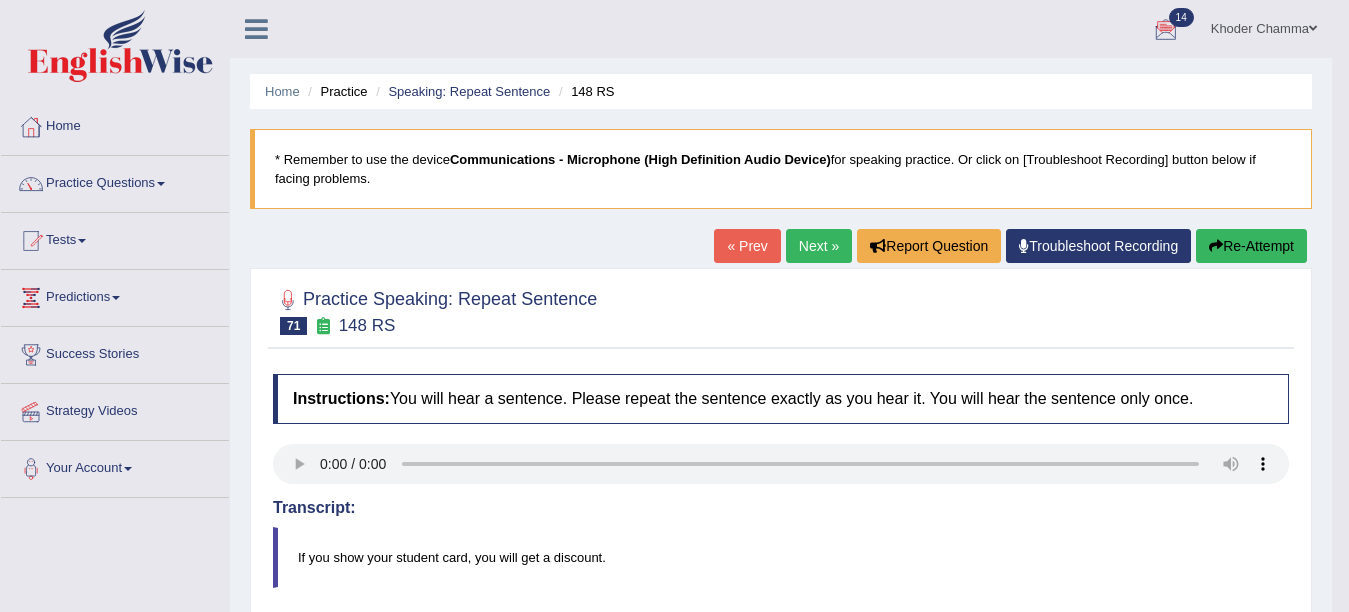 click on "Next »" at bounding box center [819, 246] 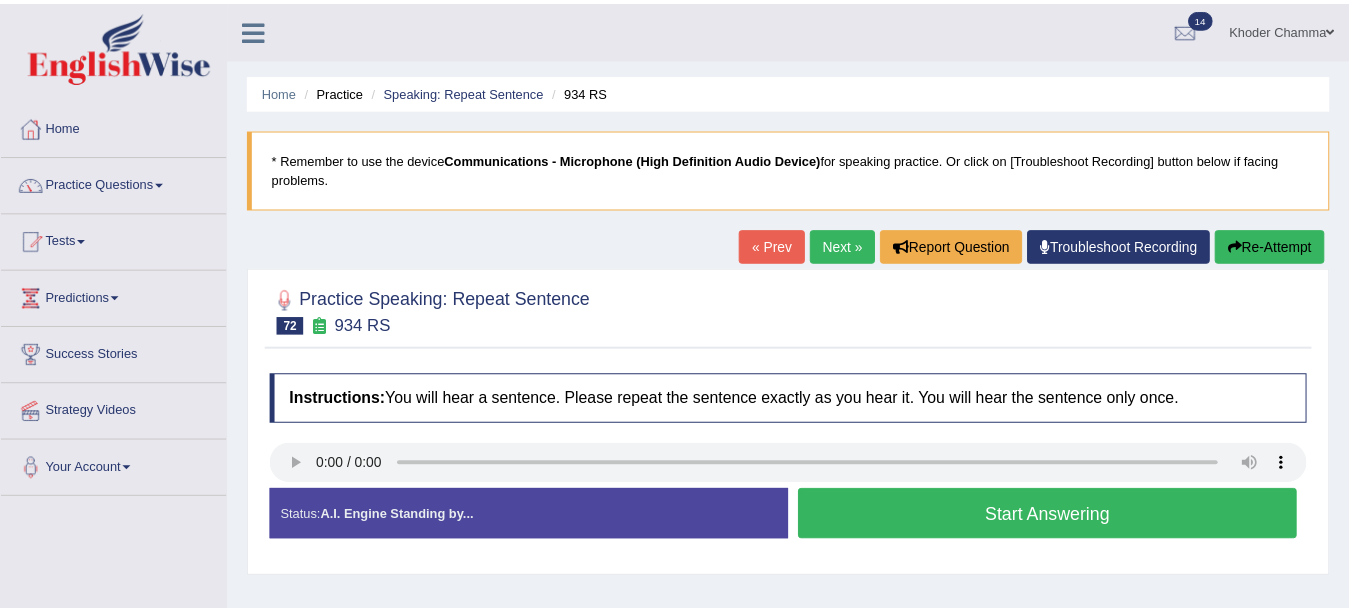 scroll, scrollTop: 0, scrollLeft: 0, axis: both 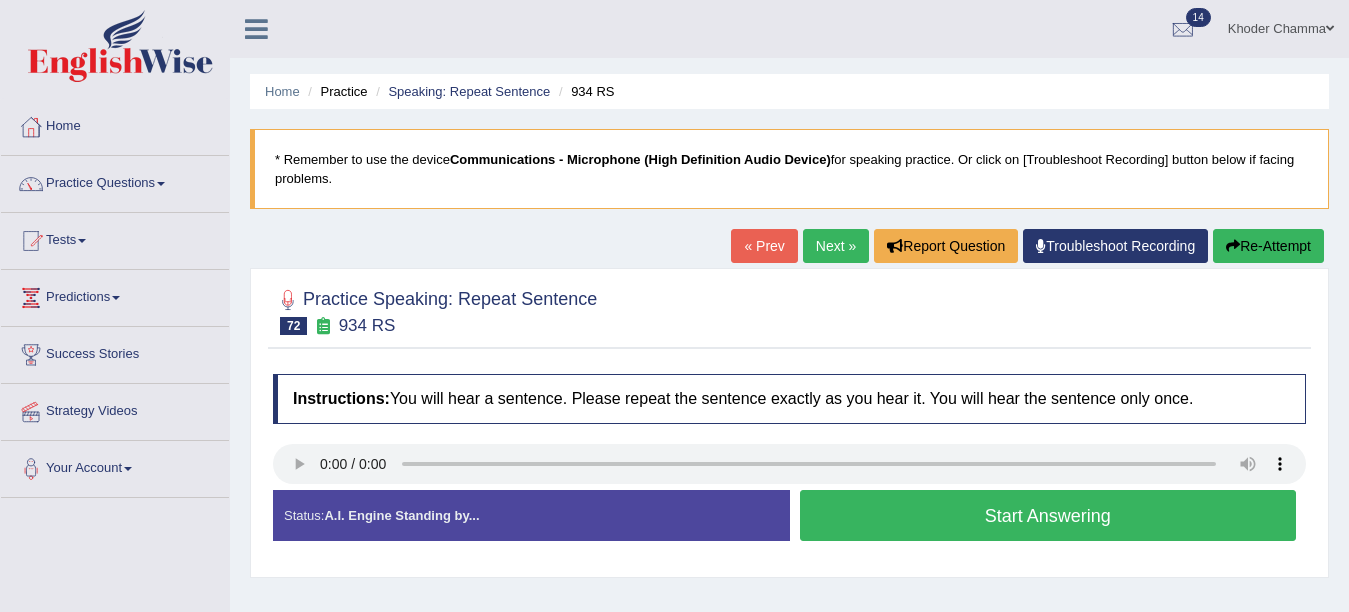 click on "Start Answering" at bounding box center [1048, 515] 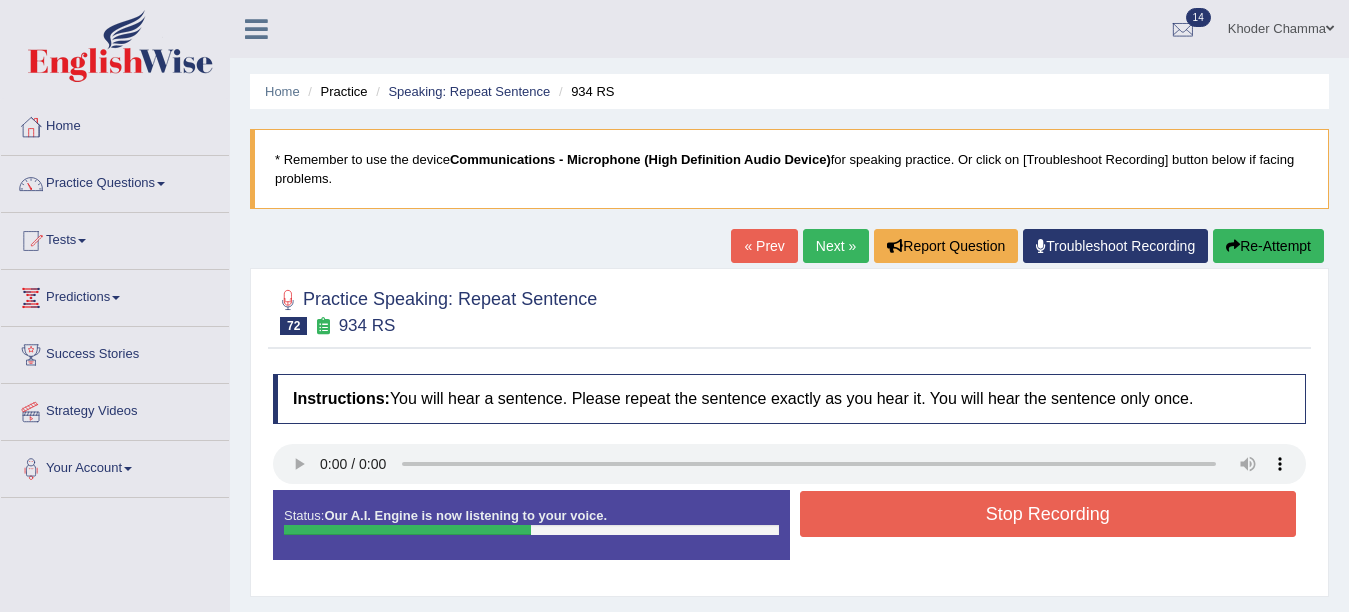 click on "Stop Recording" at bounding box center (1048, 514) 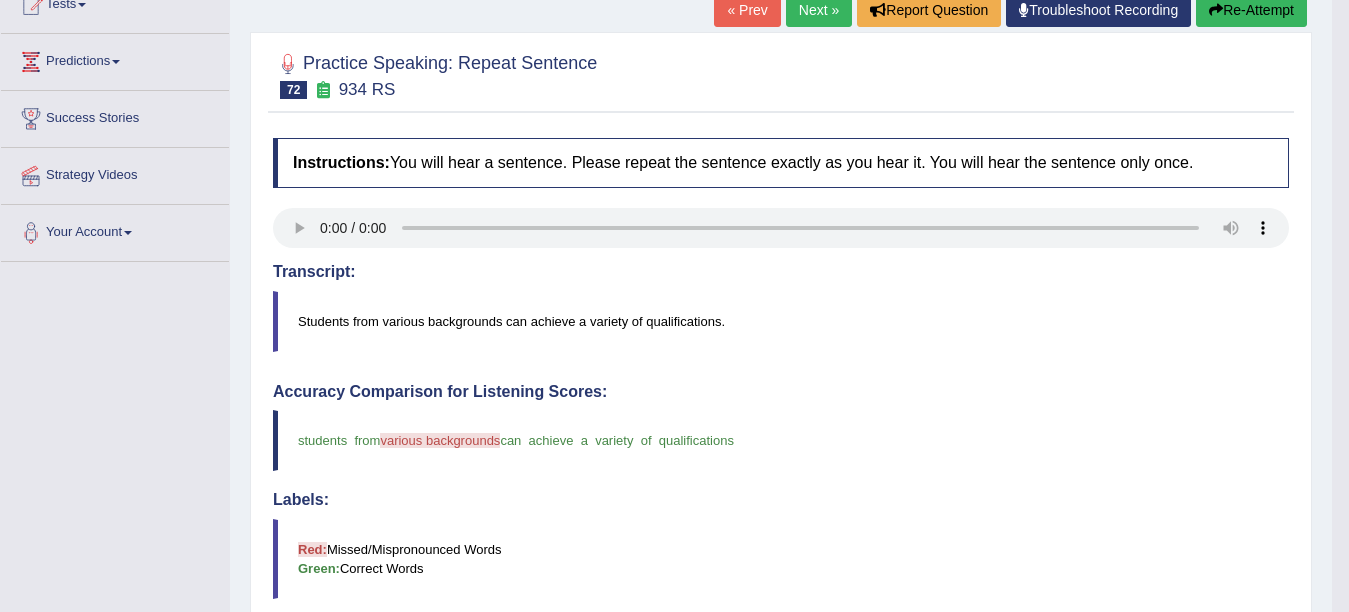 scroll, scrollTop: 200, scrollLeft: 0, axis: vertical 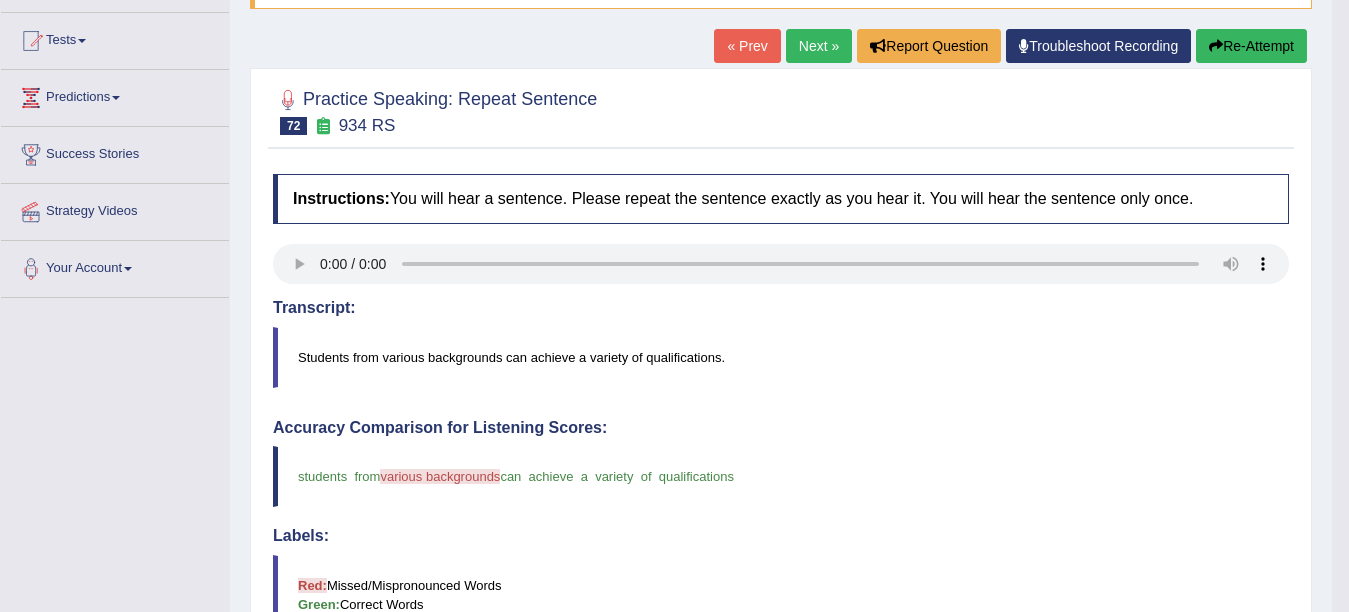 click on "Next »" at bounding box center (819, 46) 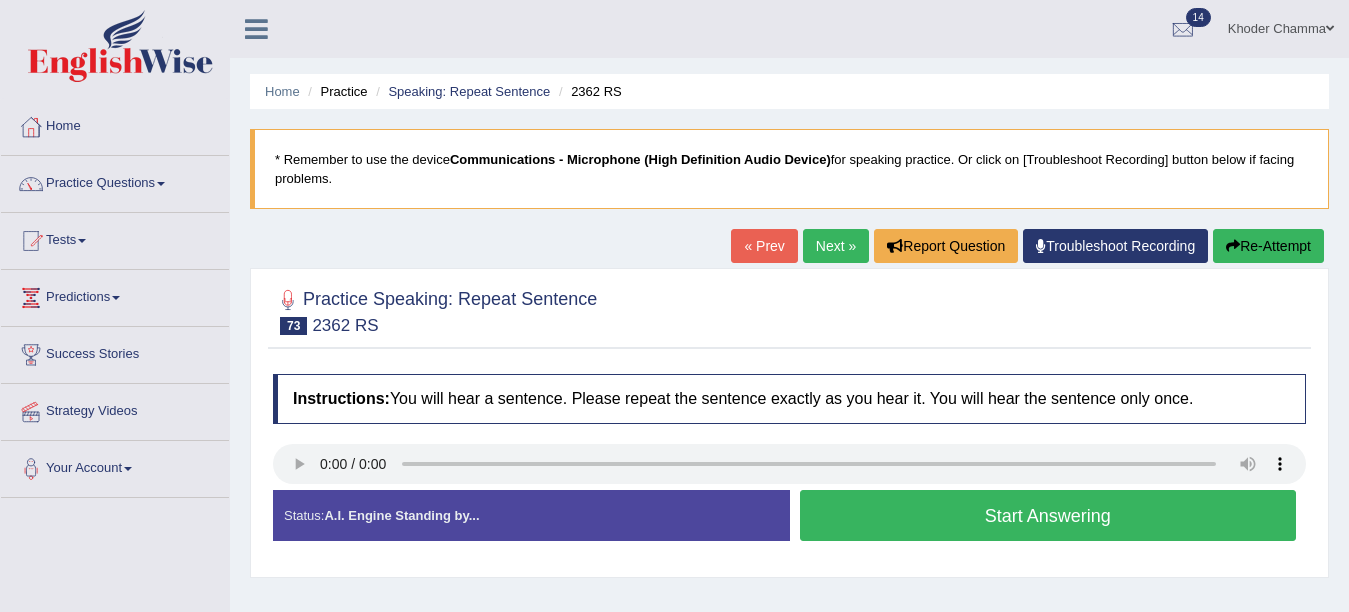 scroll, scrollTop: 0, scrollLeft: 0, axis: both 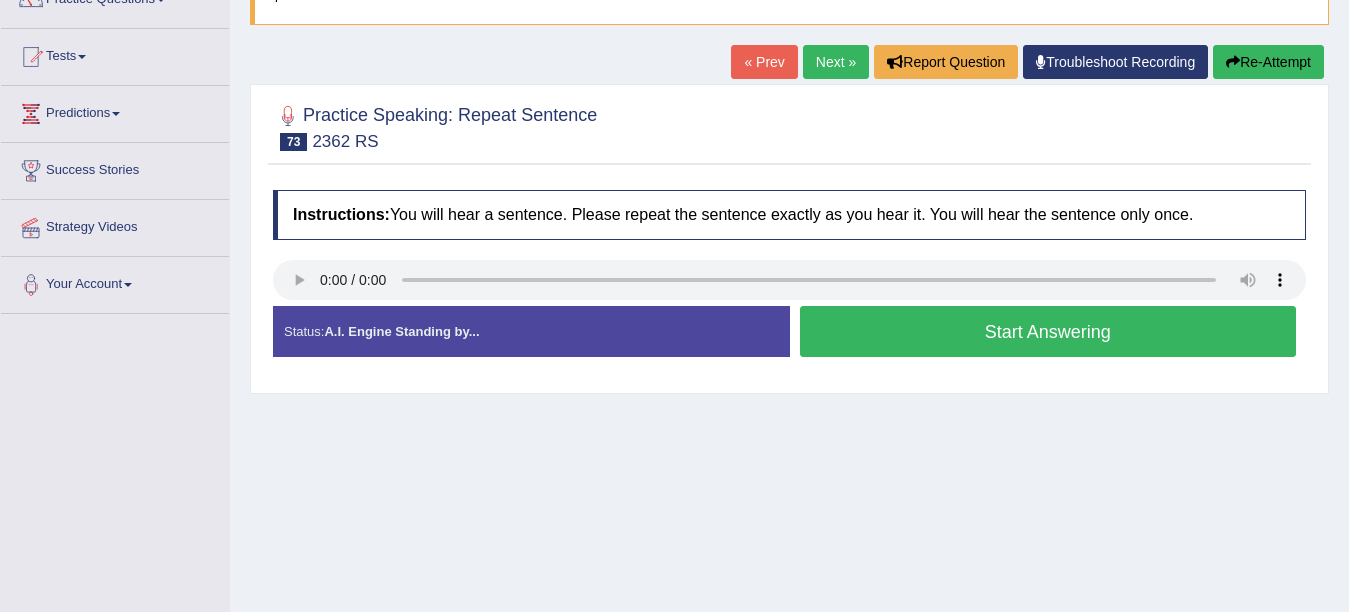 click on "Start Answering" at bounding box center (1048, 331) 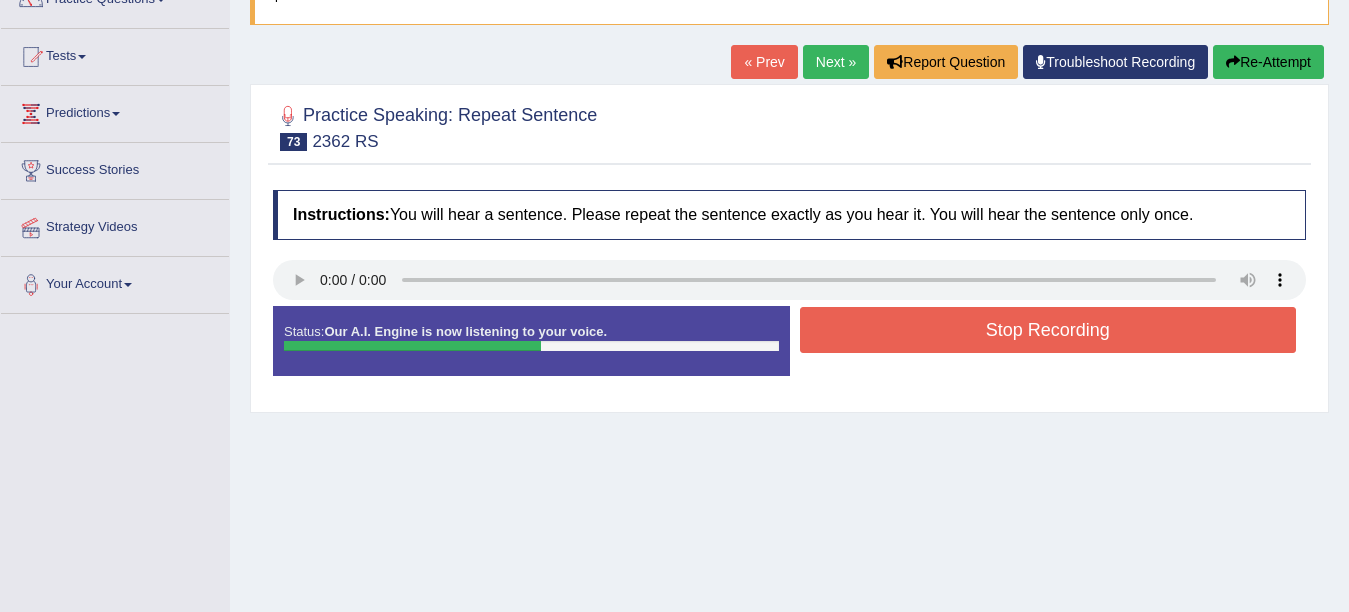 click on "Stop Recording" at bounding box center [1048, 330] 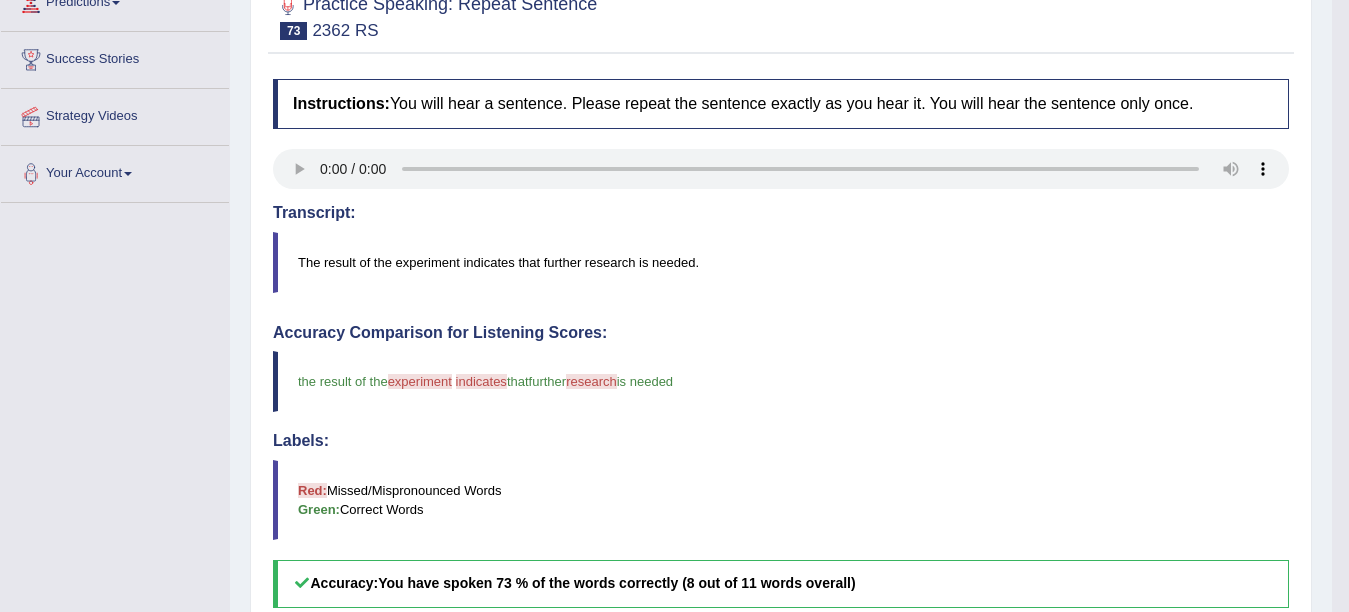 scroll, scrollTop: 0, scrollLeft: 0, axis: both 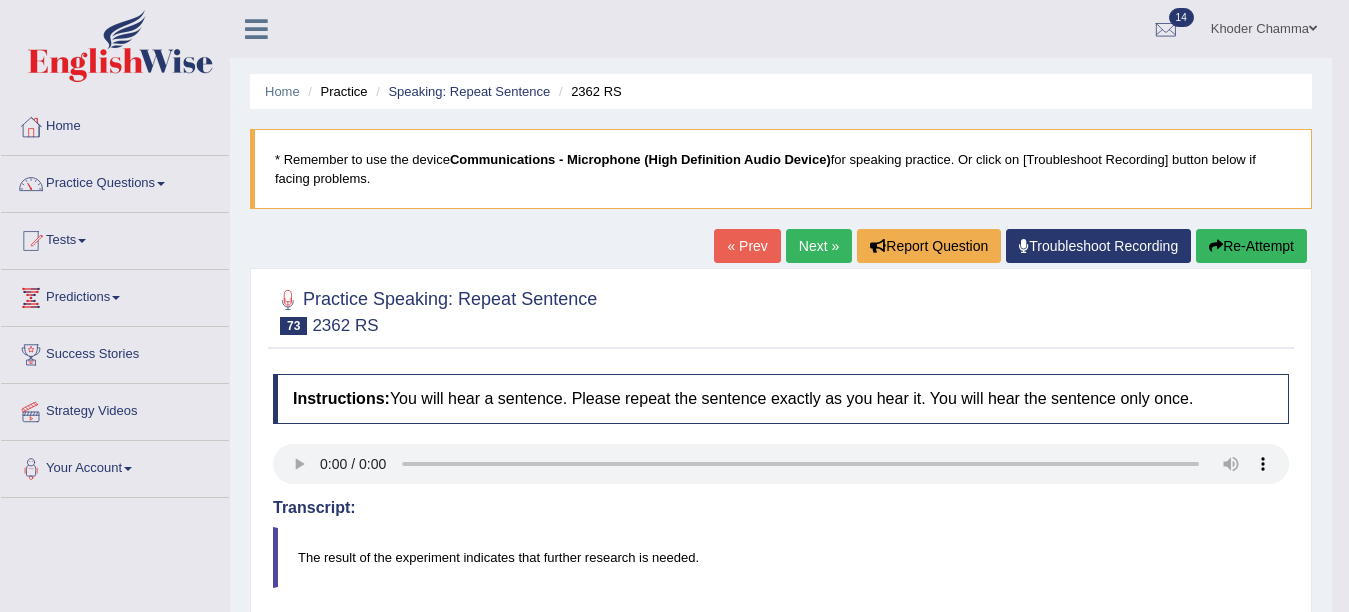 click on "Next »" at bounding box center (819, 246) 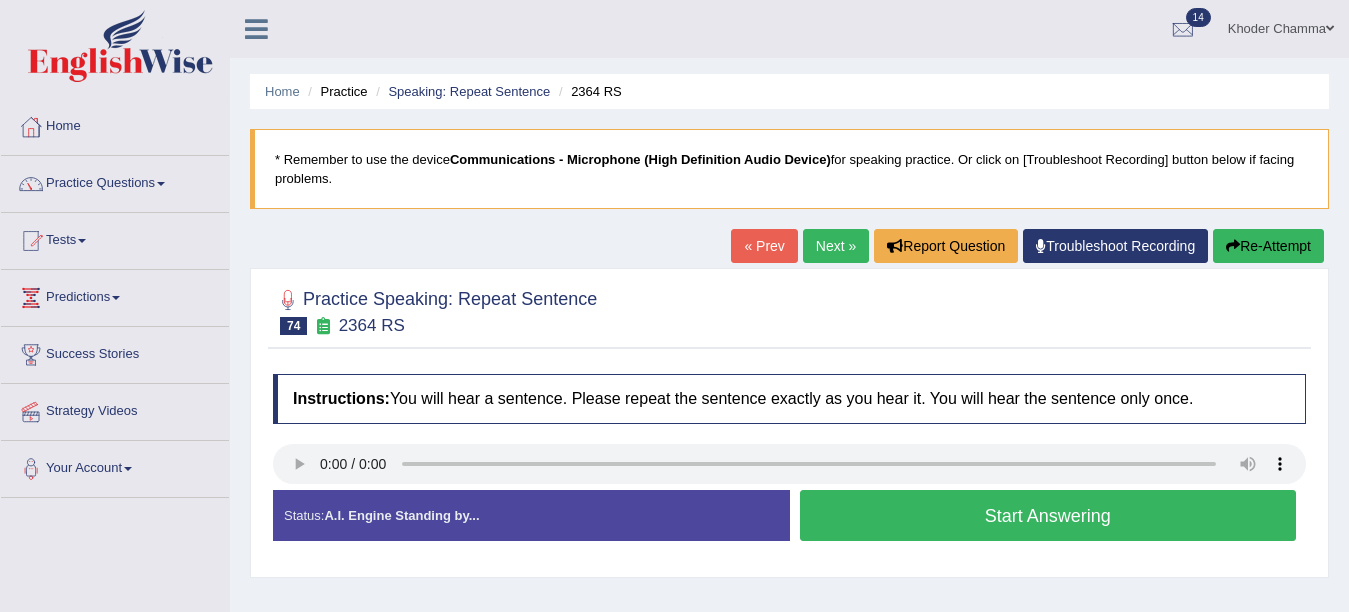 scroll, scrollTop: 0, scrollLeft: 0, axis: both 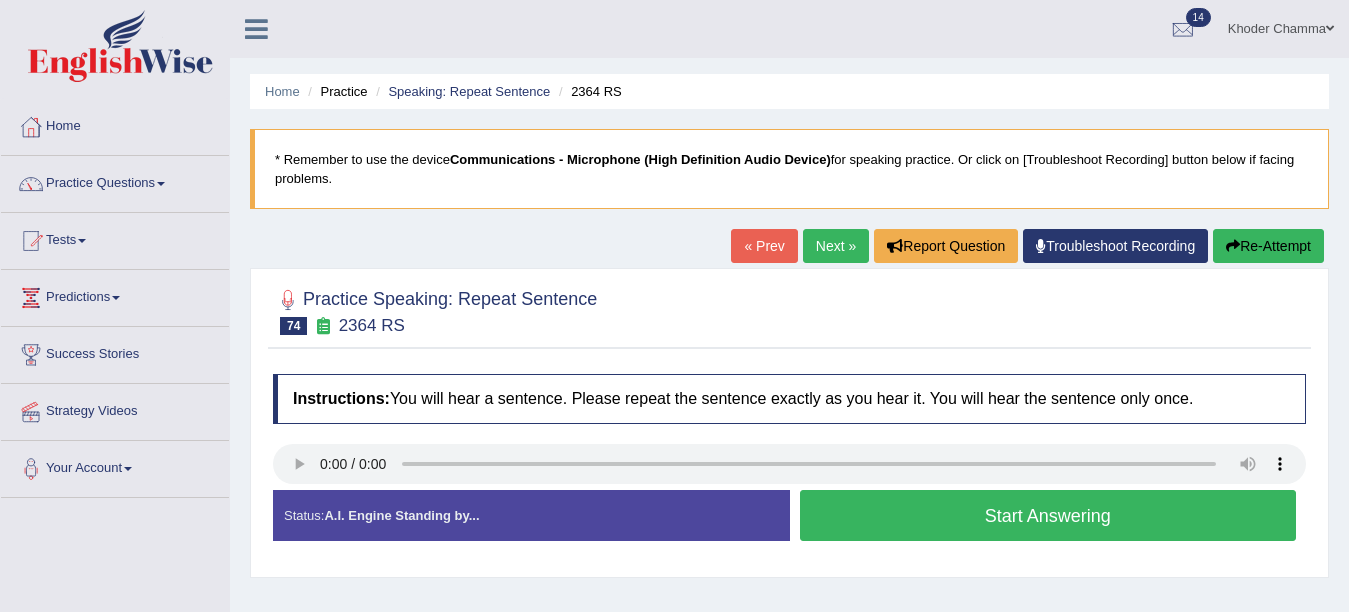 click on "Start Answering" at bounding box center (1048, 515) 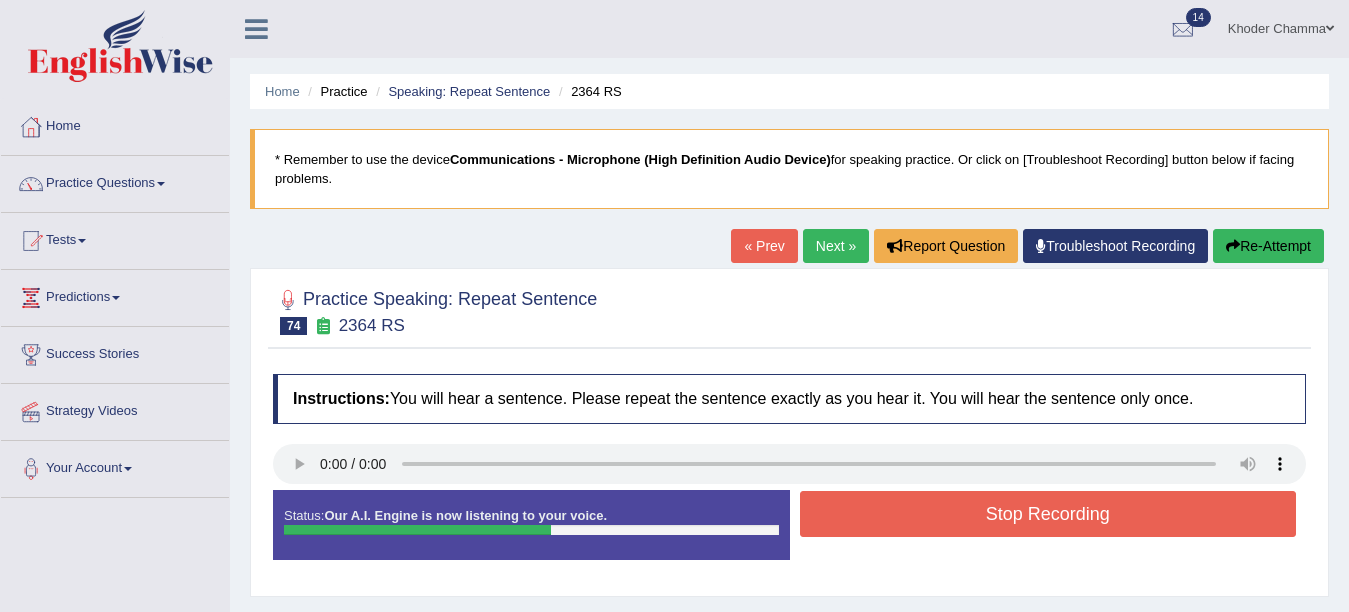 click on "Stop Recording" at bounding box center [1048, 514] 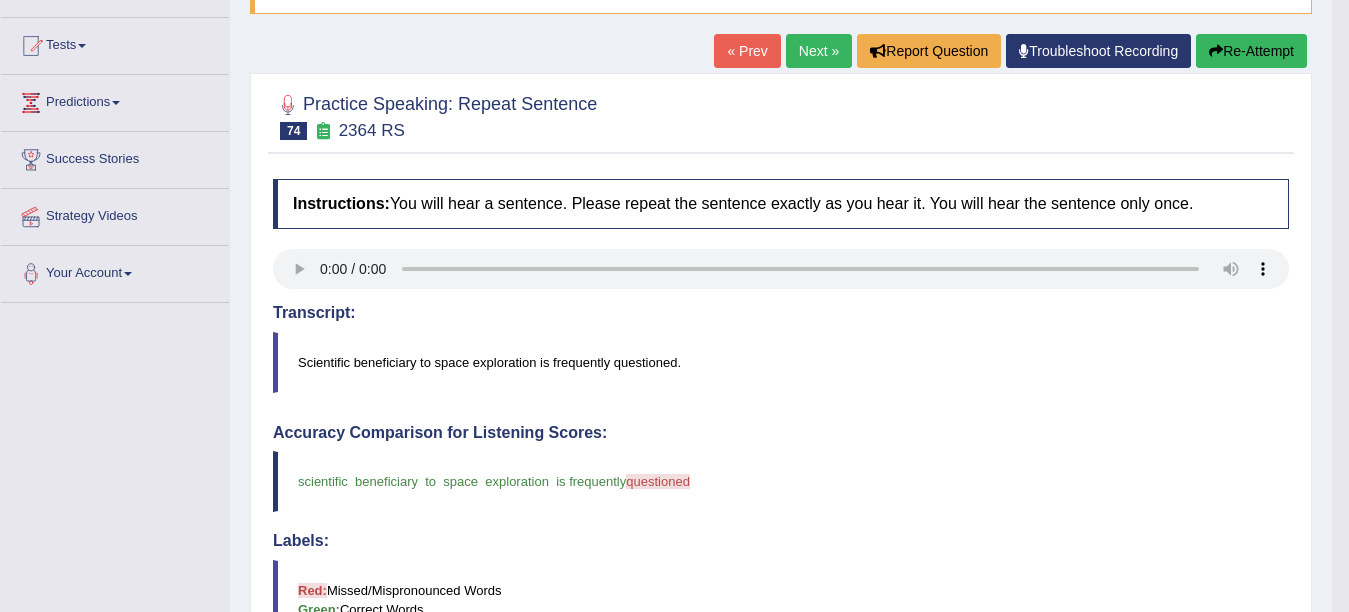scroll, scrollTop: 200, scrollLeft: 0, axis: vertical 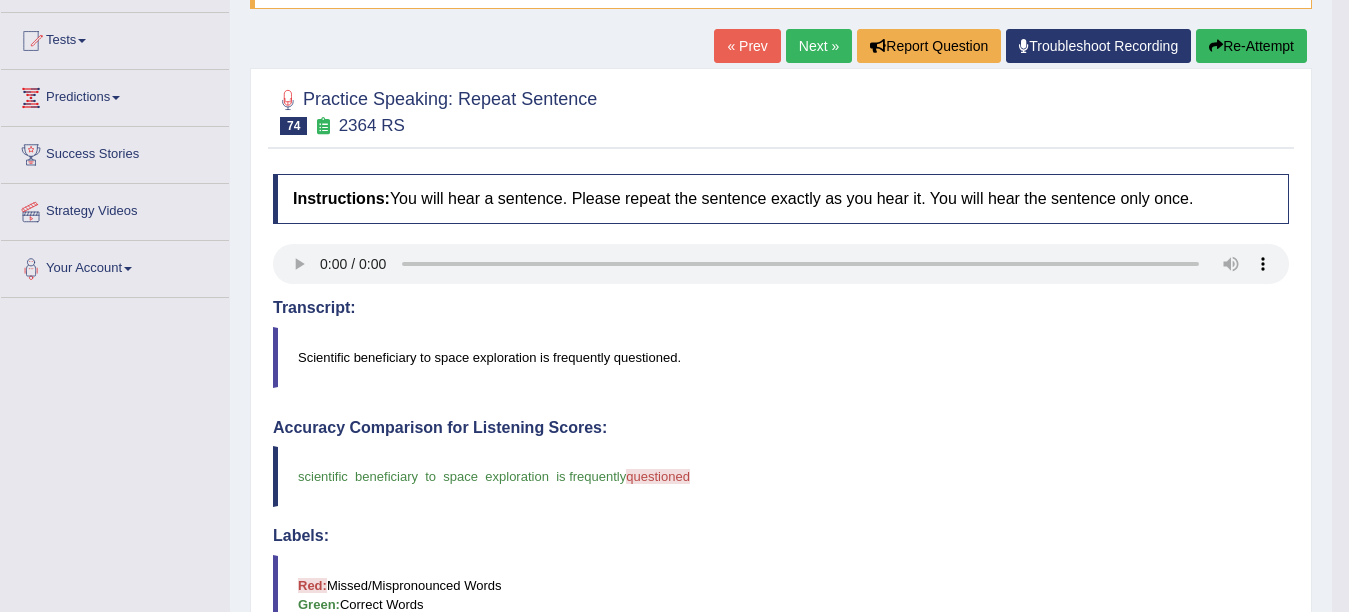 click on "Next »" at bounding box center (819, 46) 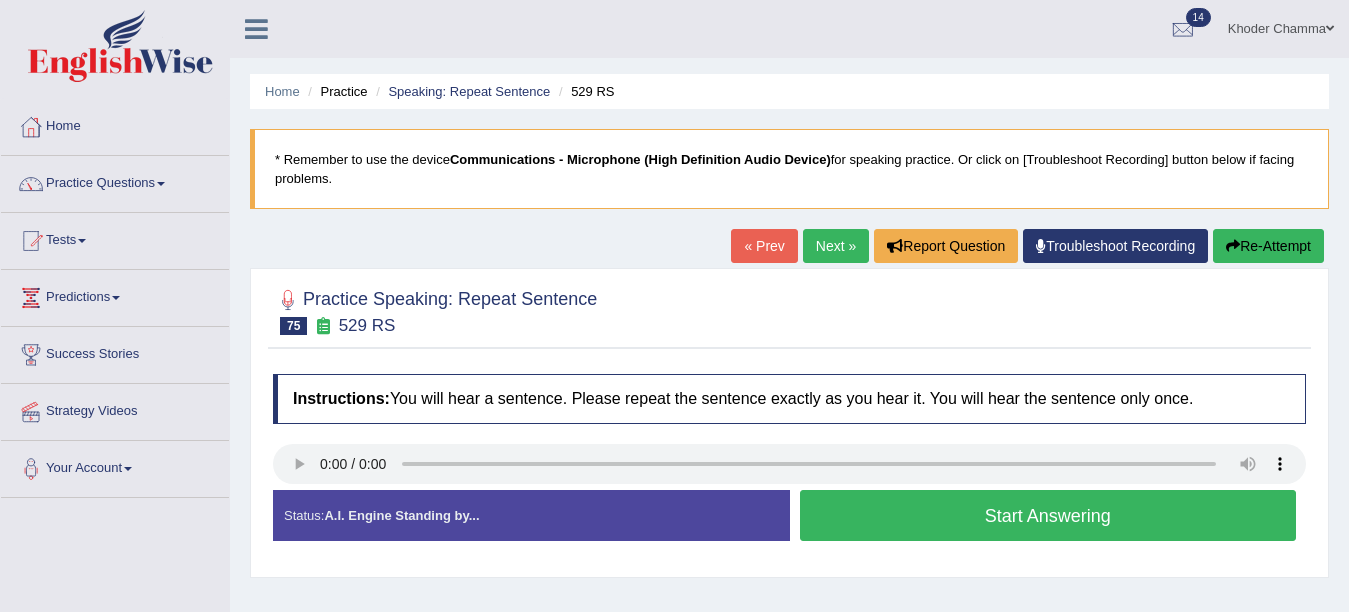 scroll, scrollTop: 0, scrollLeft: 0, axis: both 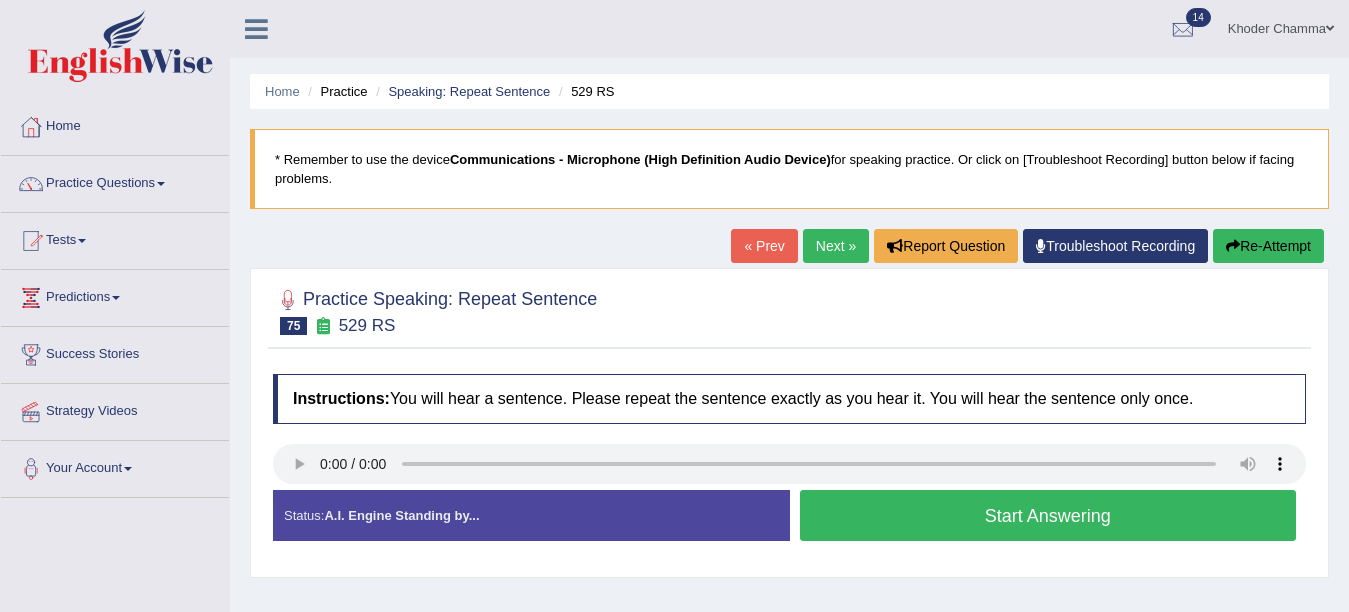 click on "Start Answering" at bounding box center [1048, 515] 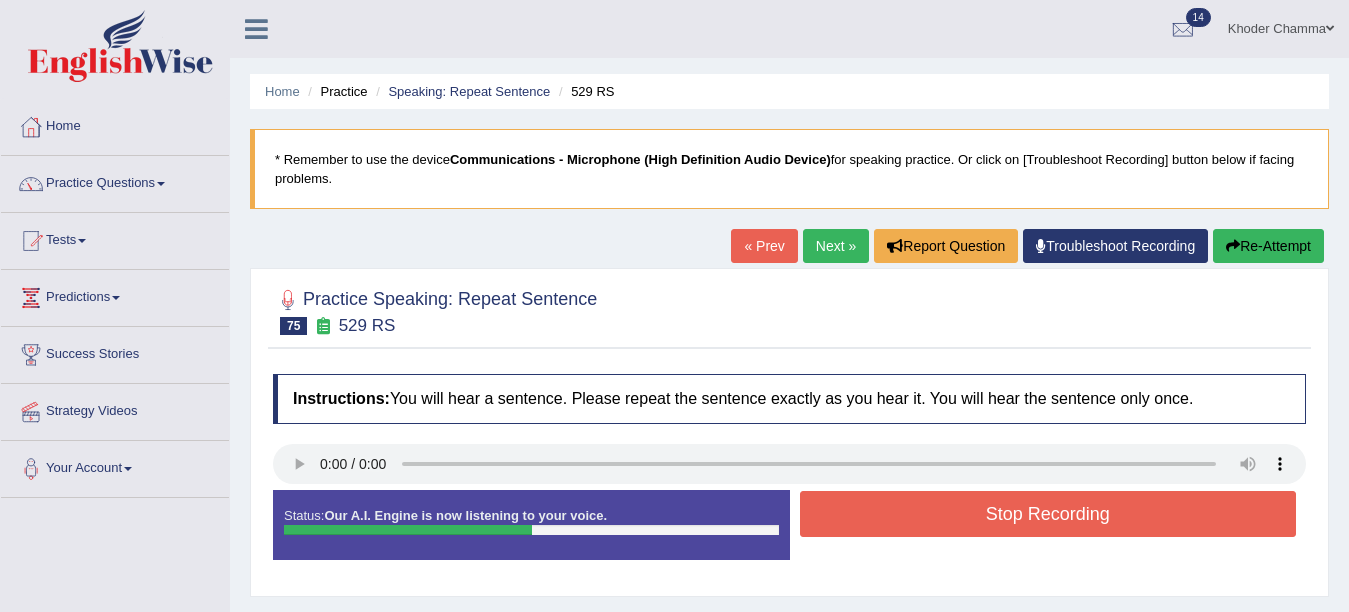click on "Stop Recording" at bounding box center [1048, 514] 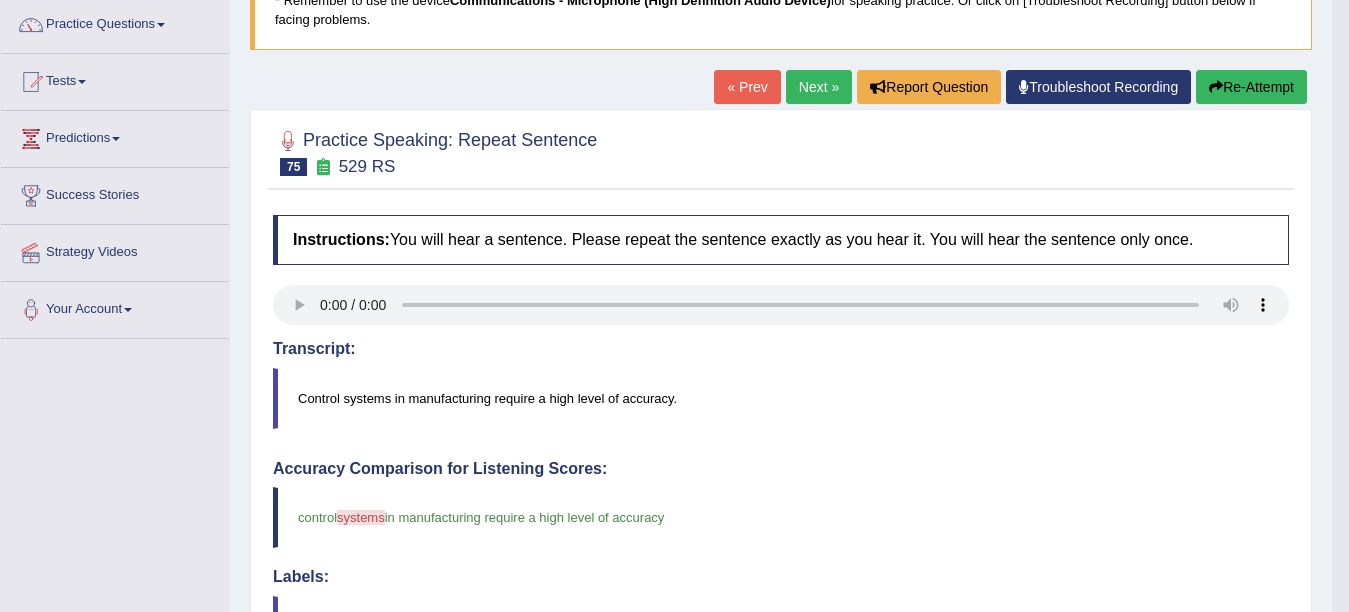scroll, scrollTop: 200, scrollLeft: 0, axis: vertical 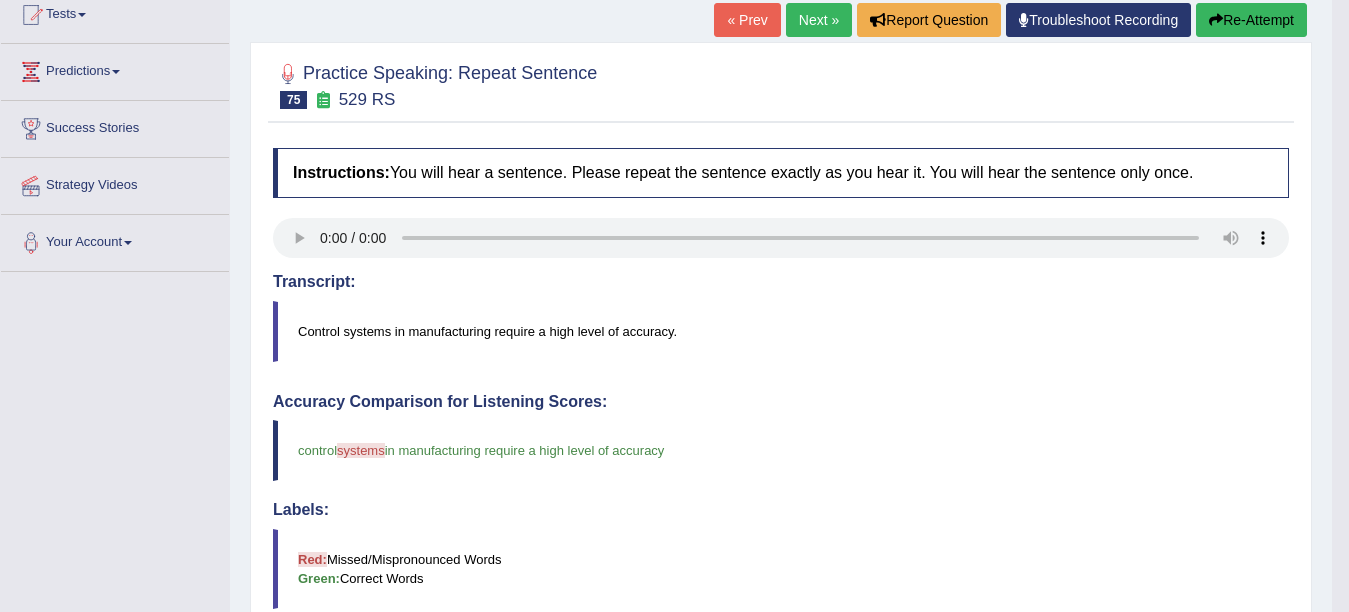 click on "Next »" at bounding box center [819, 20] 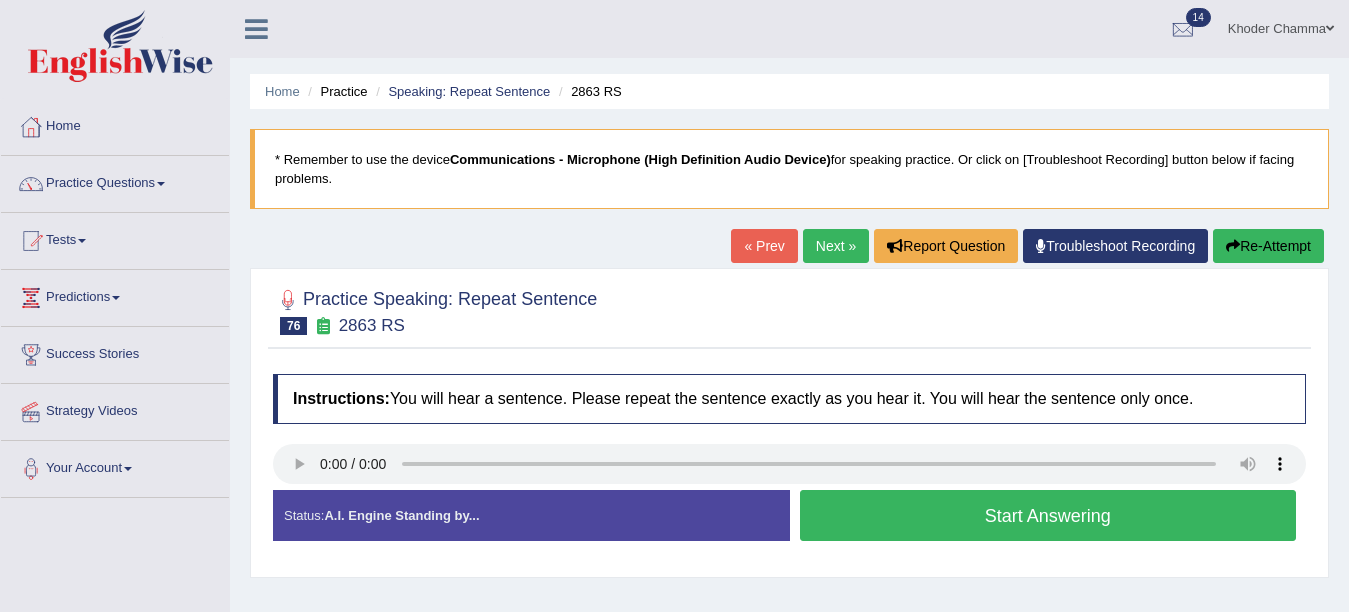 scroll, scrollTop: 0, scrollLeft: 0, axis: both 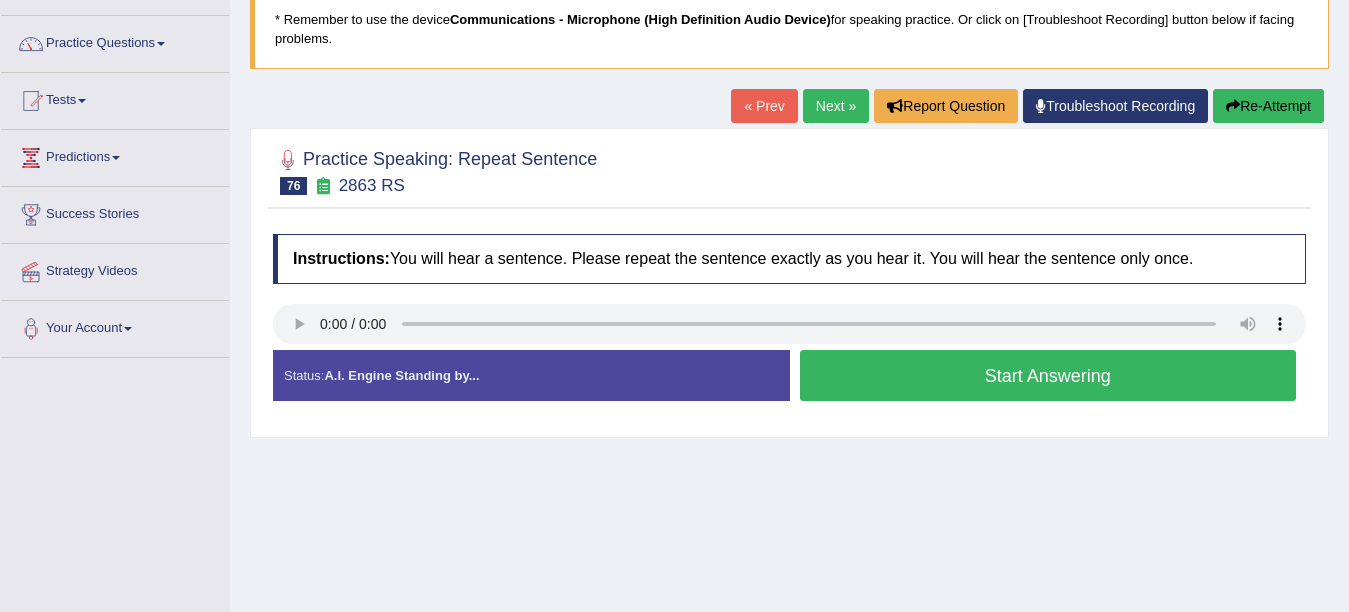 click on "Start Answering" at bounding box center (1048, 375) 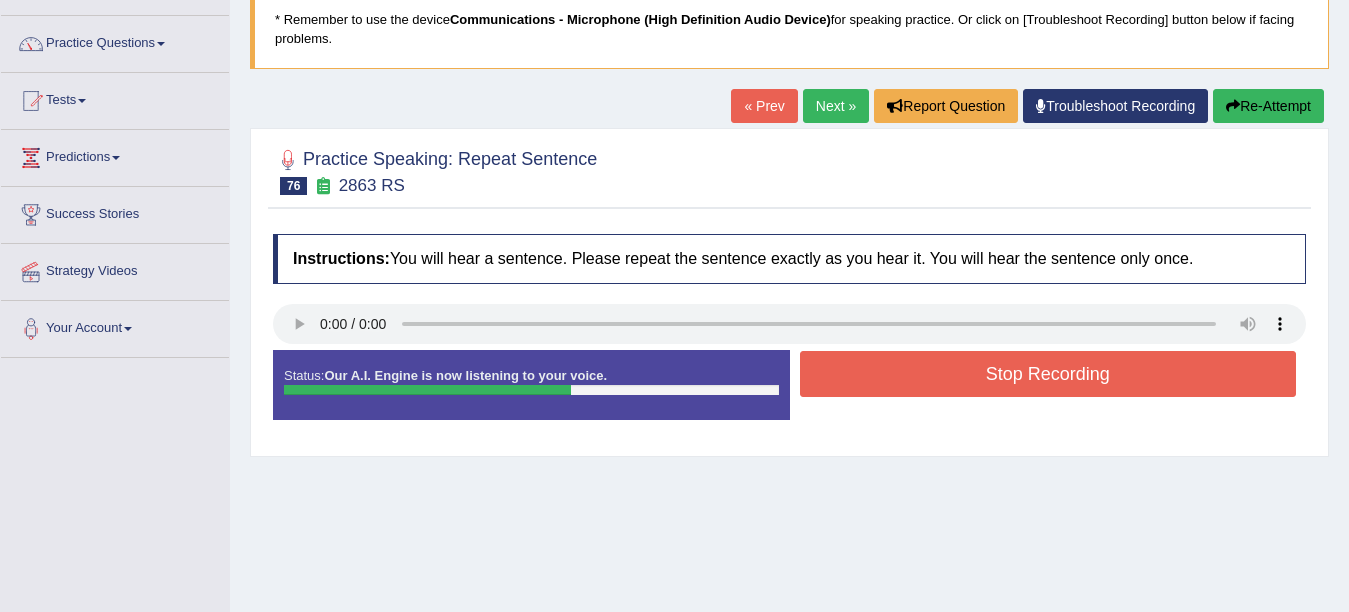click on "Stop Recording" at bounding box center [1048, 374] 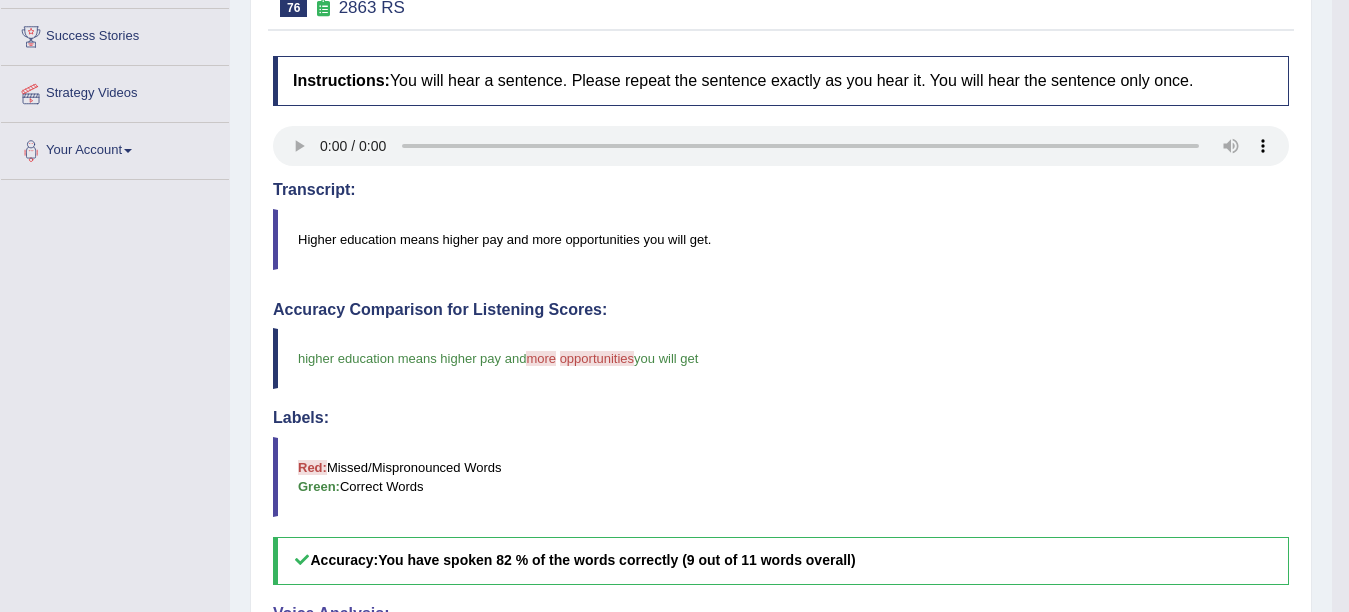 scroll, scrollTop: 0, scrollLeft: 0, axis: both 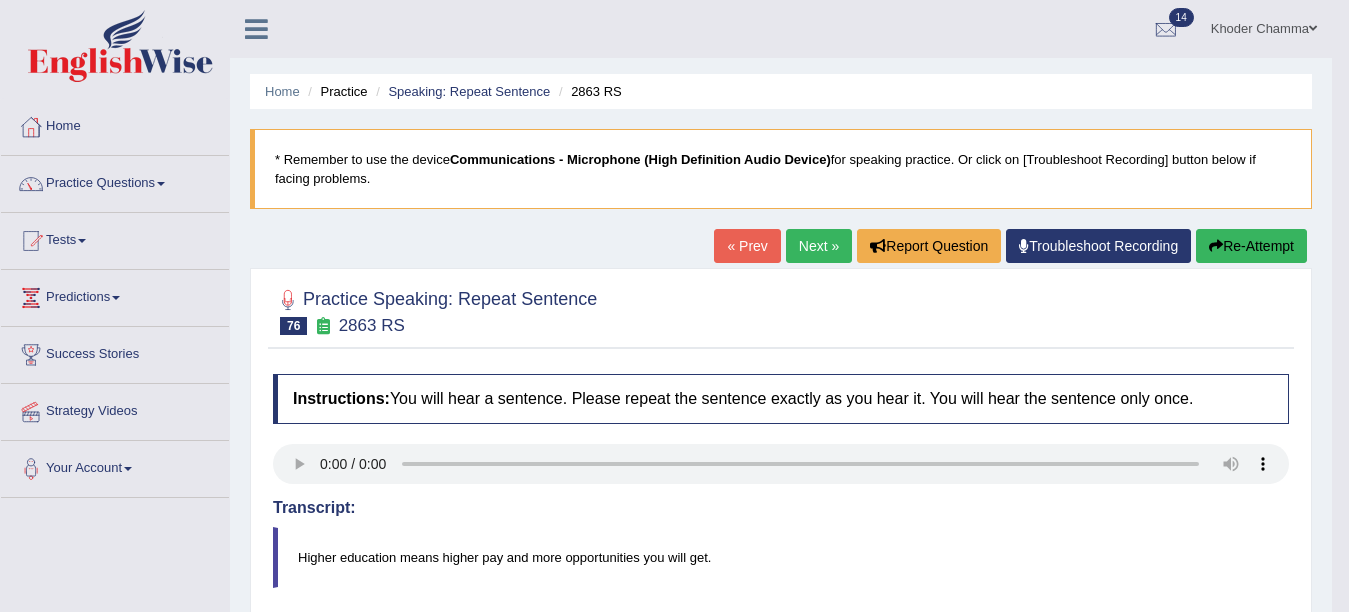 click on "« Prev Next »  Report Question  Troubleshoot Recording  Re-Attempt" at bounding box center [1013, 248] 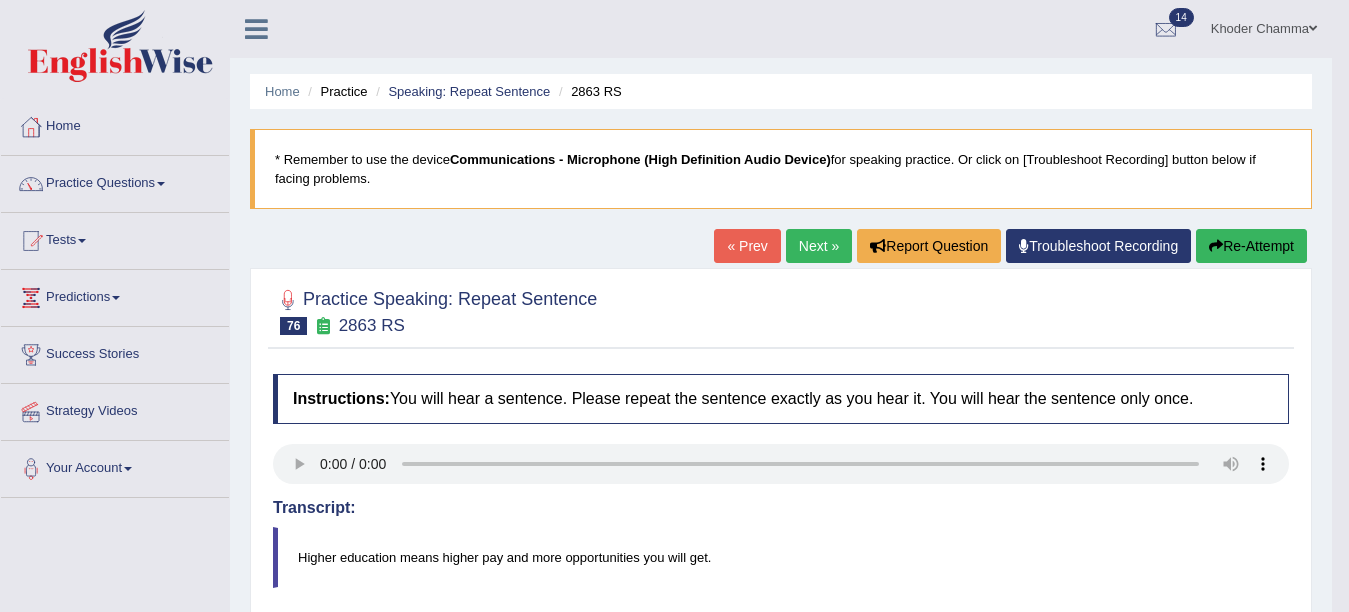 click on "Next »" at bounding box center (819, 246) 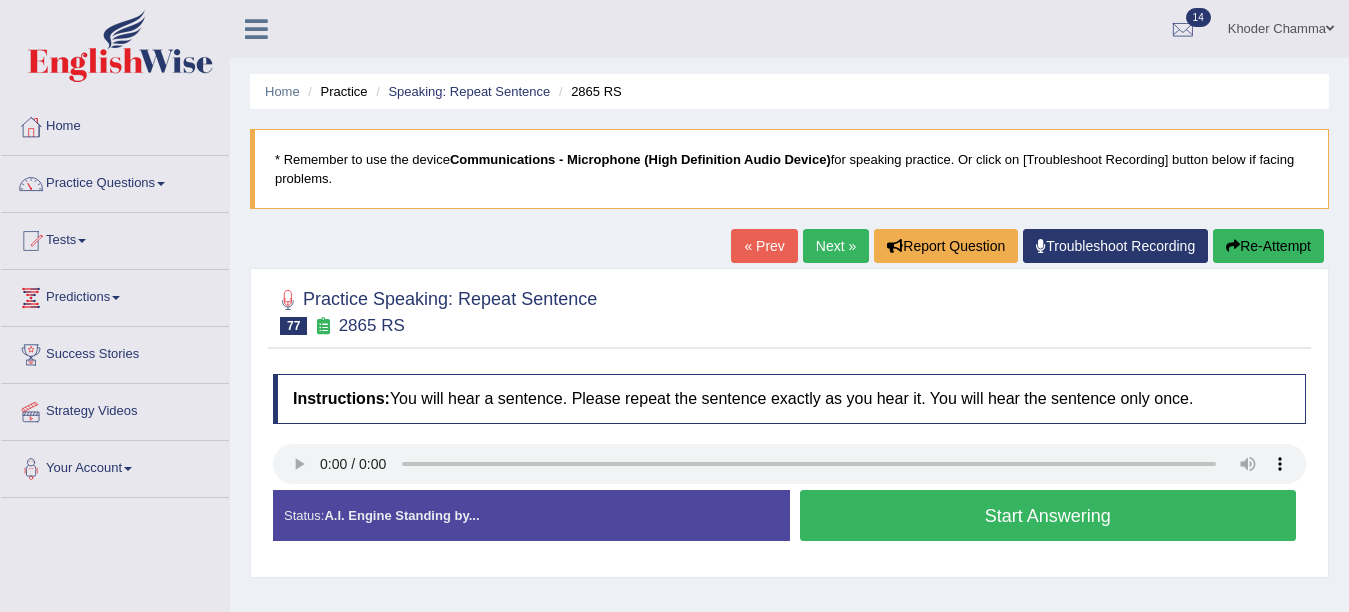 scroll, scrollTop: 0, scrollLeft: 0, axis: both 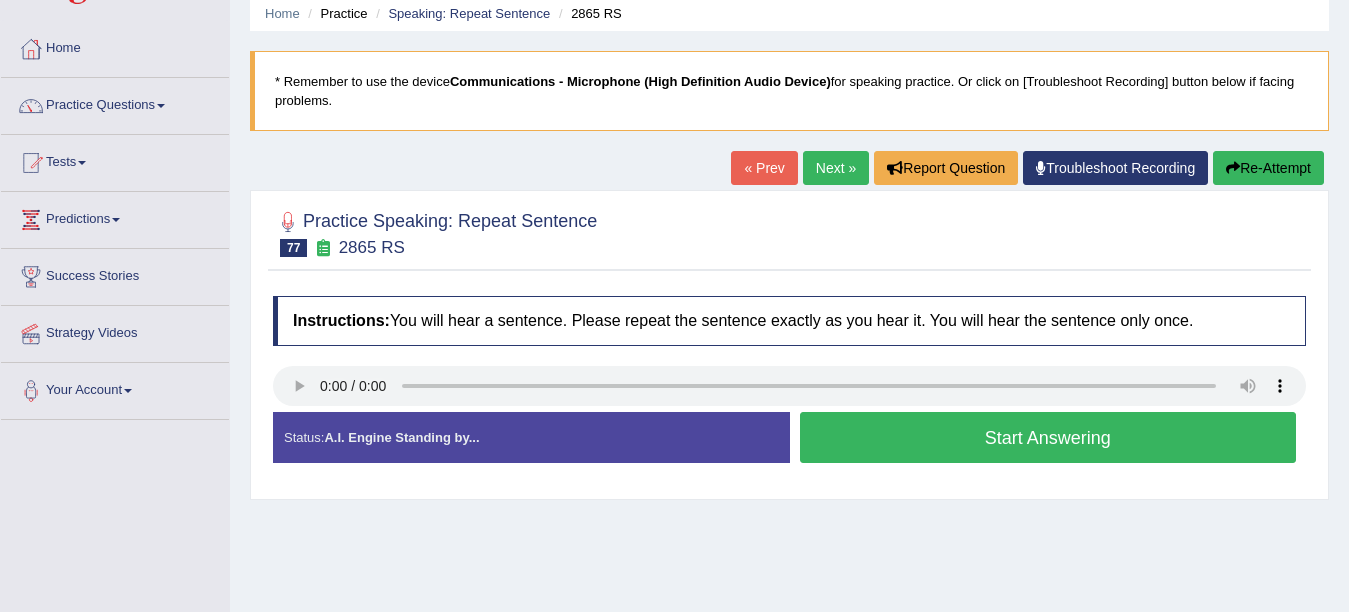 click on "Start Answering" at bounding box center (1048, 437) 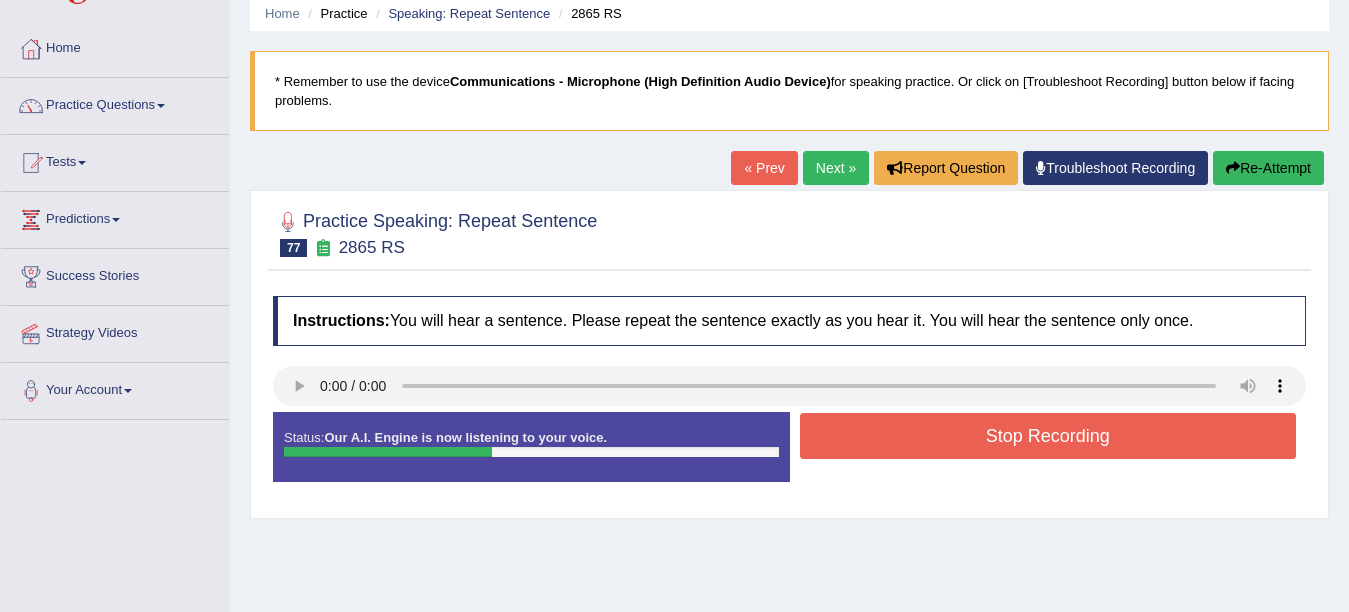 click on "Stop Recording" at bounding box center (1048, 436) 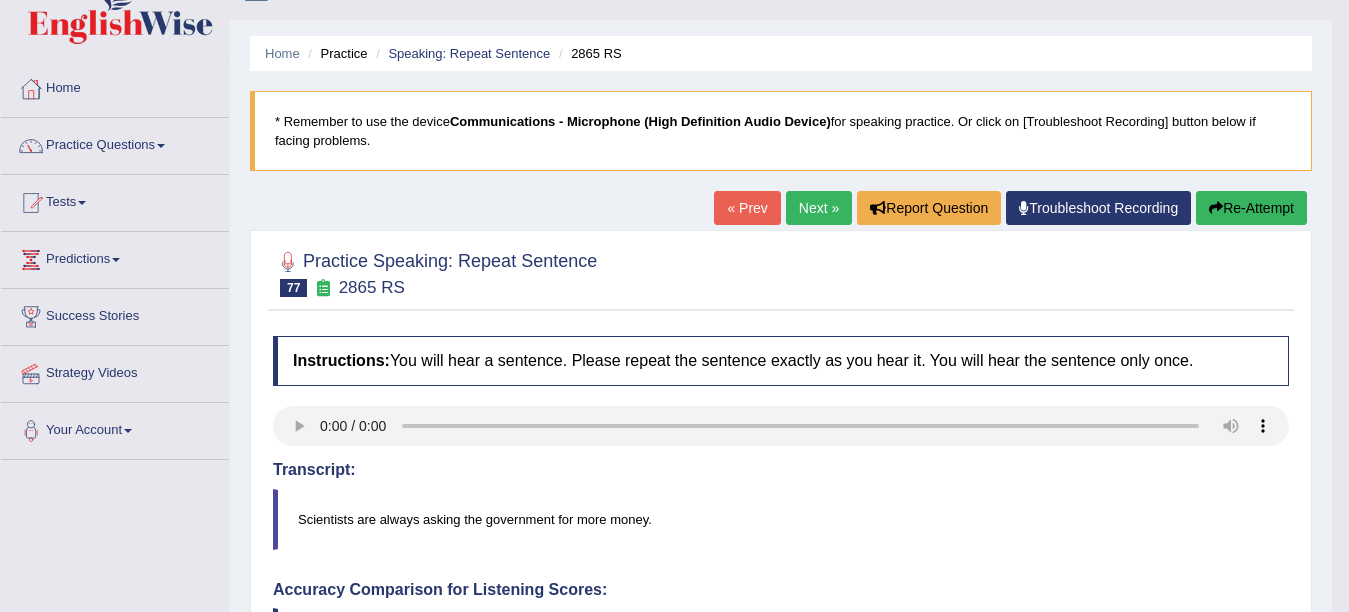 scroll, scrollTop: 573, scrollLeft: 0, axis: vertical 